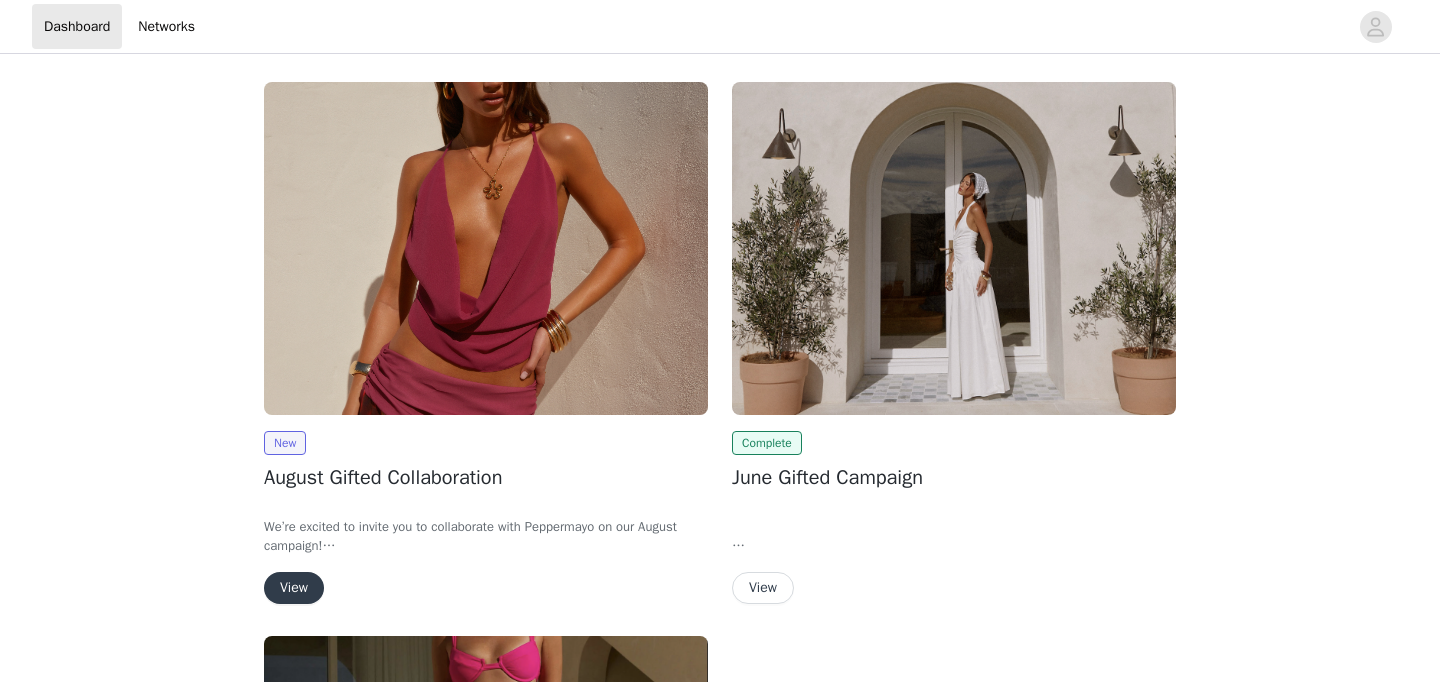 scroll, scrollTop: 0, scrollLeft: 0, axis: both 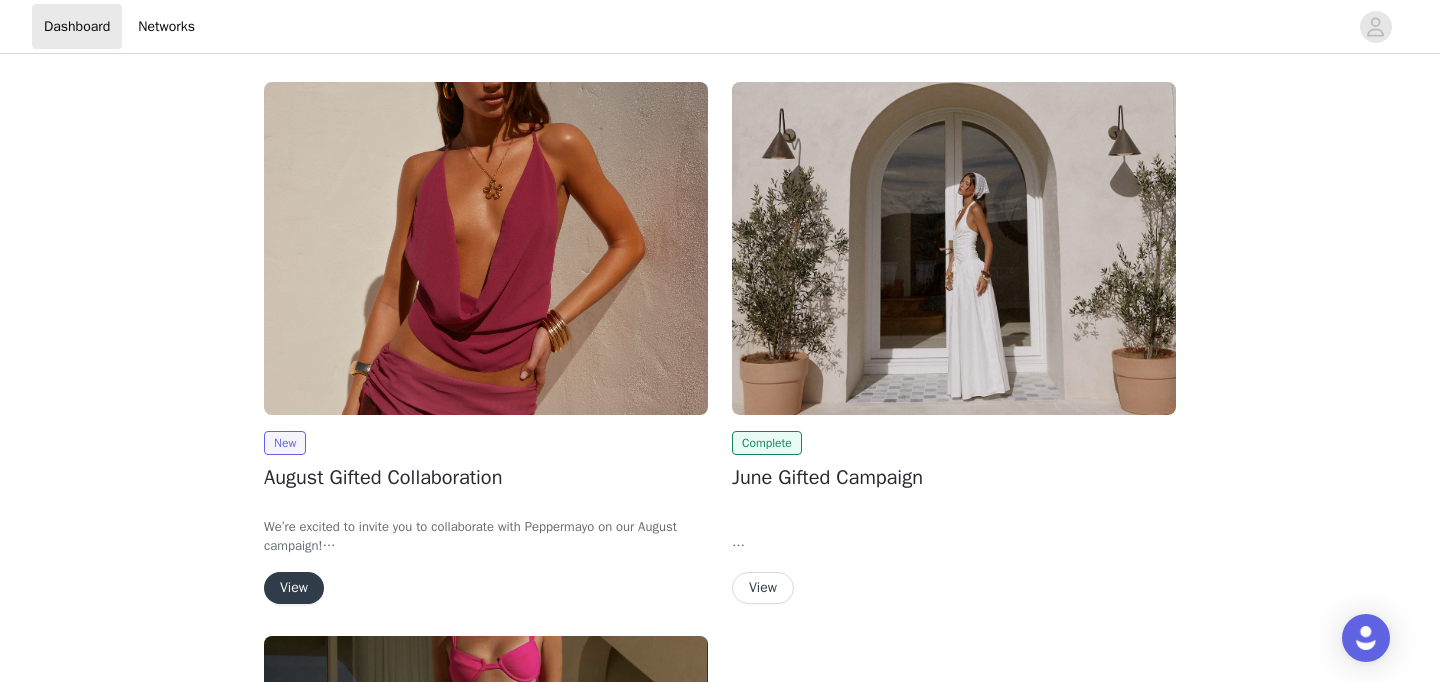 click at bounding box center (486, 248) 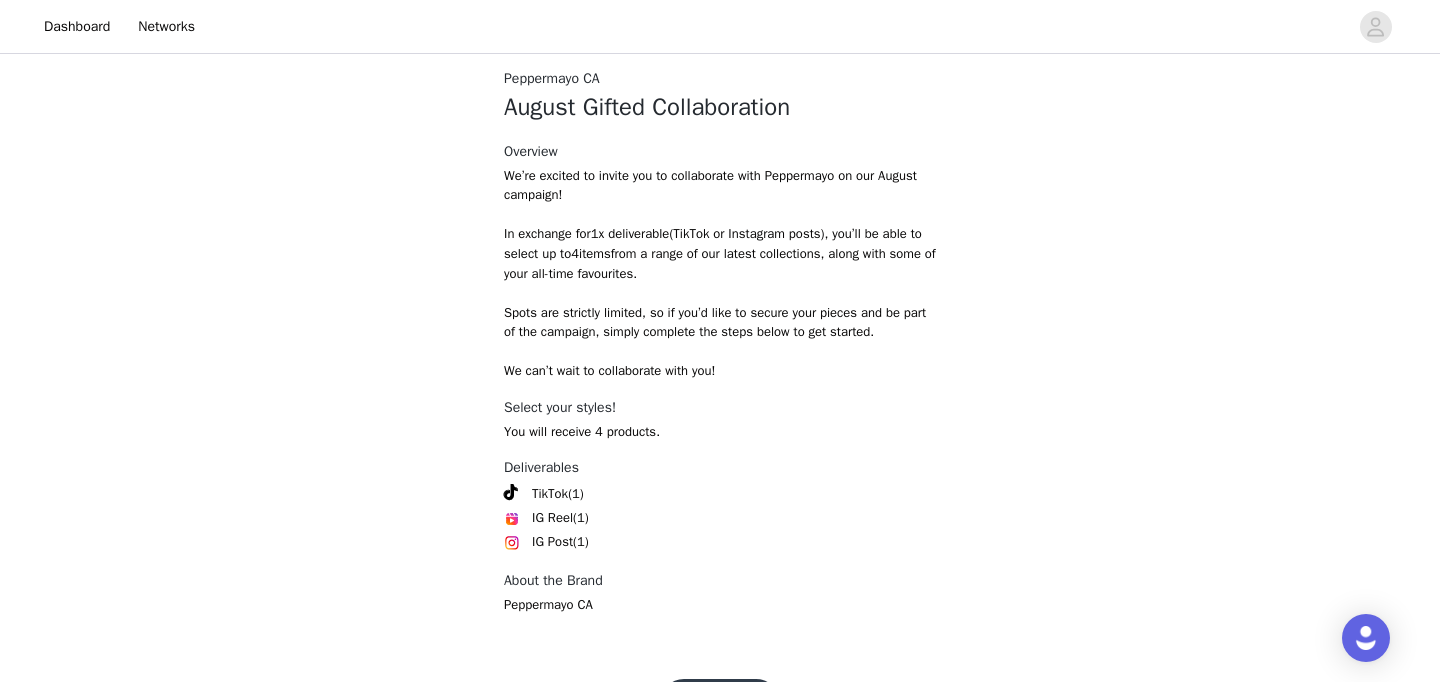 scroll, scrollTop: 834, scrollLeft: 0, axis: vertical 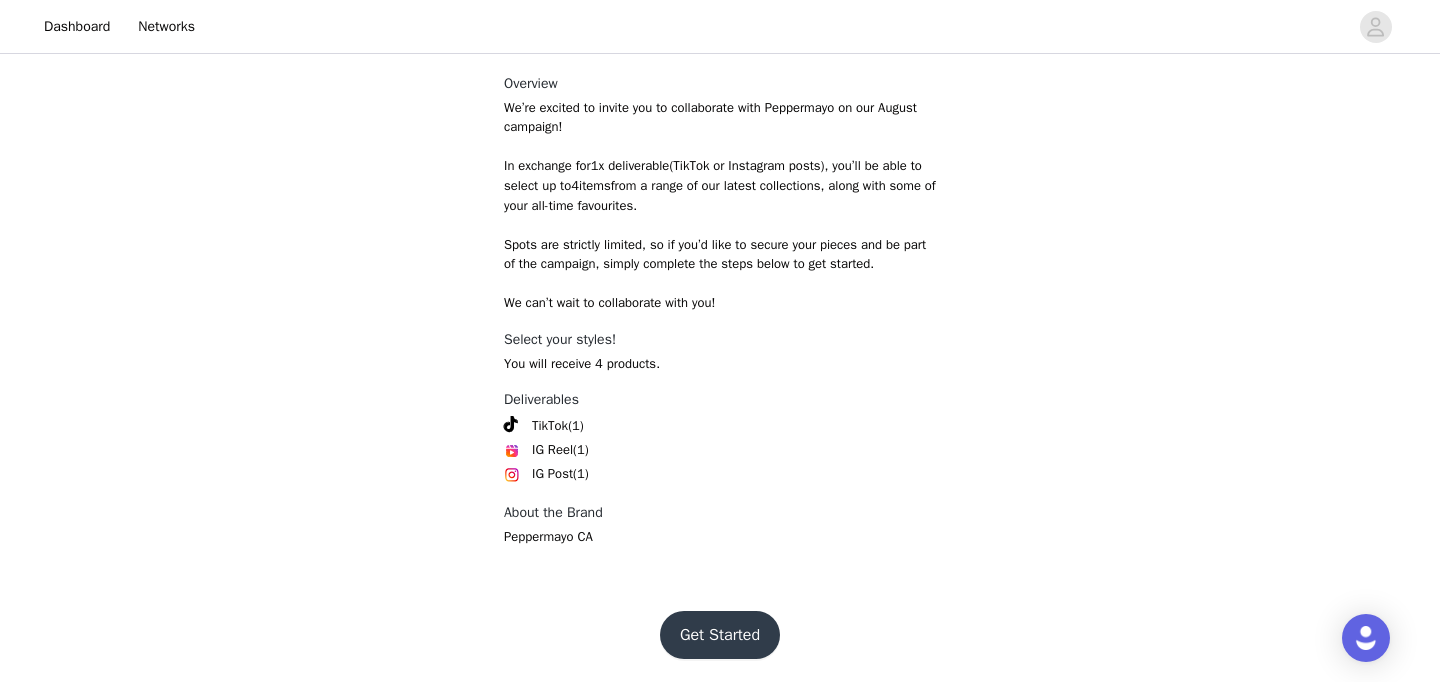 click on "Get Started" at bounding box center (720, 635) 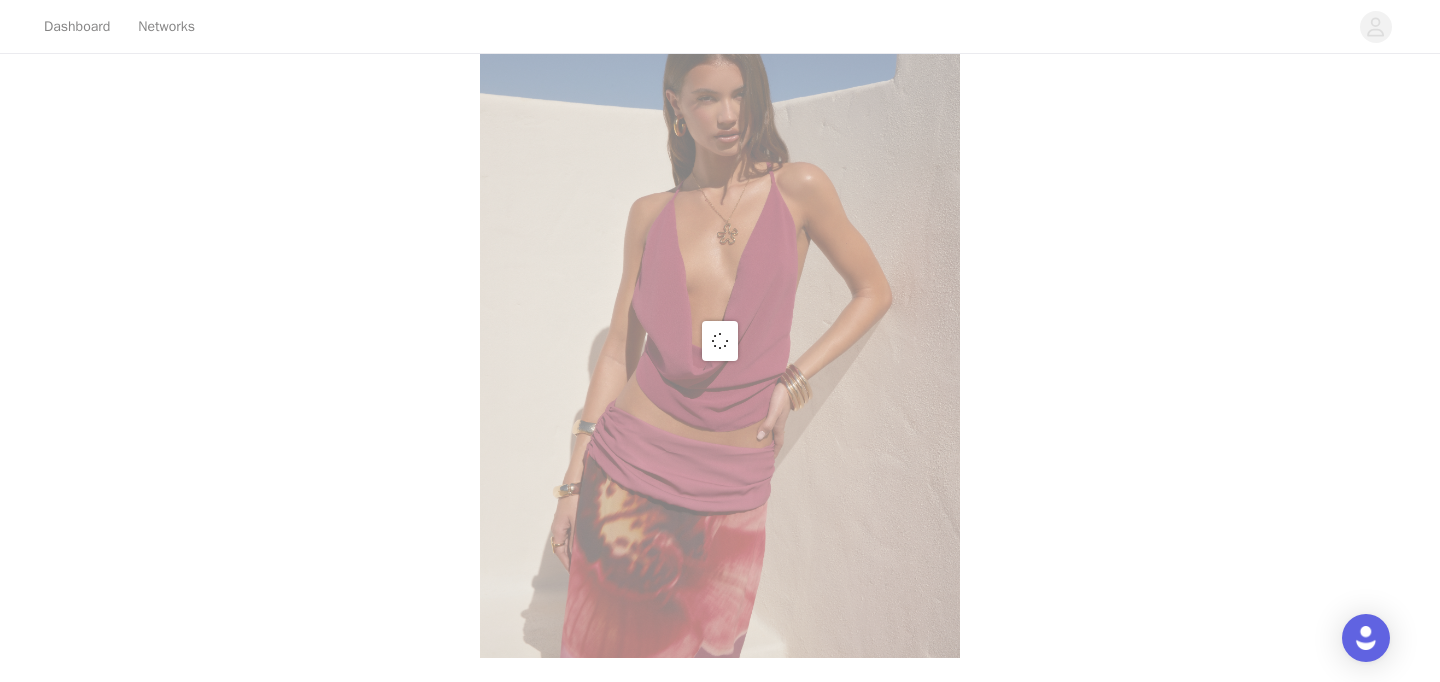 scroll, scrollTop: 834, scrollLeft: 0, axis: vertical 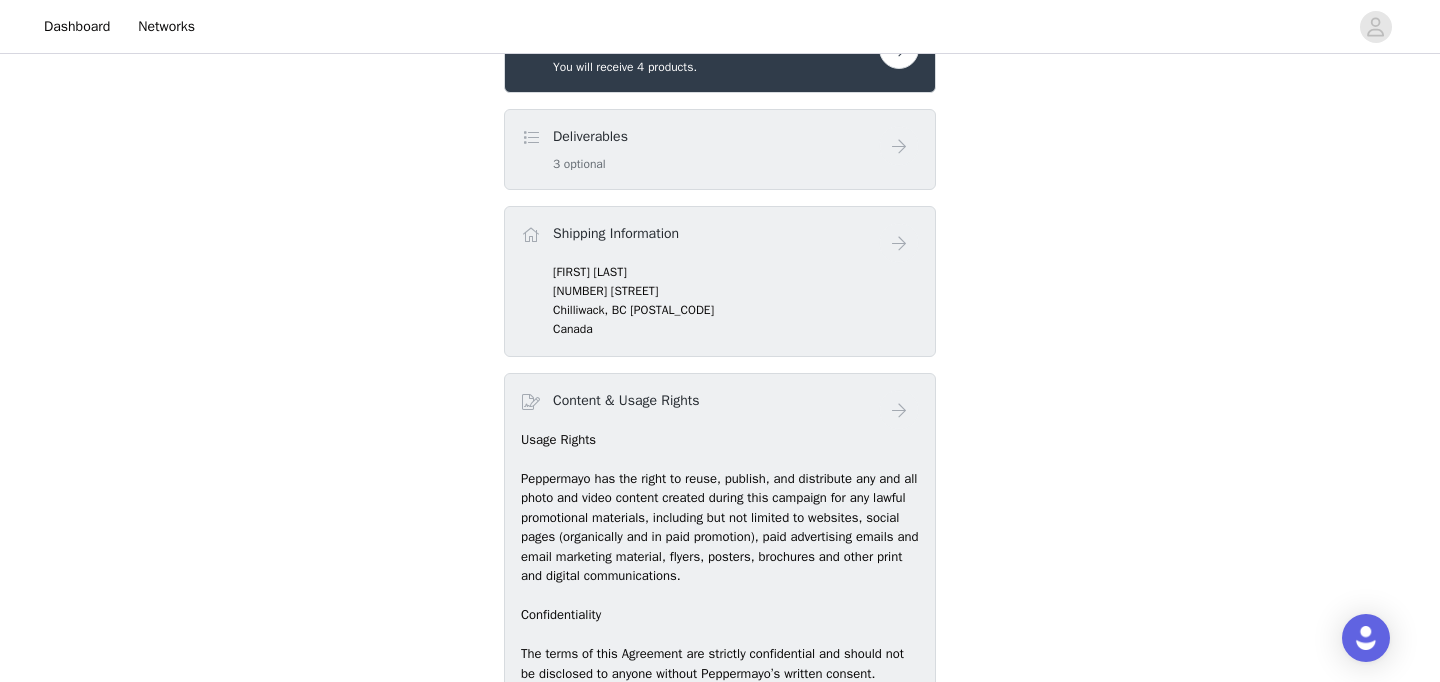 click on "Deliverables" at bounding box center [590, 136] 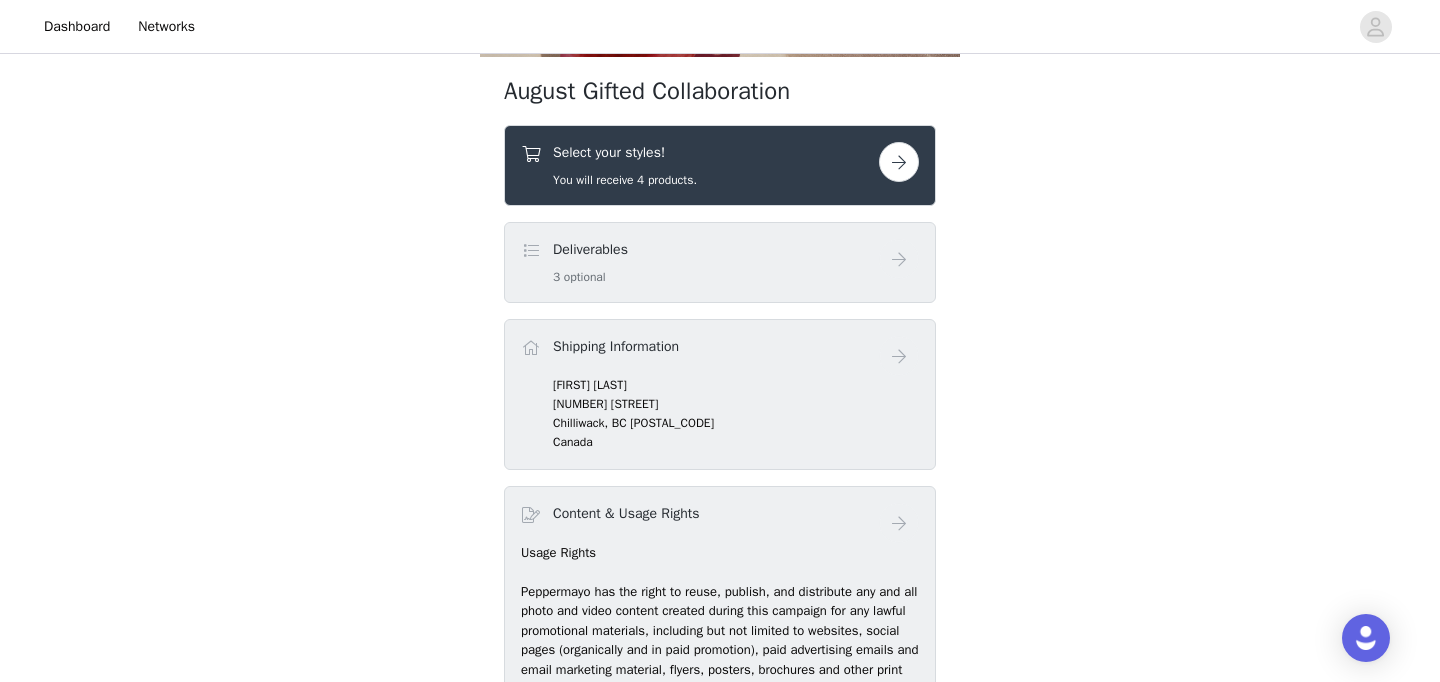 scroll, scrollTop: 678, scrollLeft: 0, axis: vertical 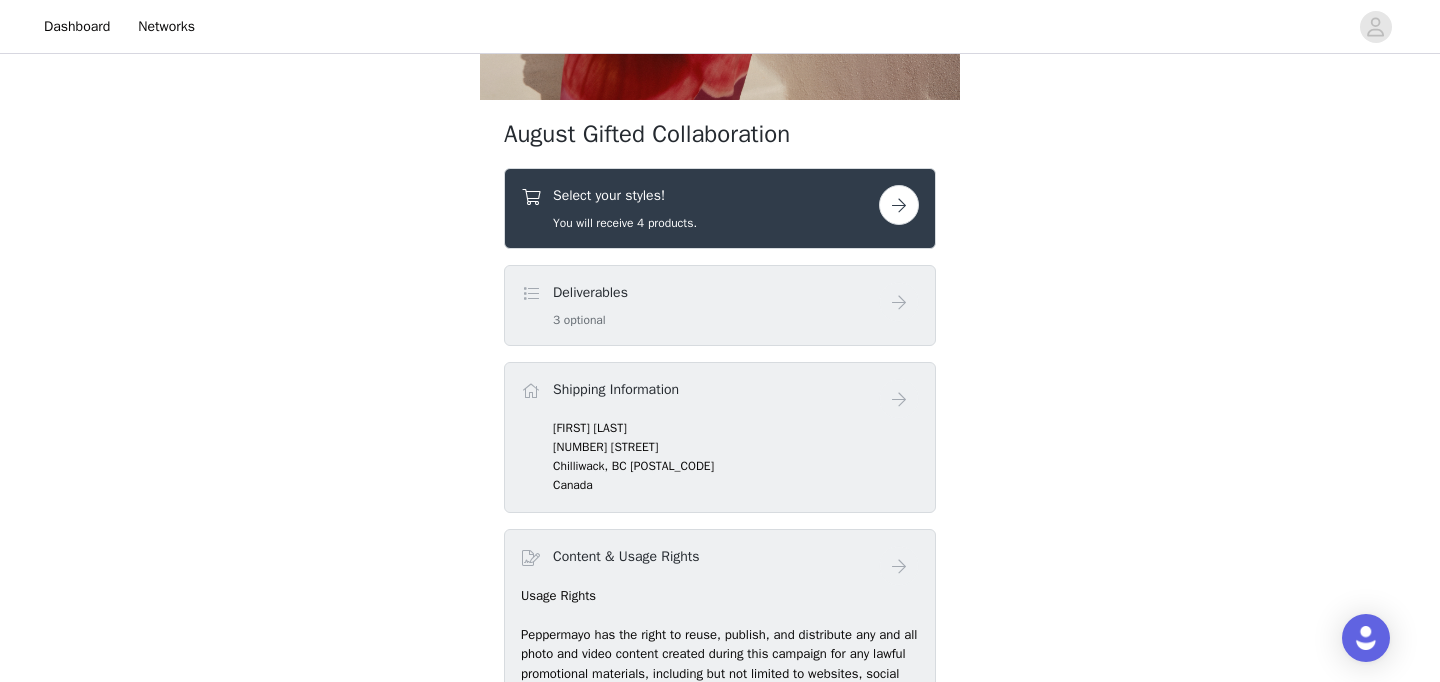 click at bounding box center [899, 205] 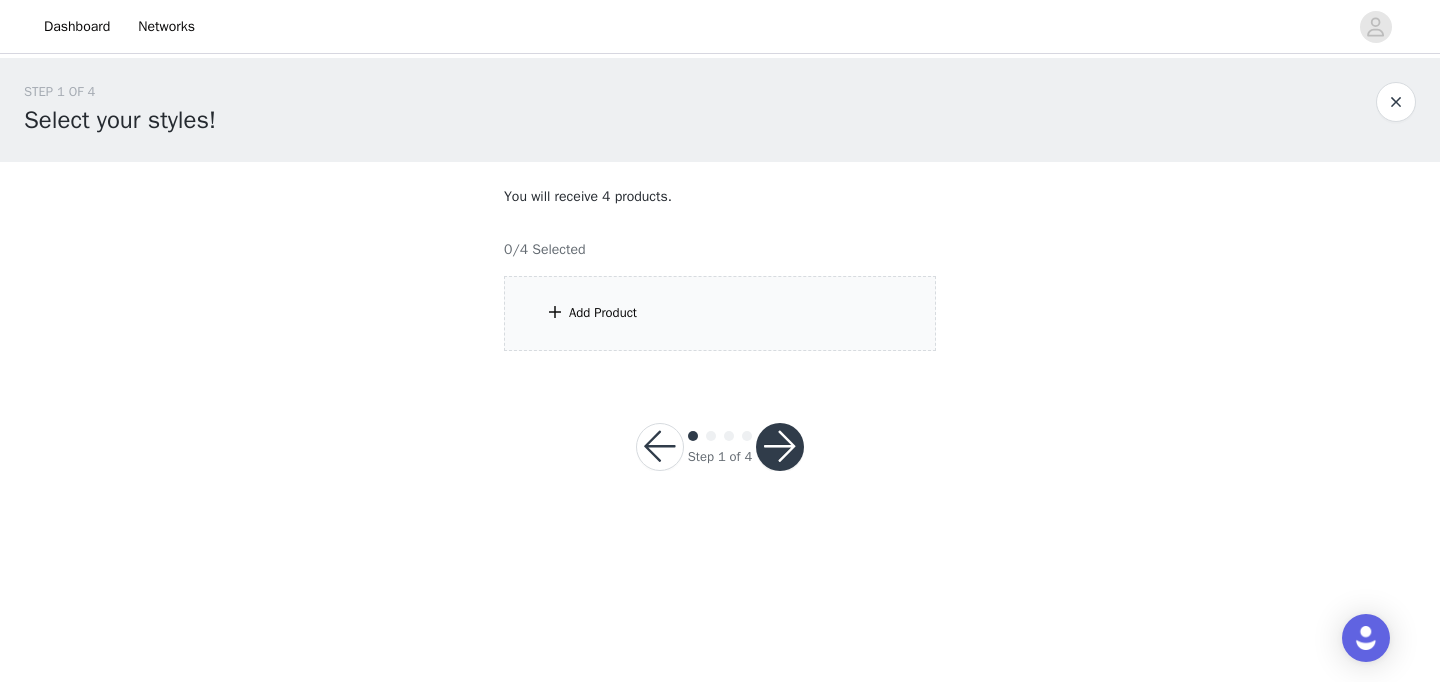 click on "Add Product" at bounding box center [603, 313] 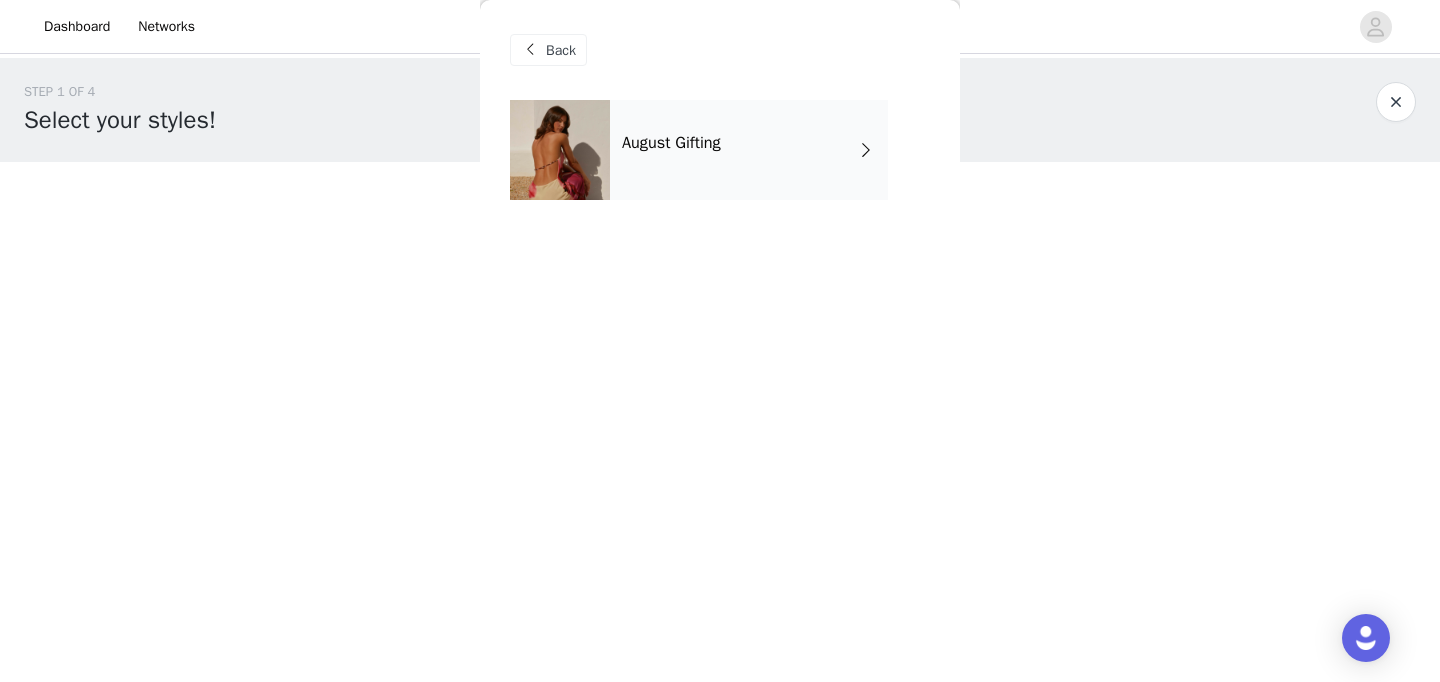 click on "August Gifting" at bounding box center [749, 150] 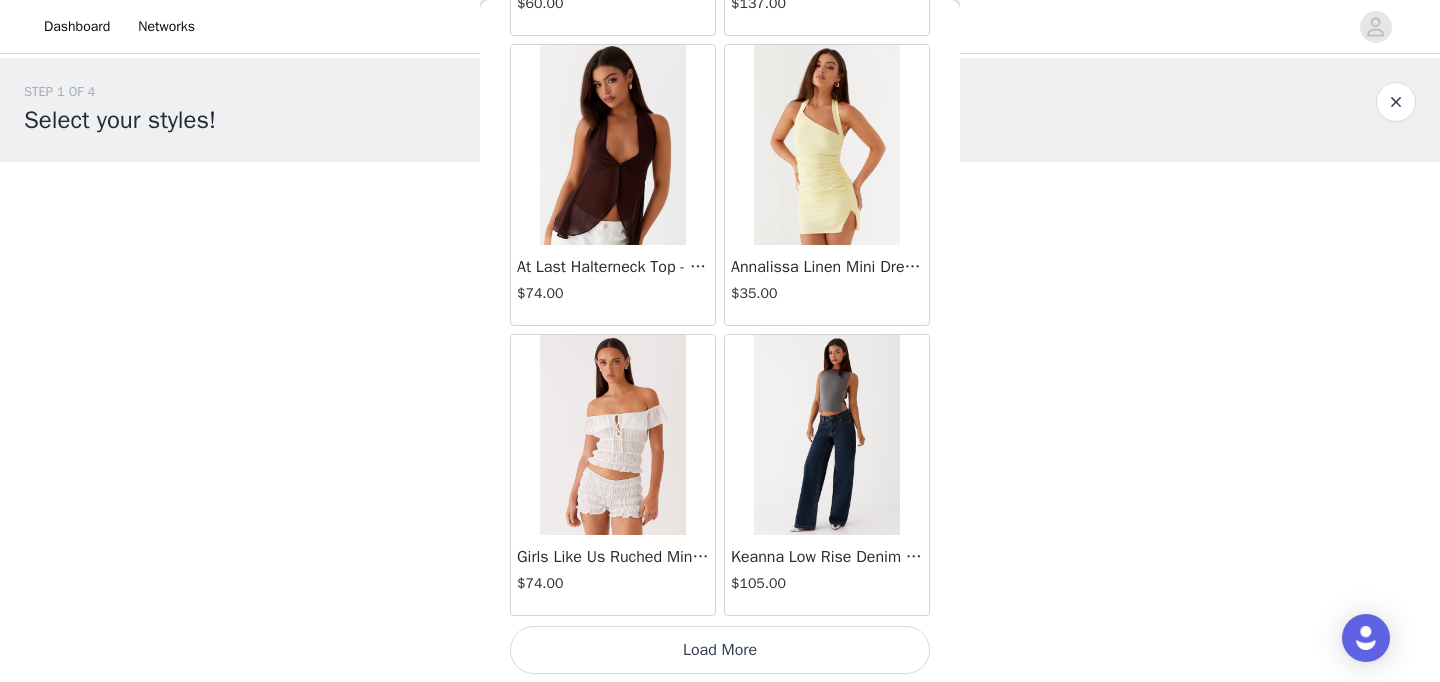 scroll, scrollTop: 2378, scrollLeft: 0, axis: vertical 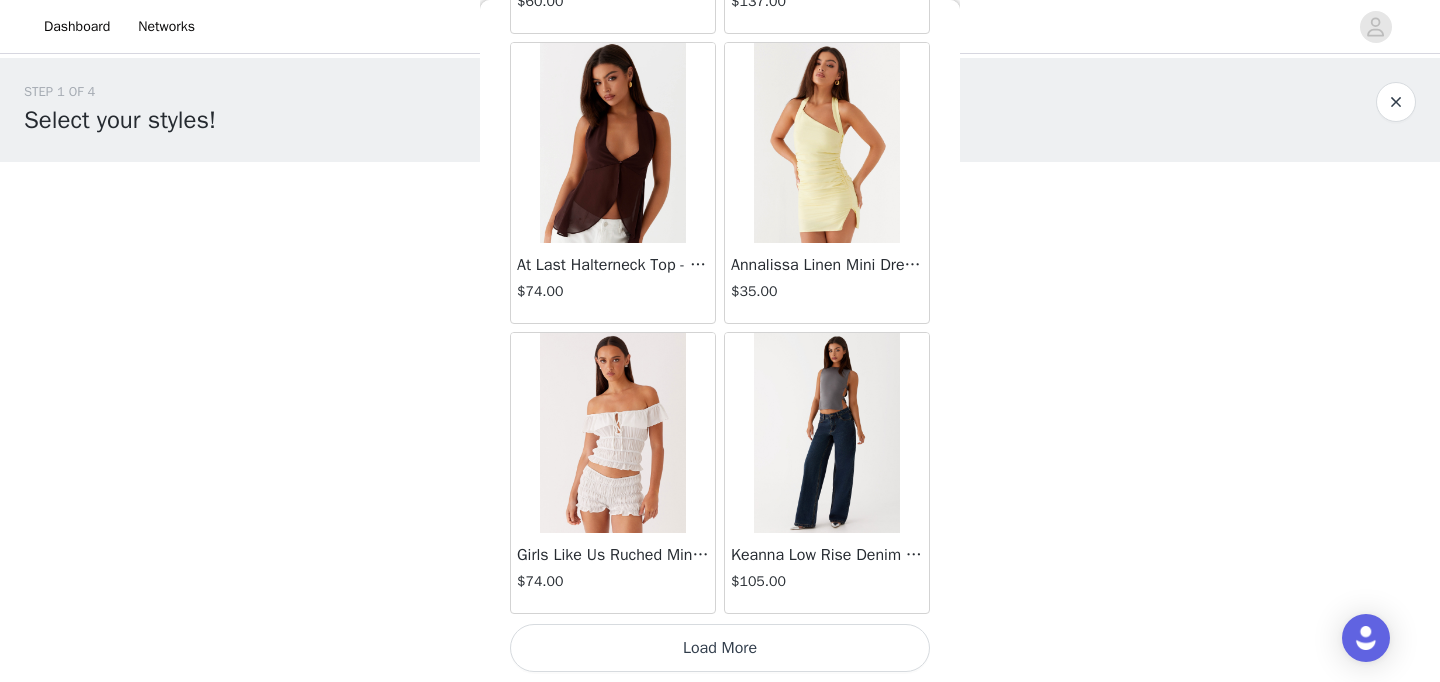 click on "Load More" at bounding box center [720, 648] 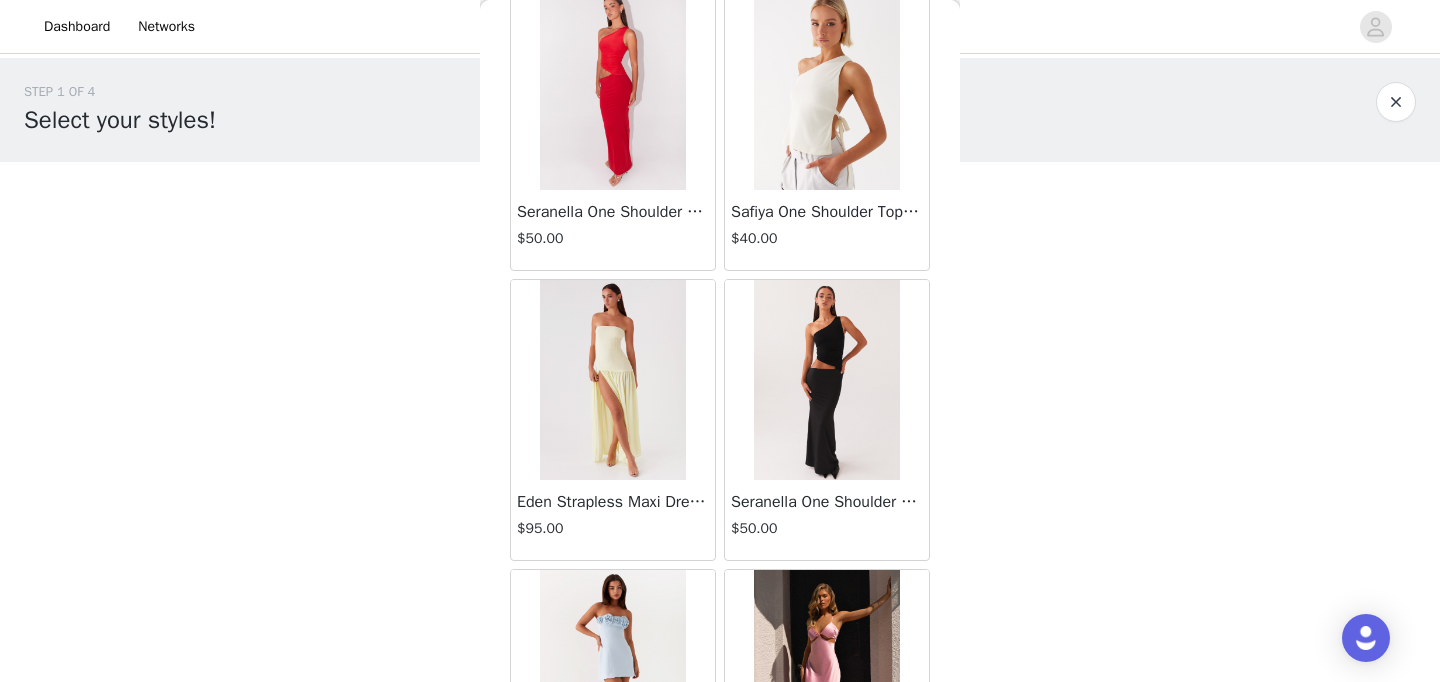 scroll, scrollTop: 5278, scrollLeft: 0, axis: vertical 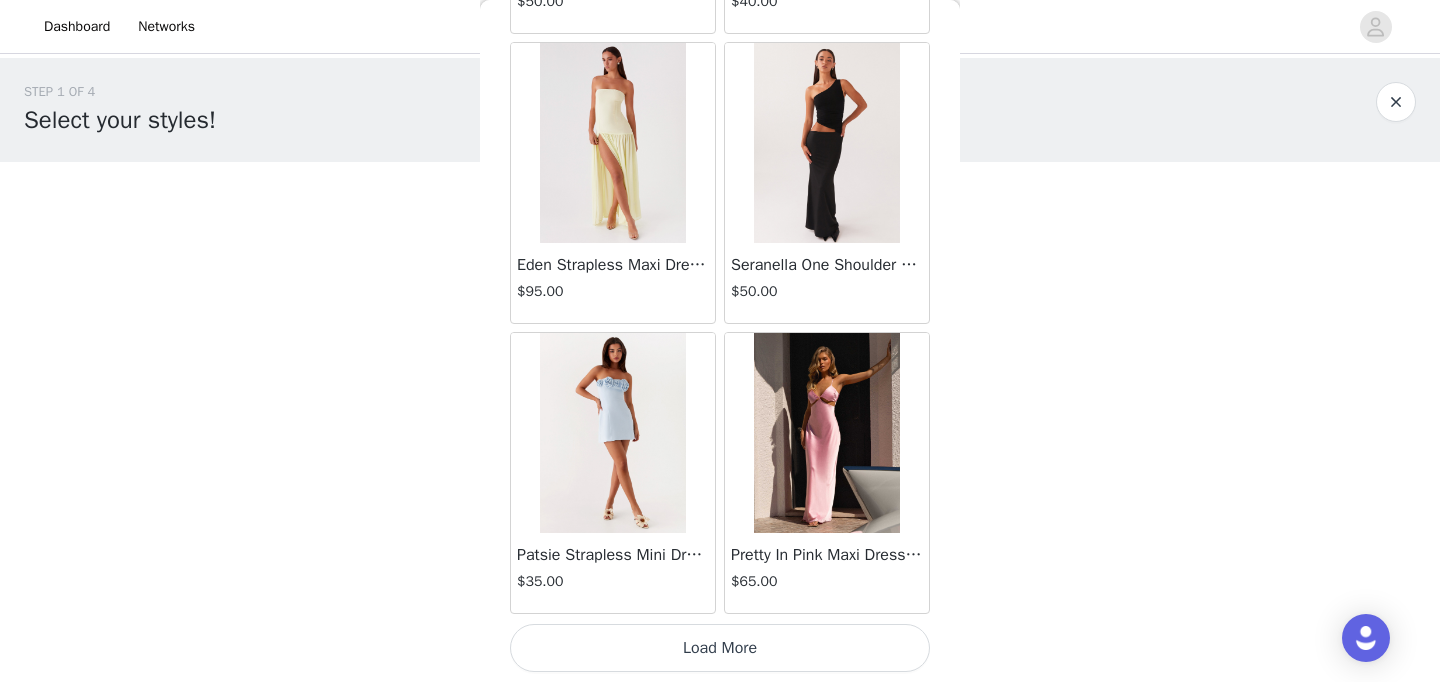 click on "Load More" at bounding box center (720, 648) 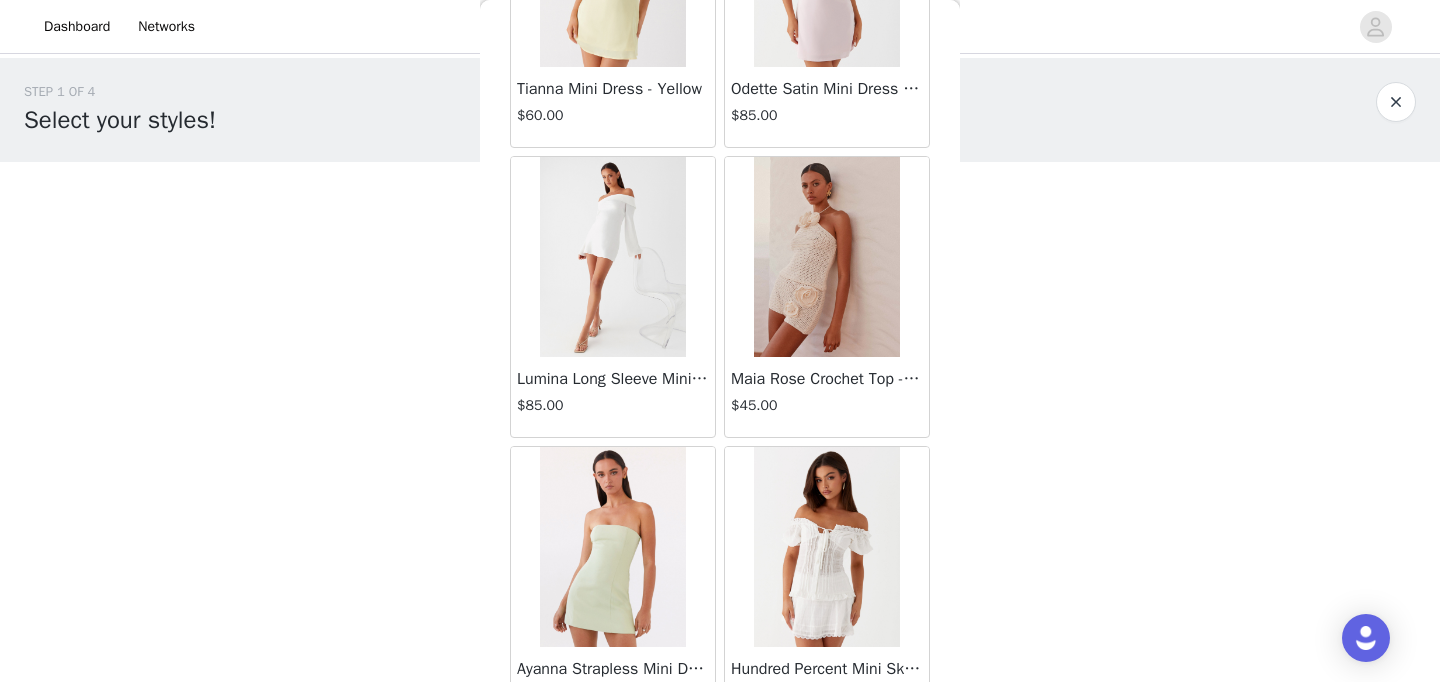 scroll, scrollTop: 8178, scrollLeft: 0, axis: vertical 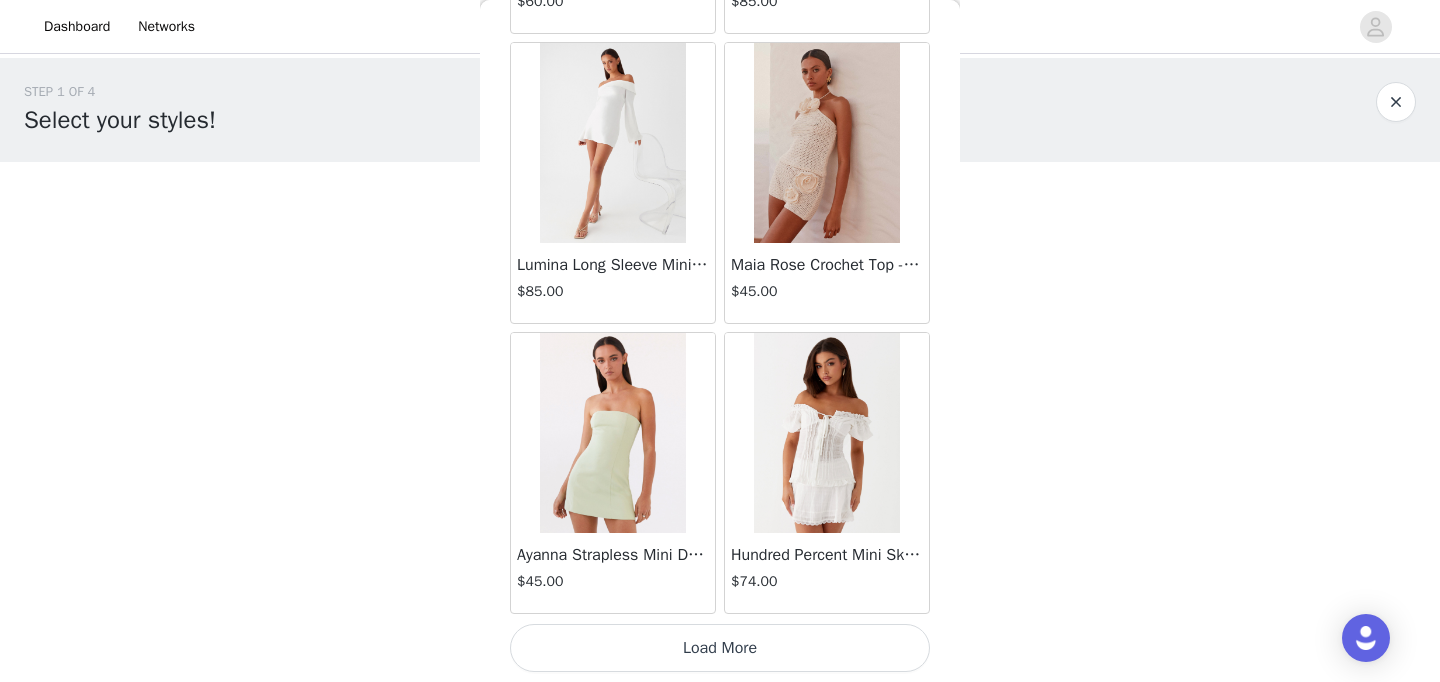 click on "Load More" at bounding box center (720, 648) 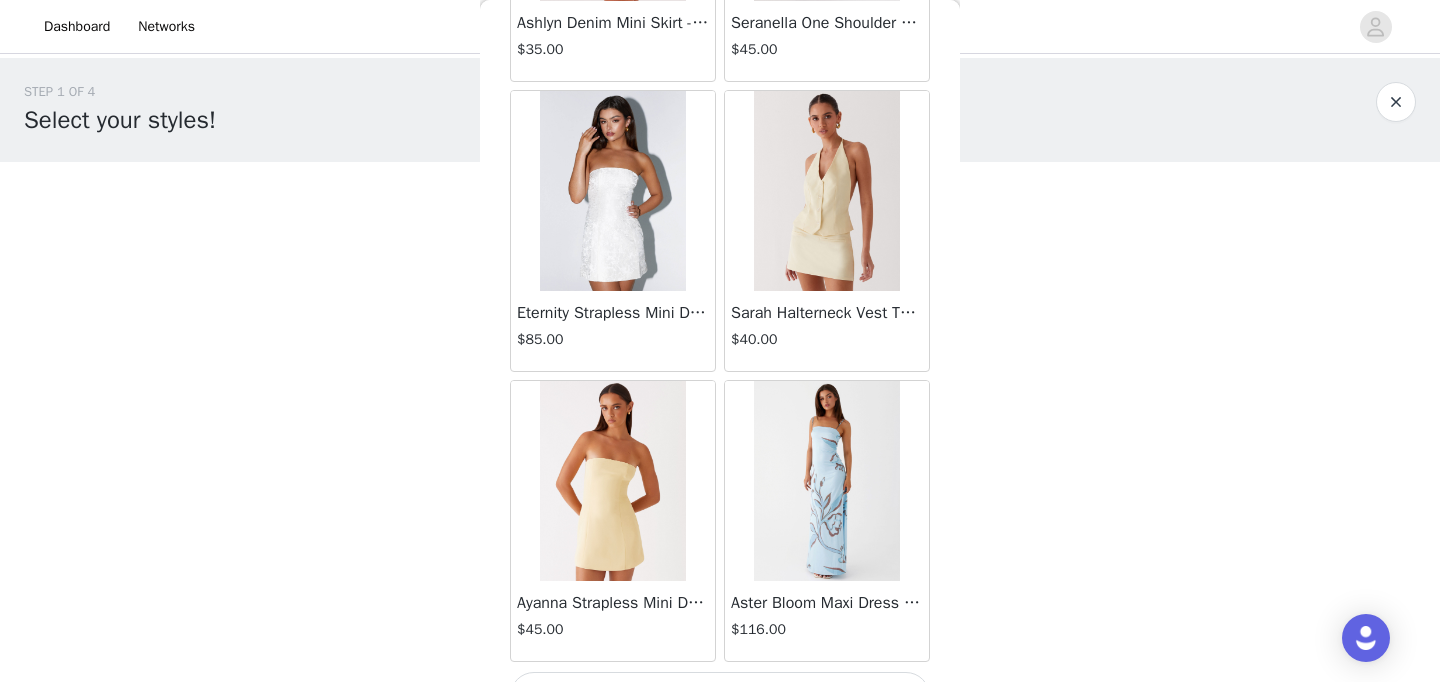 scroll, scrollTop: 11078, scrollLeft: 0, axis: vertical 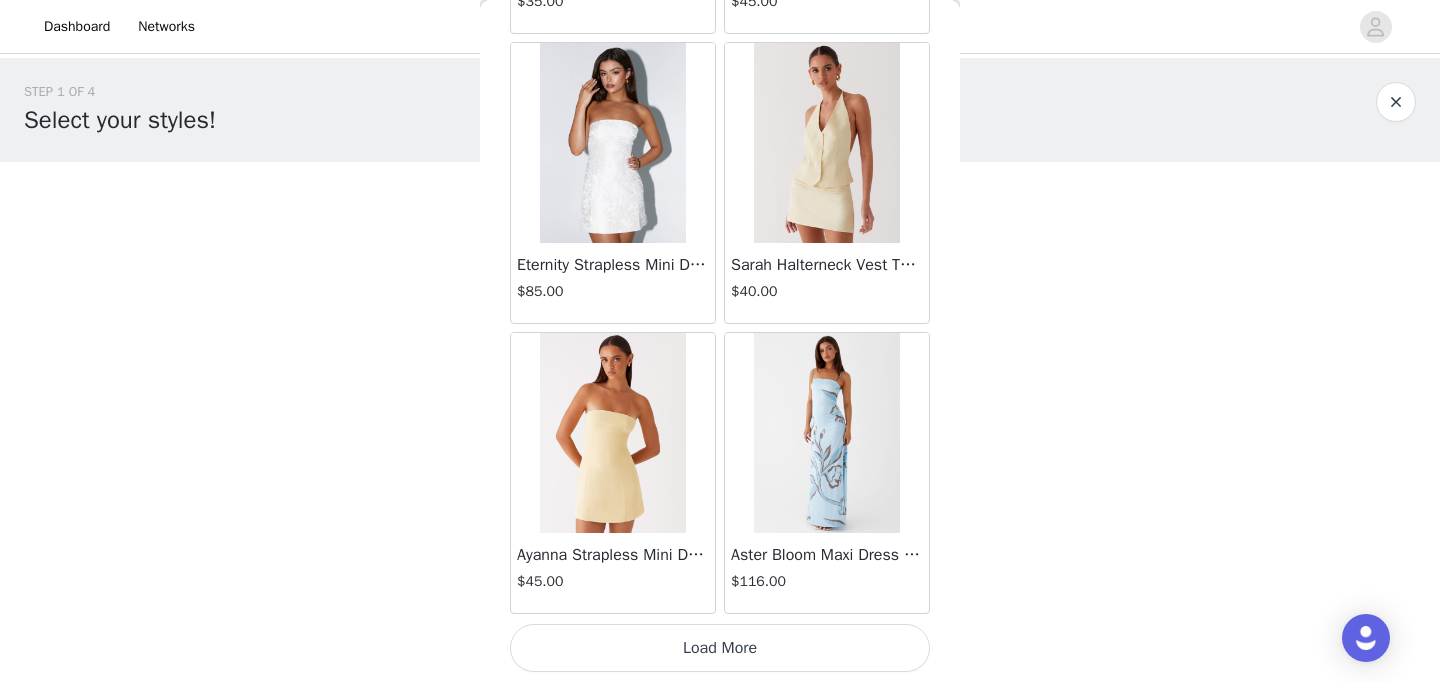 click on "Load More" at bounding box center [720, 648] 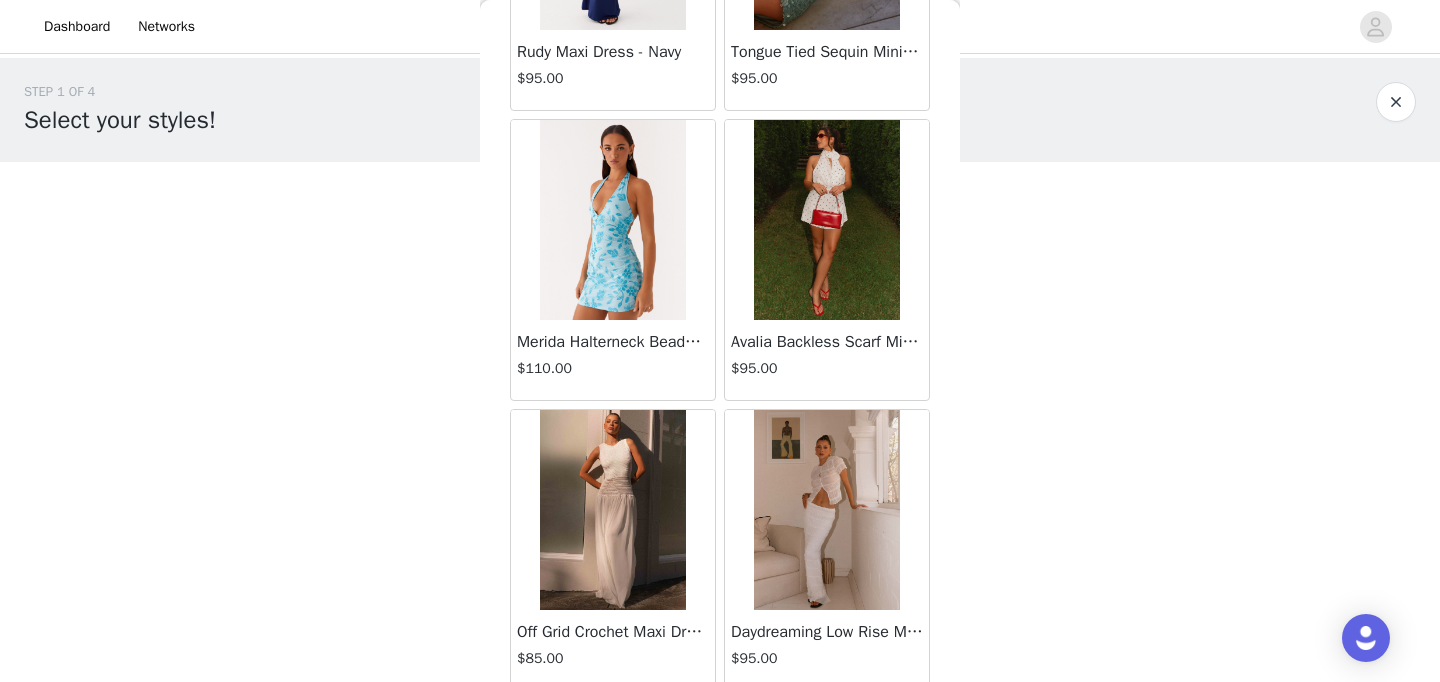 scroll, scrollTop: 13978, scrollLeft: 0, axis: vertical 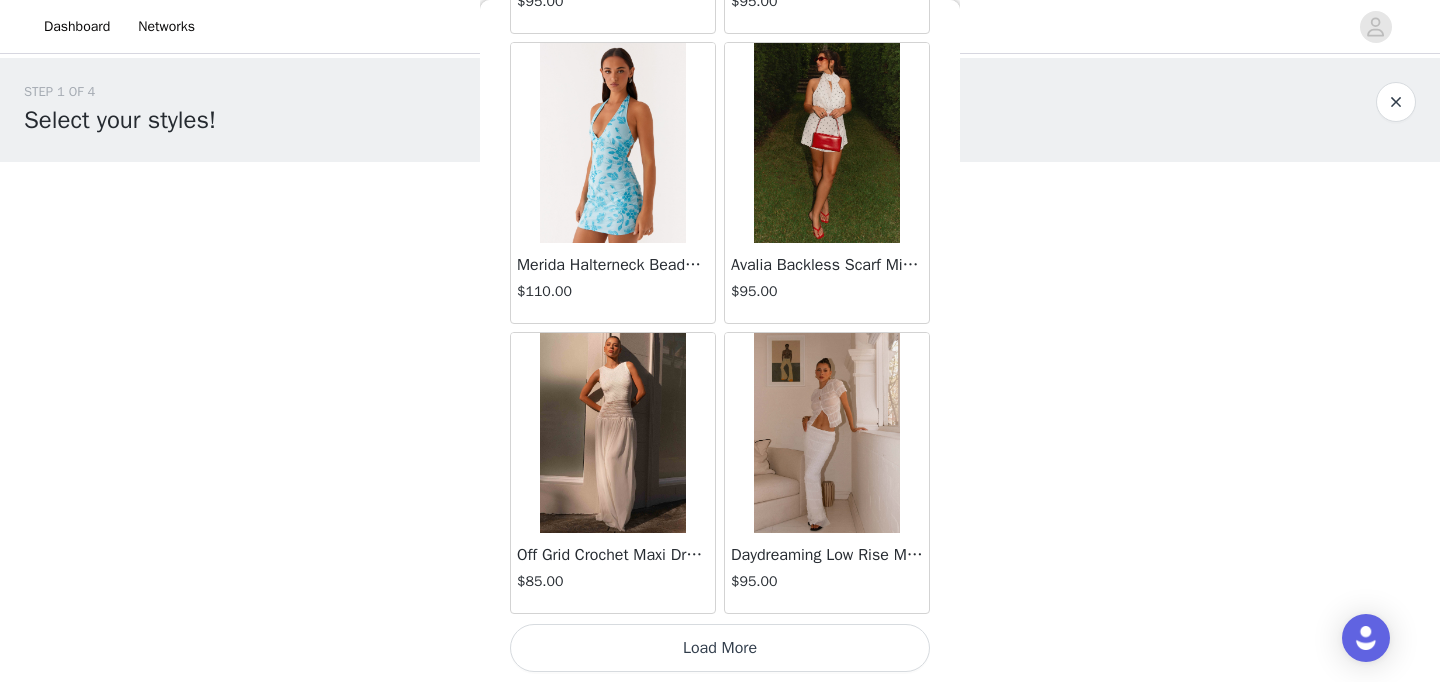 click on "Load More" at bounding box center [720, 648] 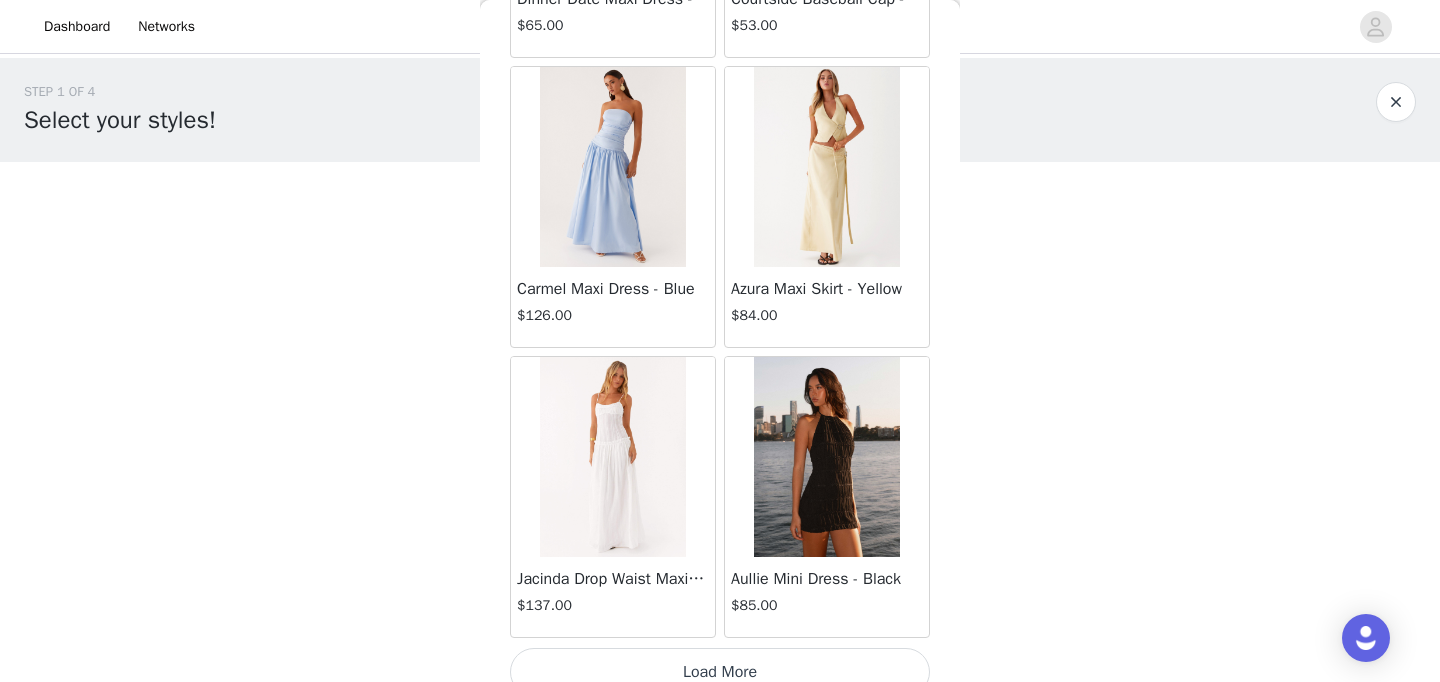 scroll, scrollTop: 16878, scrollLeft: 0, axis: vertical 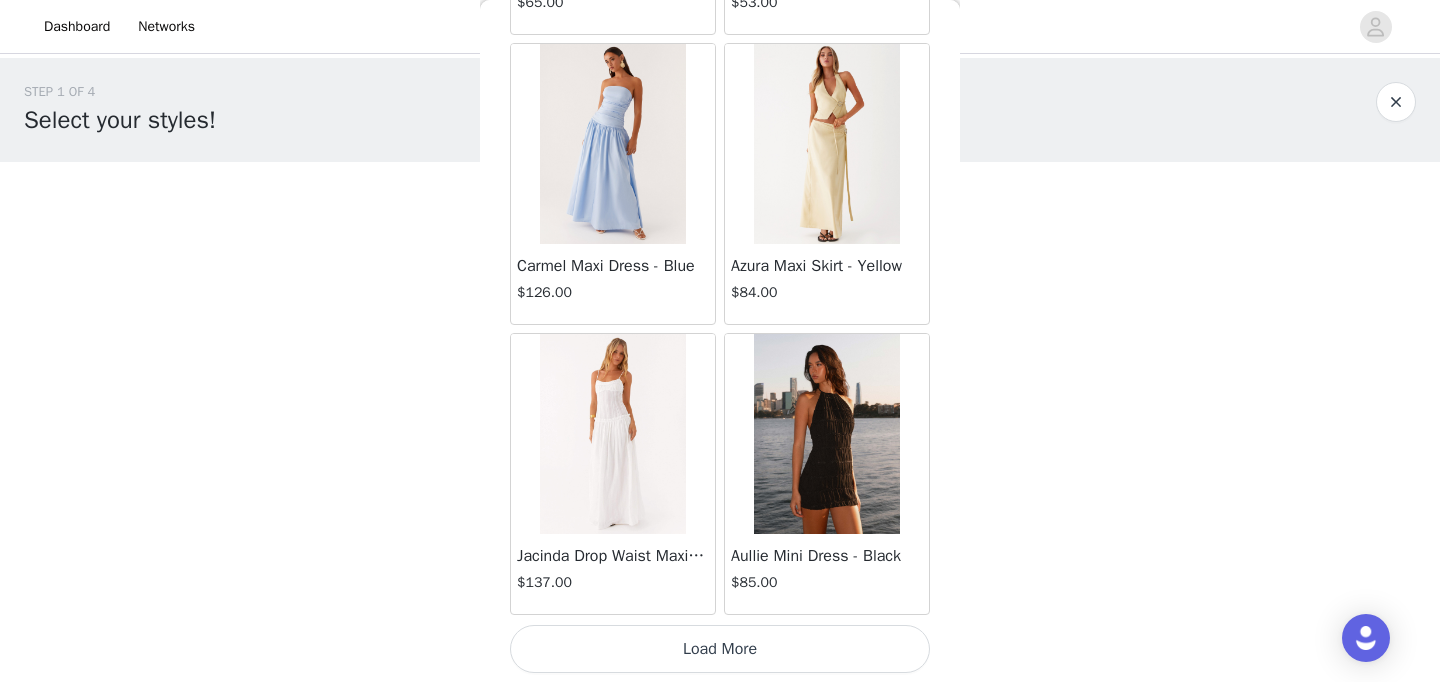 click on "Load More" at bounding box center [720, 649] 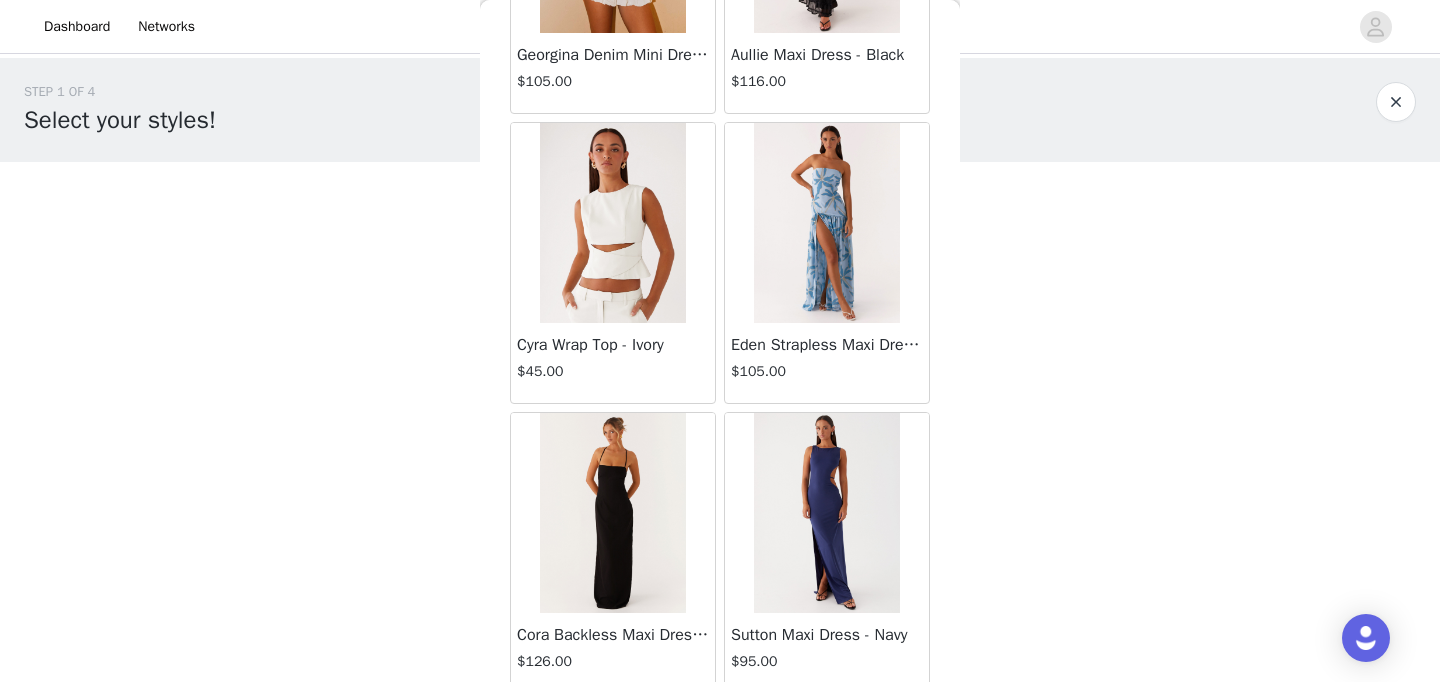 scroll, scrollTop: 19778, scrollLeft: 0, axis: vertical 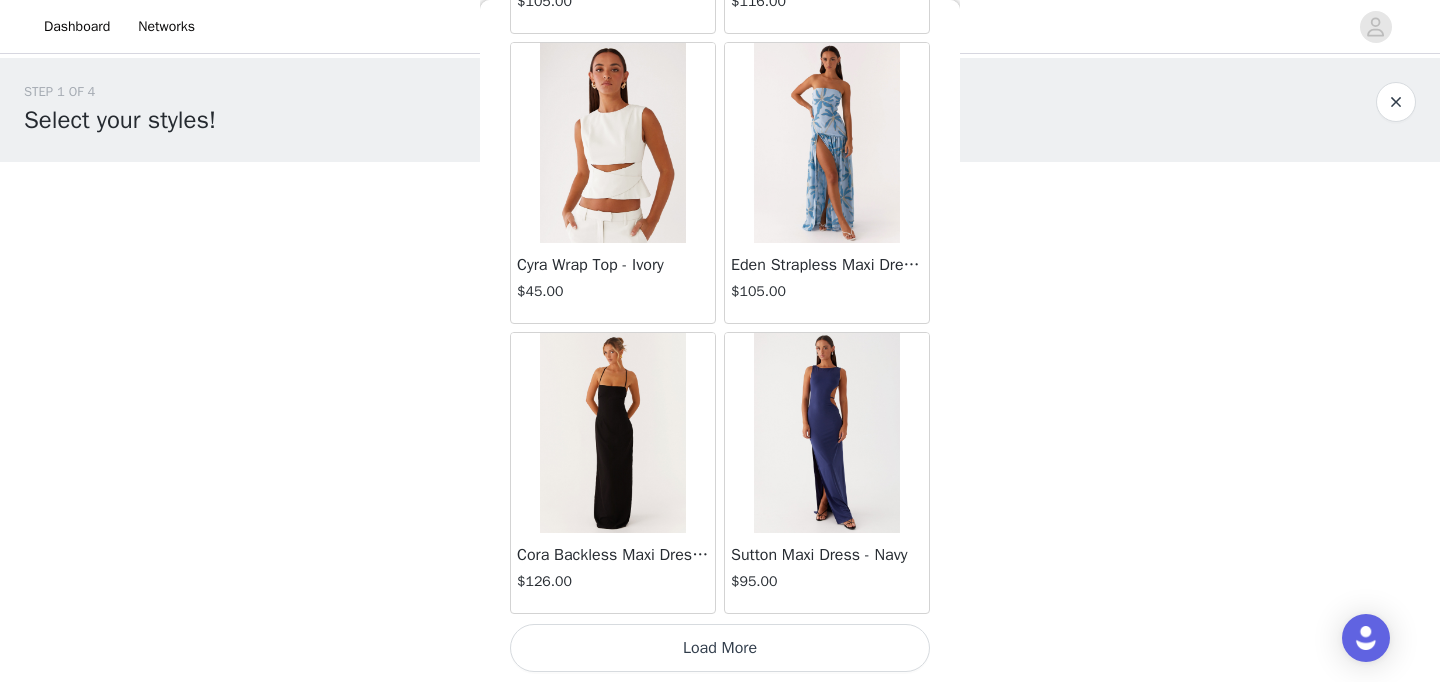 click on "Load More" at bounding box center [720, 648] 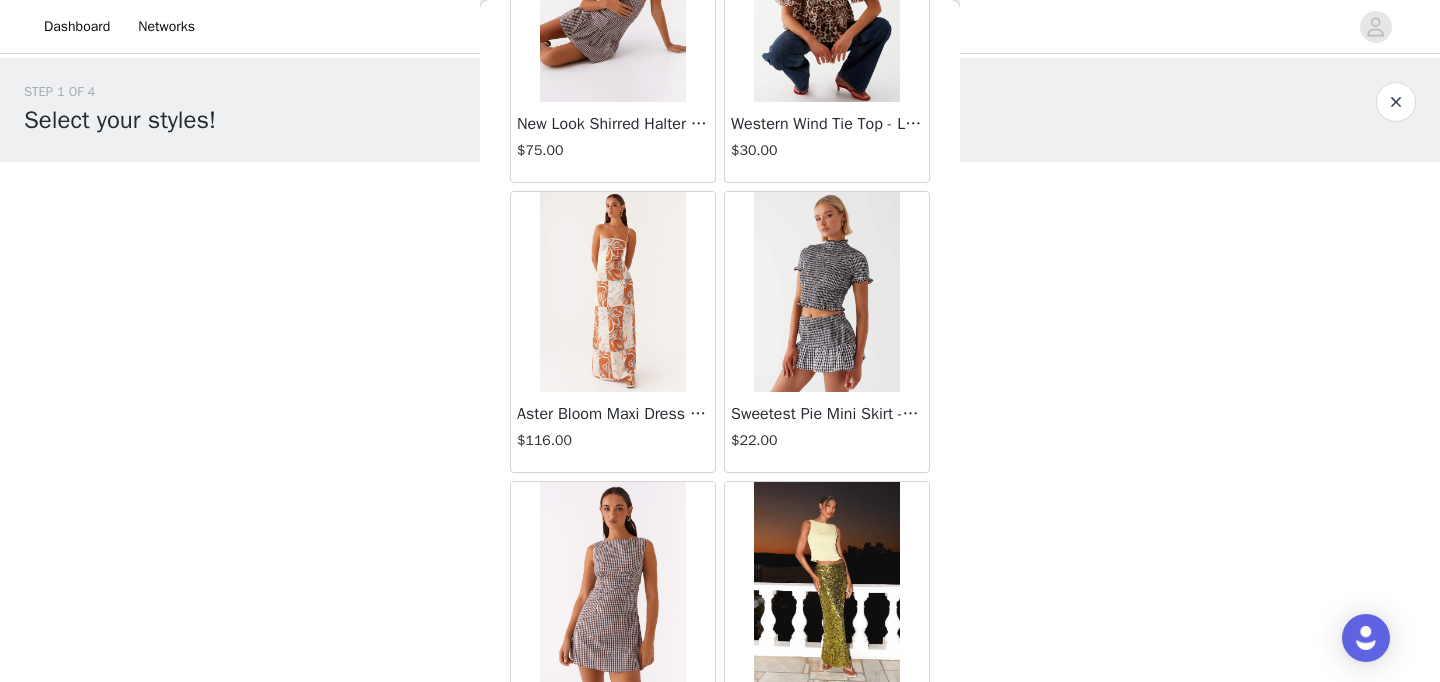 scroll, scrollTop: 22678, scrollLeft: 0, axis: vertical 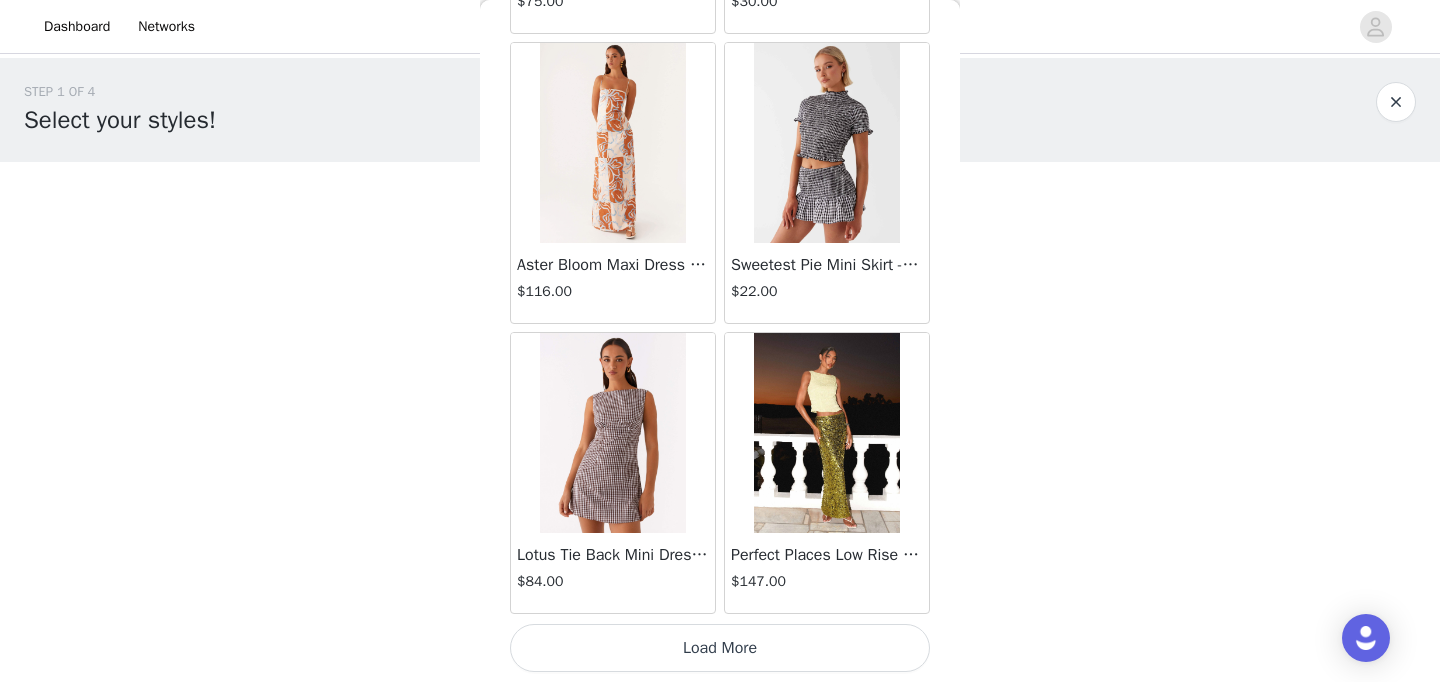 click on "Load More" at bounding box center [720, 648] 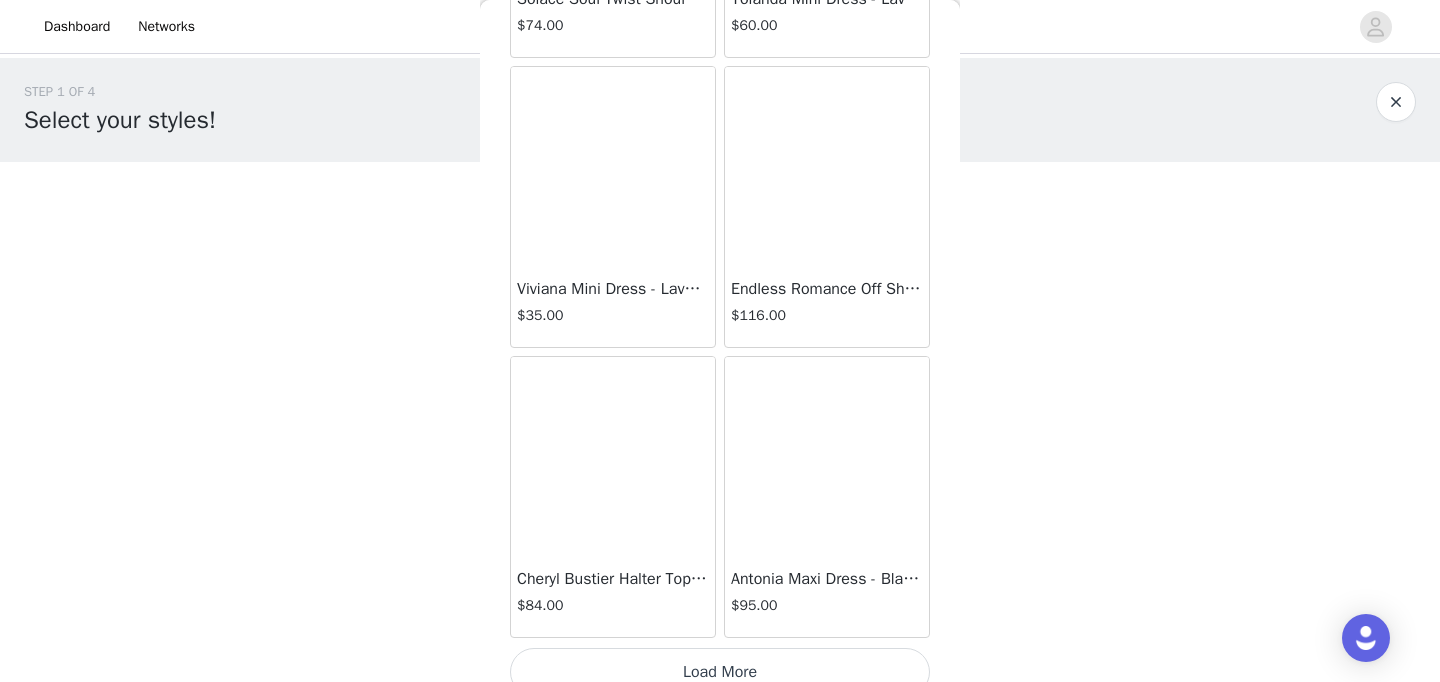 scroll, scrollTop: 25578, scrollLeft: 0, axis: vertical 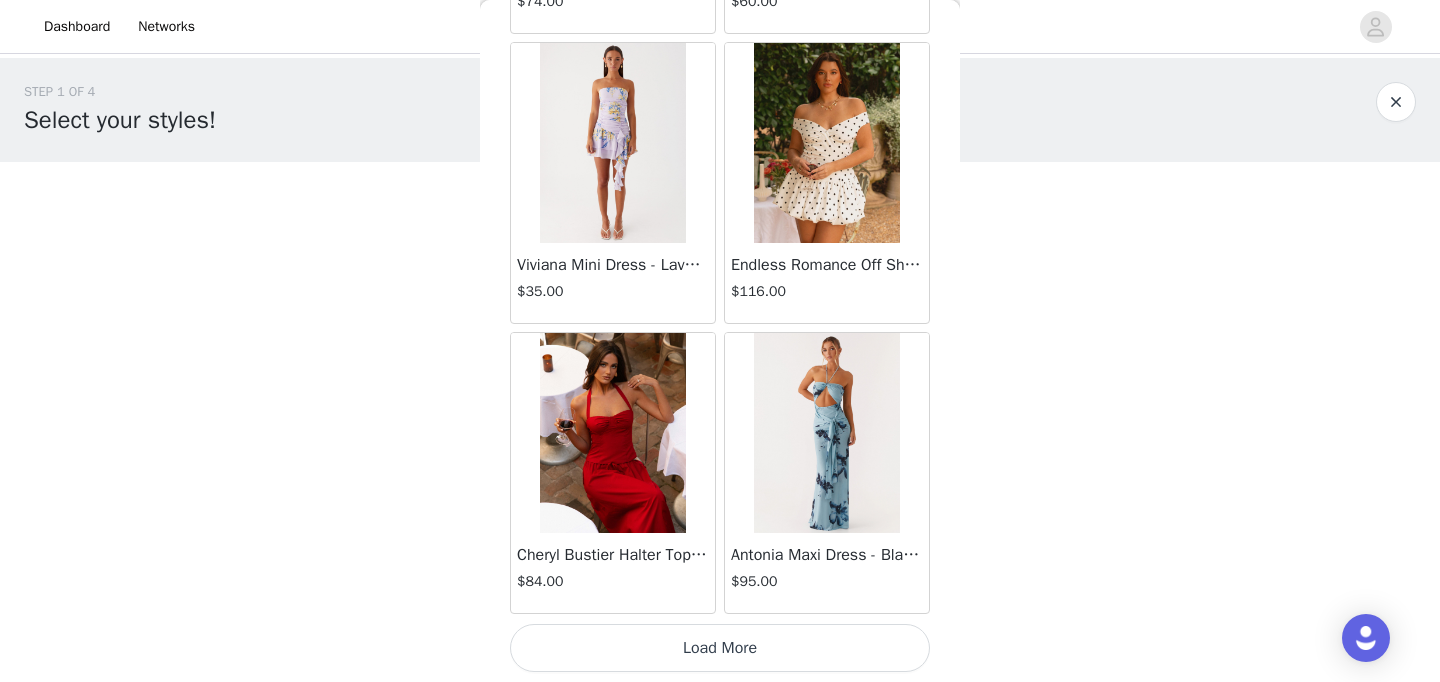 click on "Load More" at bounding box center (720, 648) 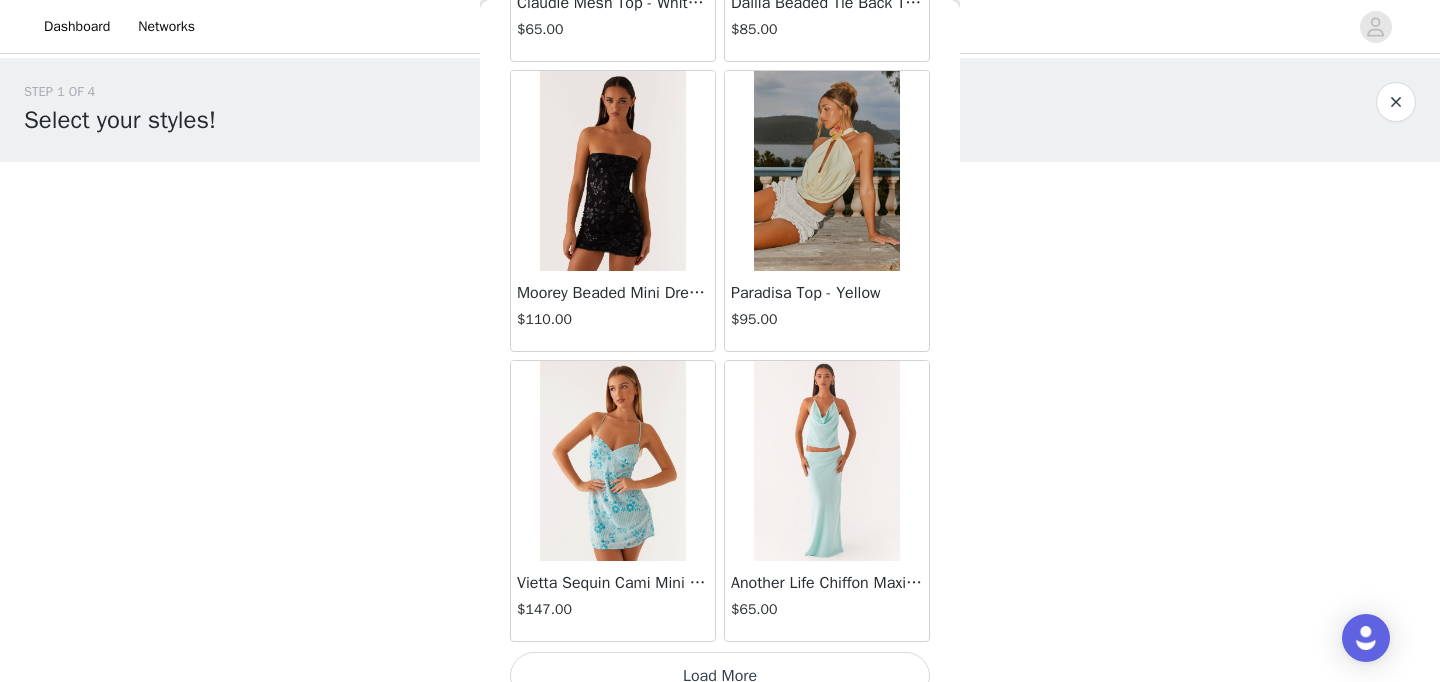 scroll, scrollTop: 28478, scrollLeft: 0, axis: vertical 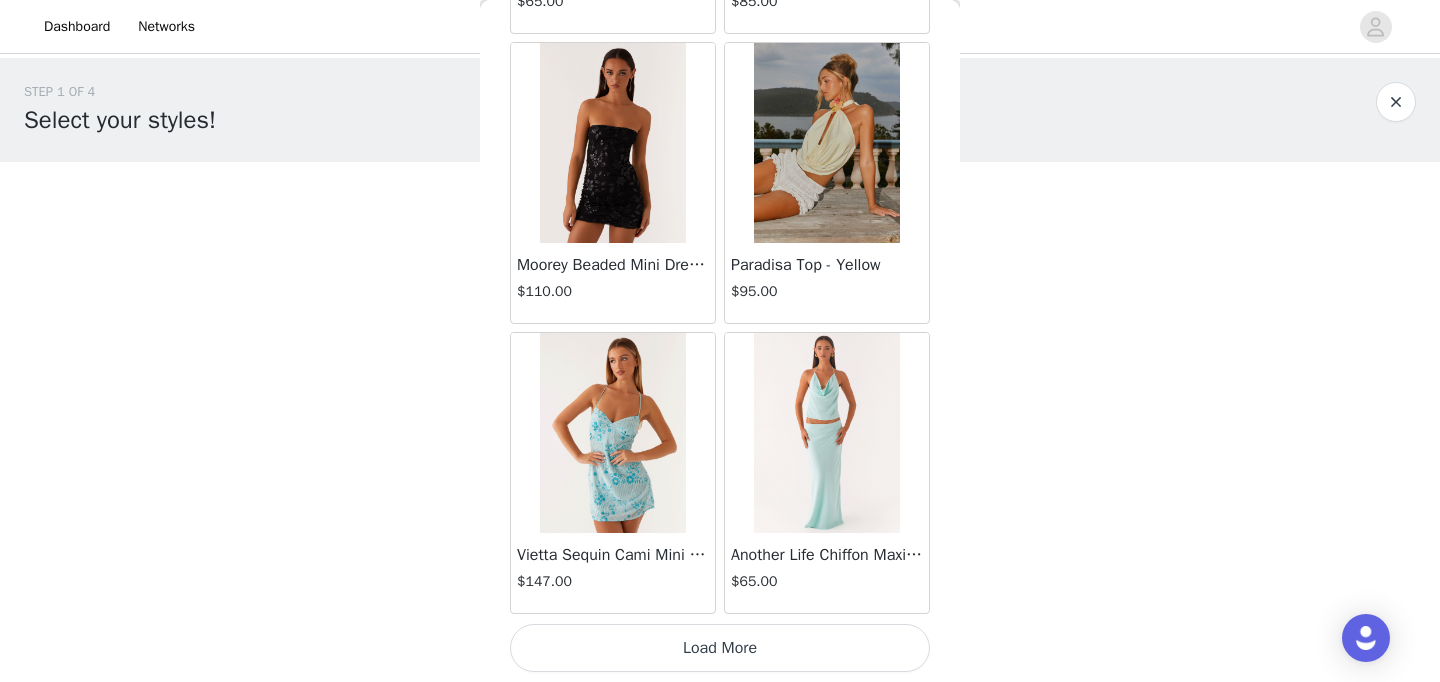 click on "Load More" at bounding box center (720, 648) 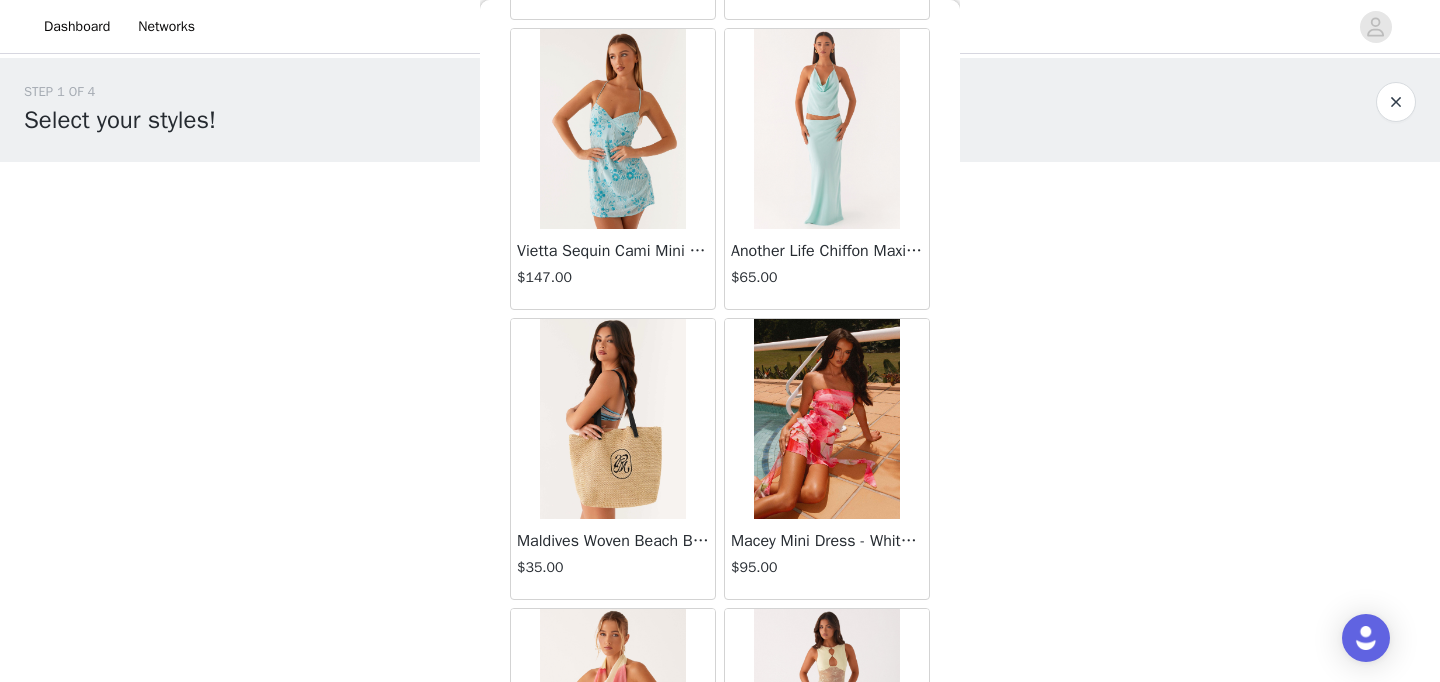 click on "Prophecy Maxi Dress - Yellow   $60.00" at bounding box center (827, 749) 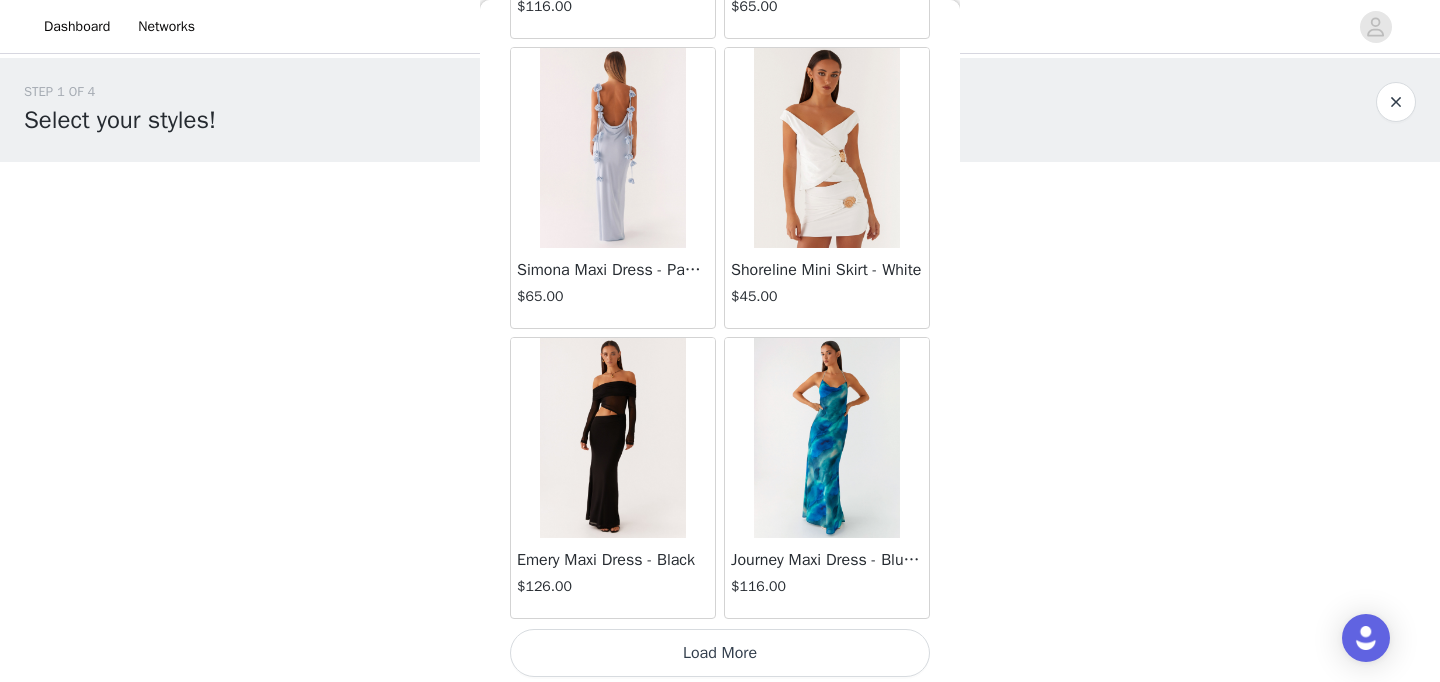 scroll, scrollTop: 31378, scrollLeft: 0, axis: vertical 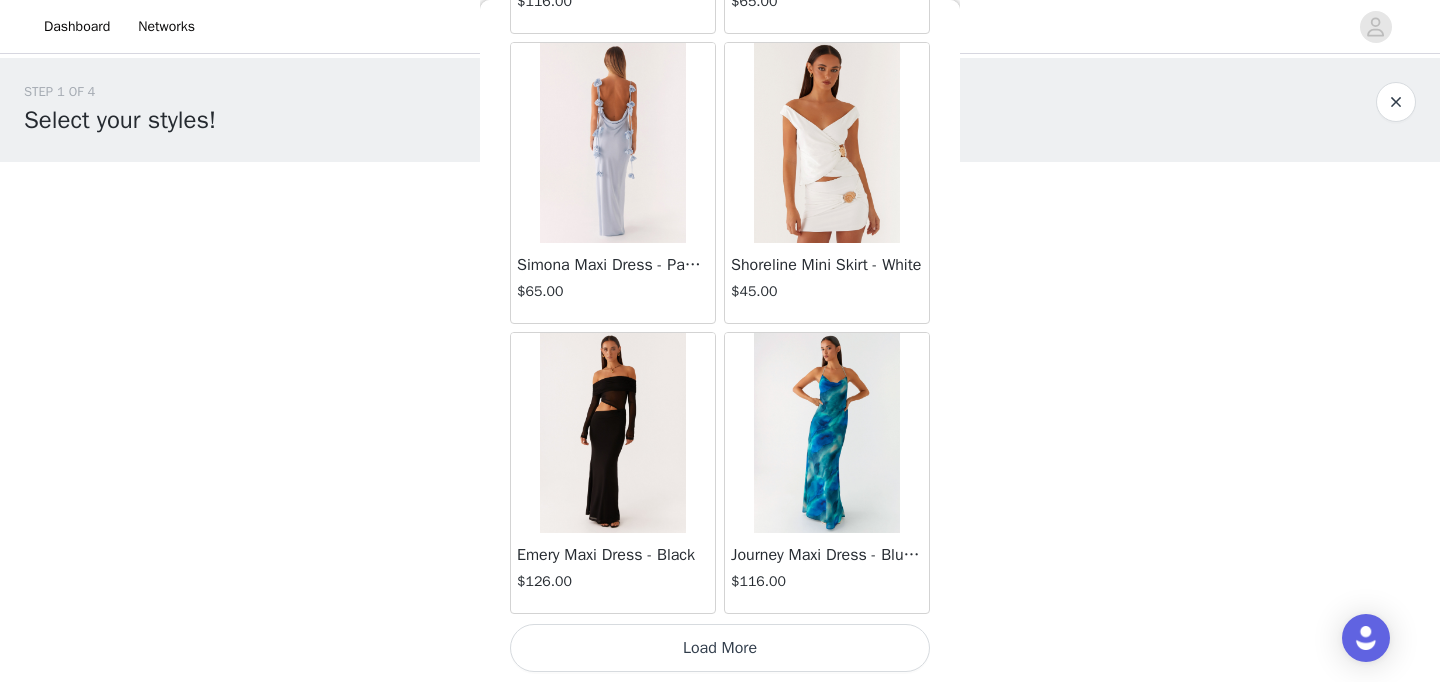 click on "Load More" at bounding box center (720, 648) 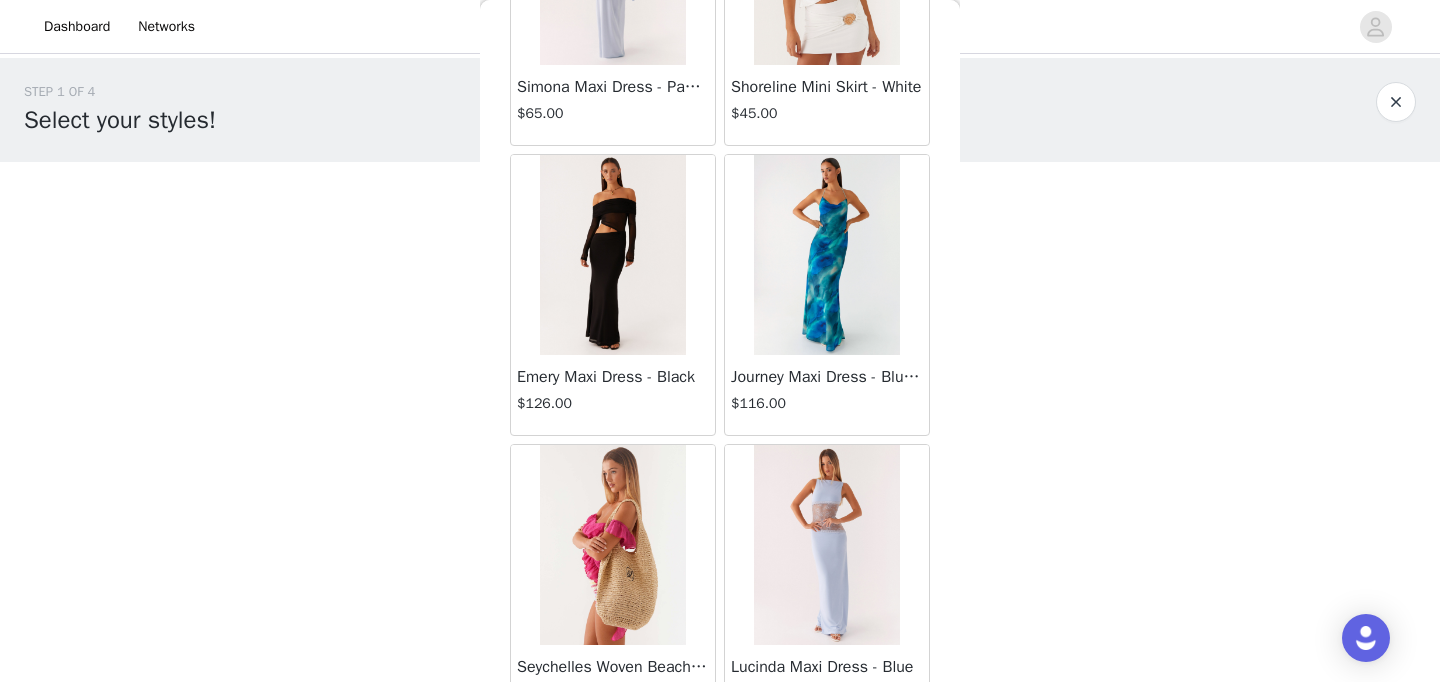 scroll, scrollTop: 31583, scrollLeft: 0, axis: vertical 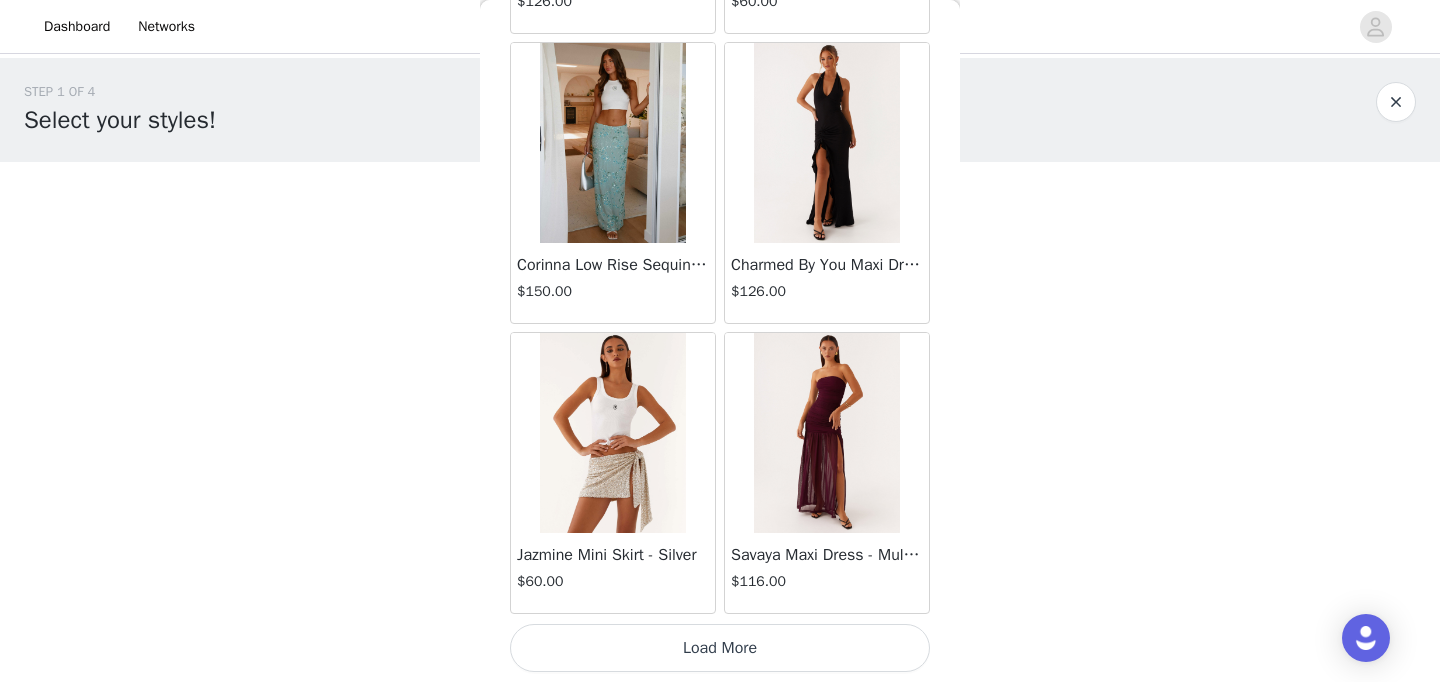 click on "Load More" at bounding box center [720, 648] 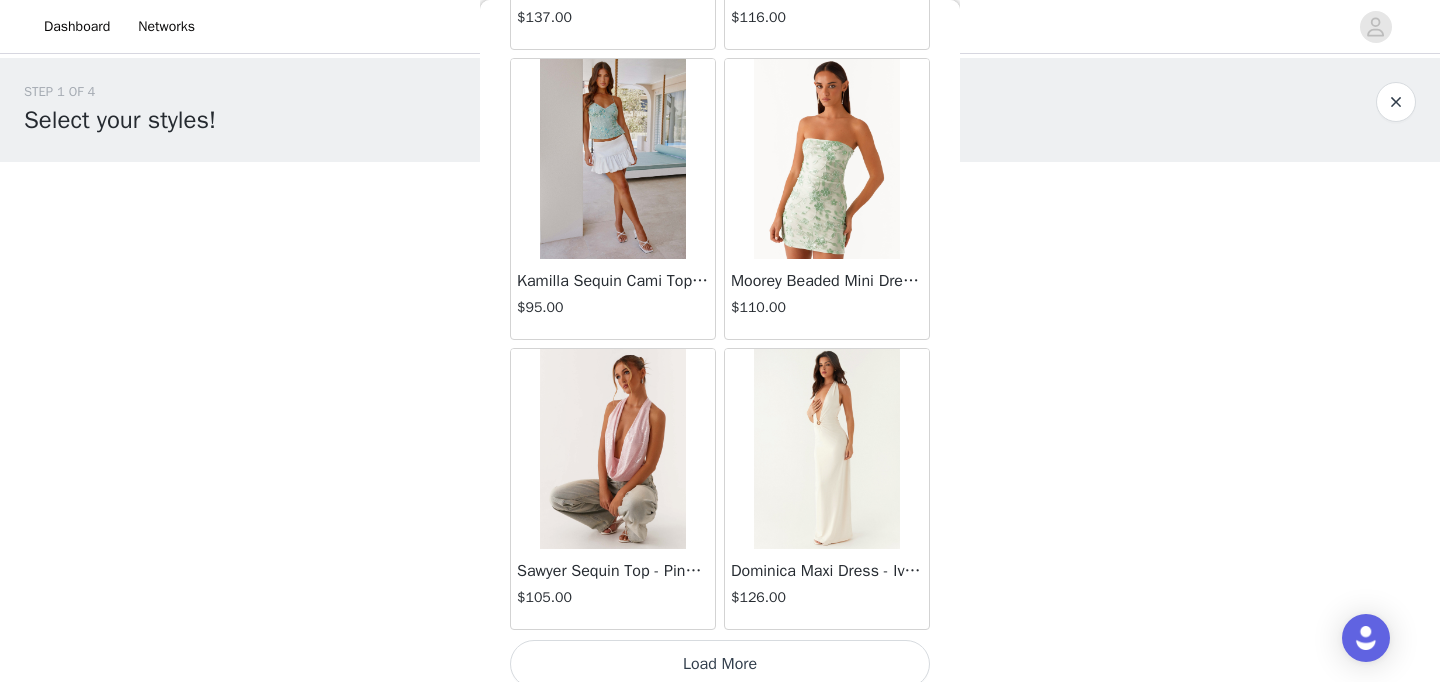 scroll, scrollTop: 37178, scrollLeft: 0, axis: vertical 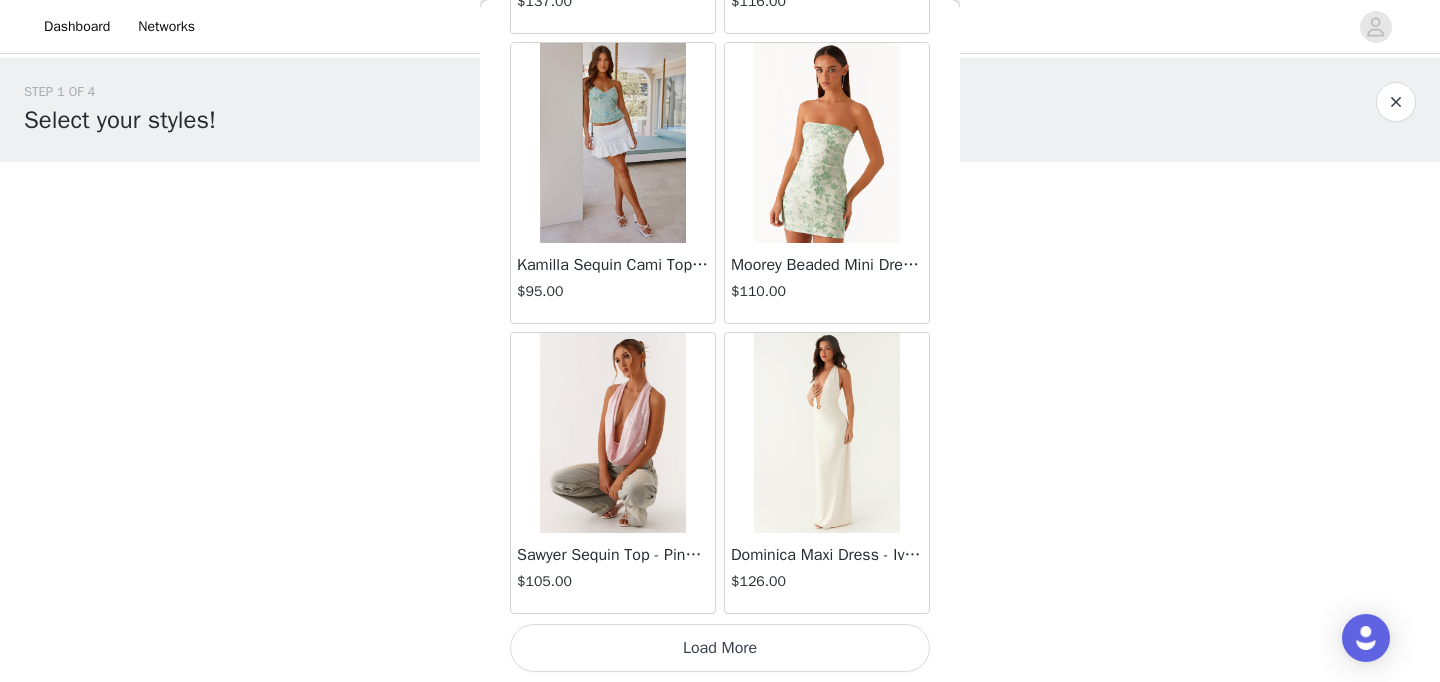 click on "Load More" at bounding box center (720, 648) 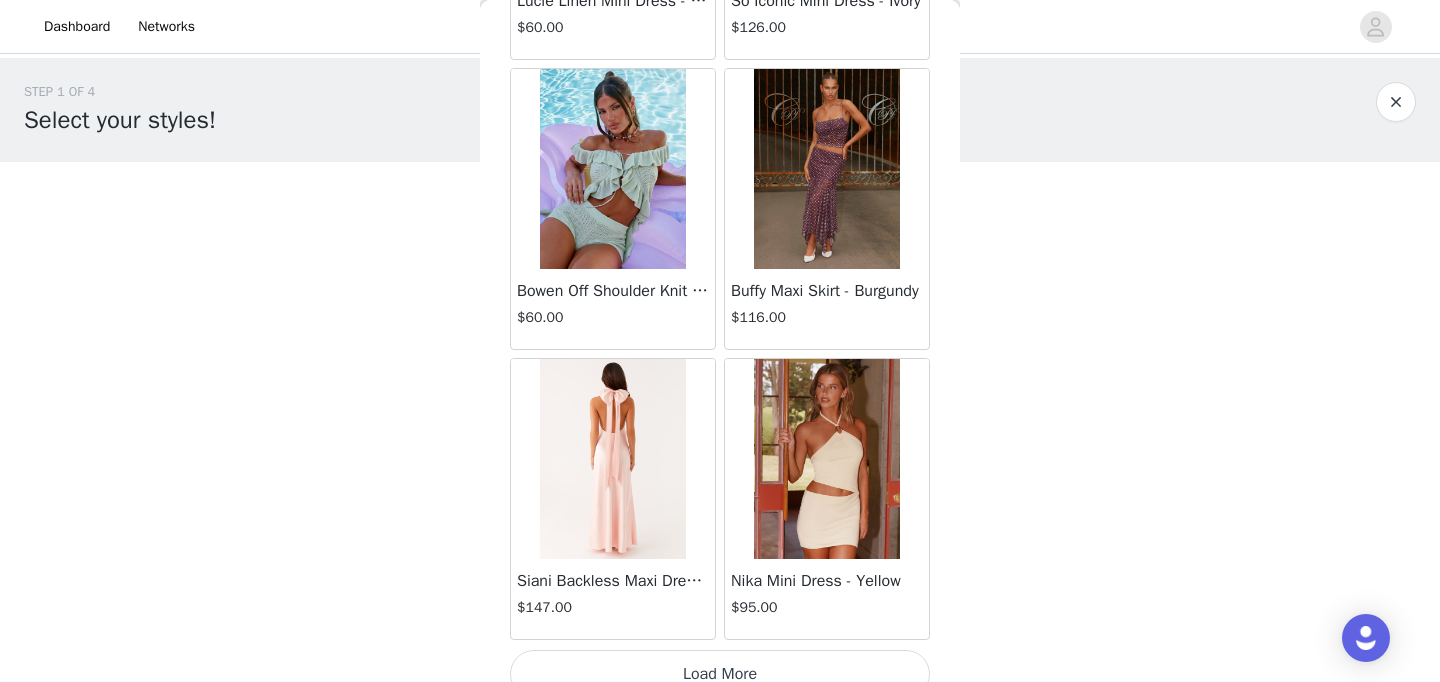 scroll, scrollTop: 40078, scrollLeft: 0, axis: vertical 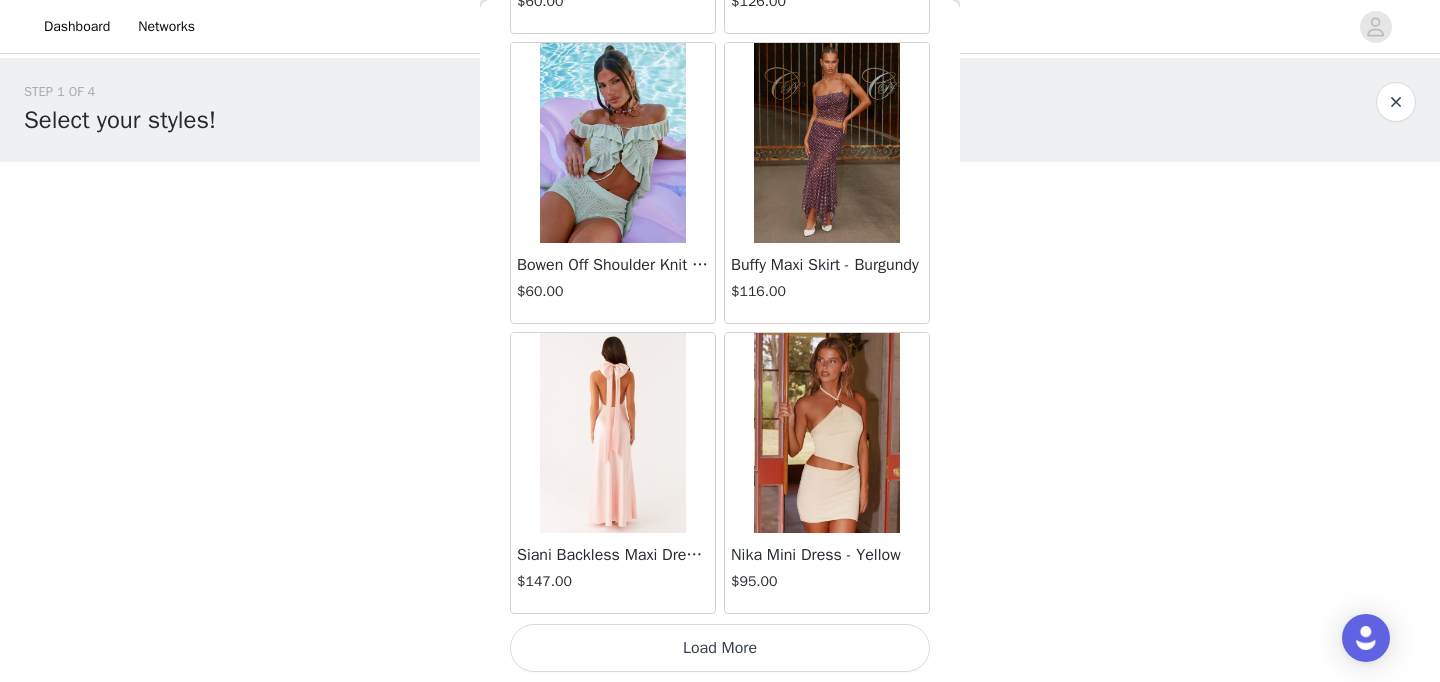 click on "Load More" at bounding box center (720, 648) 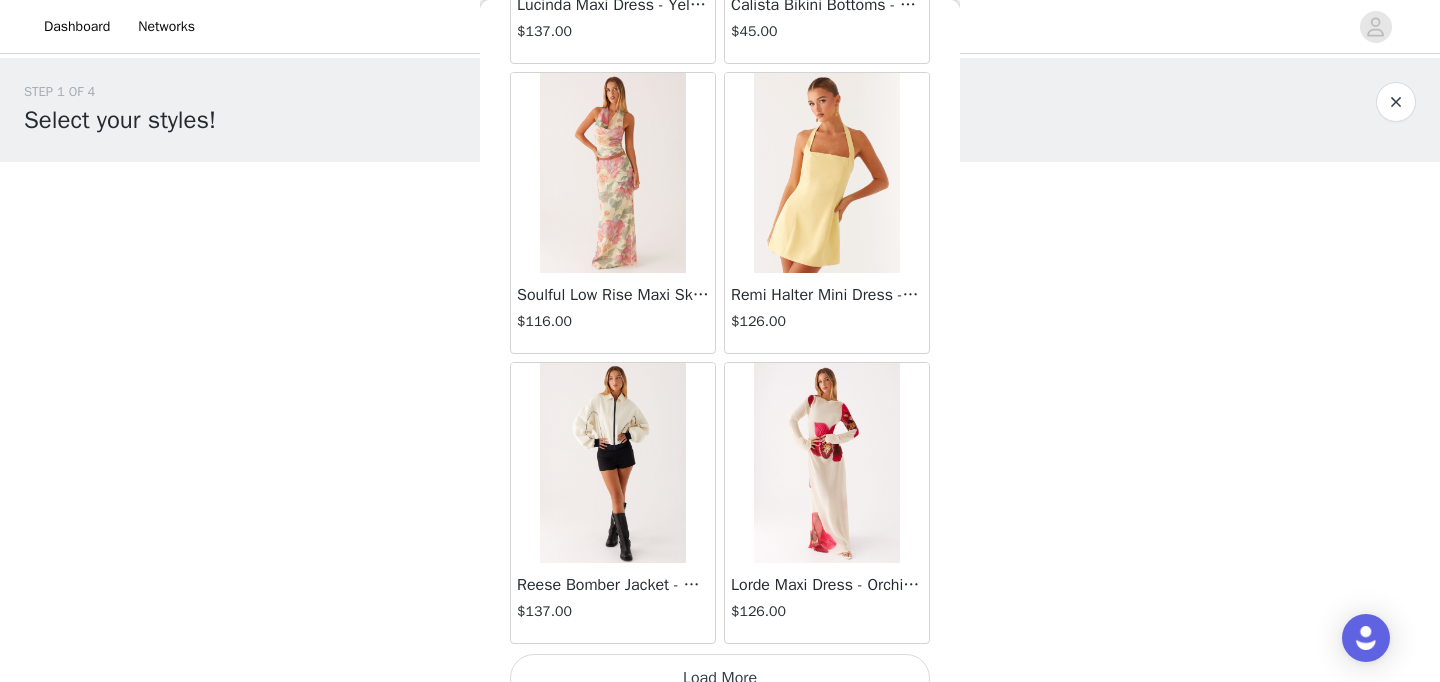 scroll, scrollTop: 42978, scrollLeft: 0, axis: vertical 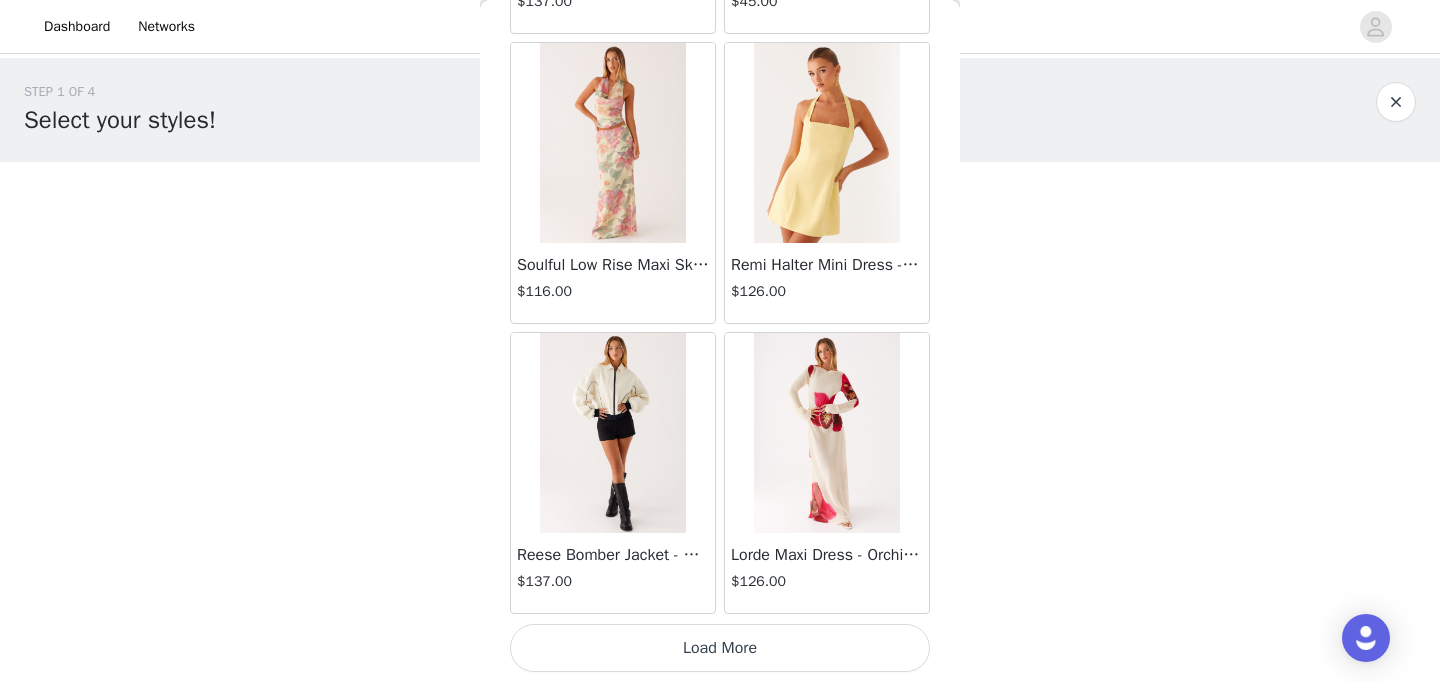 click on "Load More" at bounding box center [720, 648] 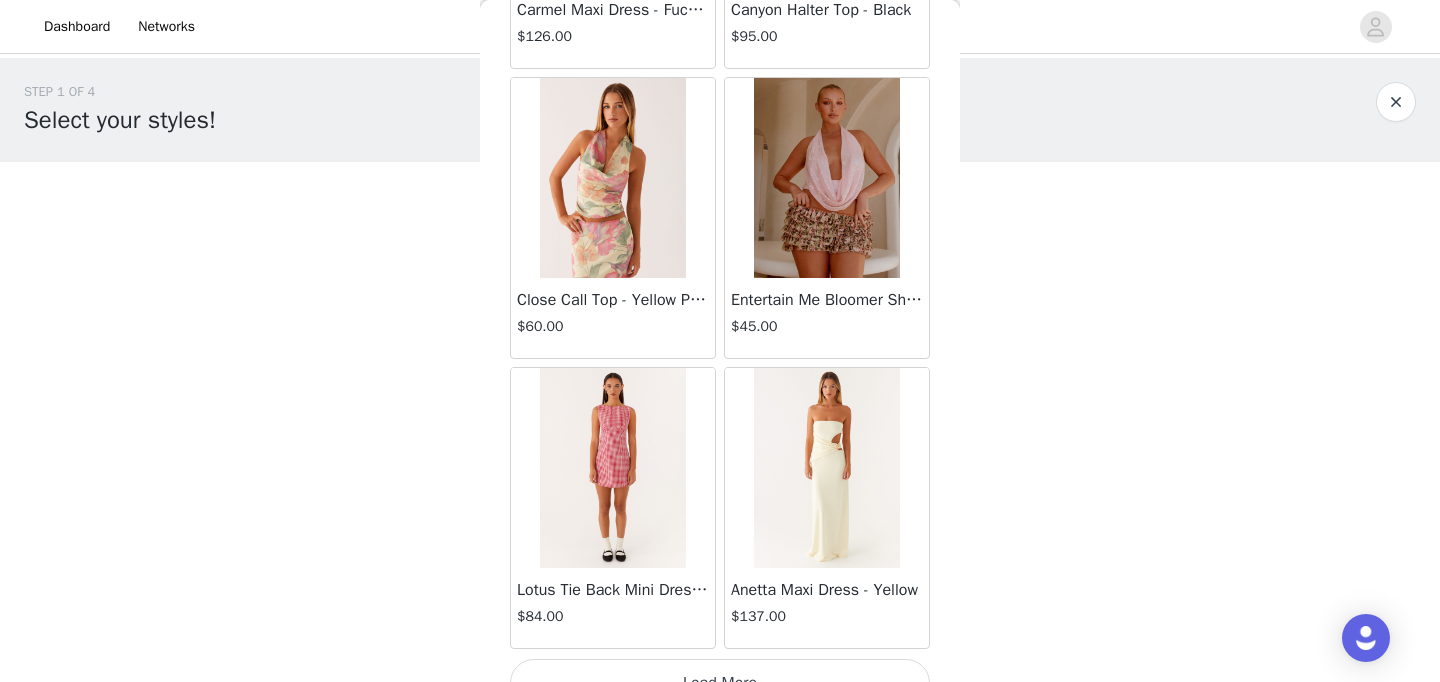 scroll, scrollTop: 45878, scrollLeft: 0, axis: vertical 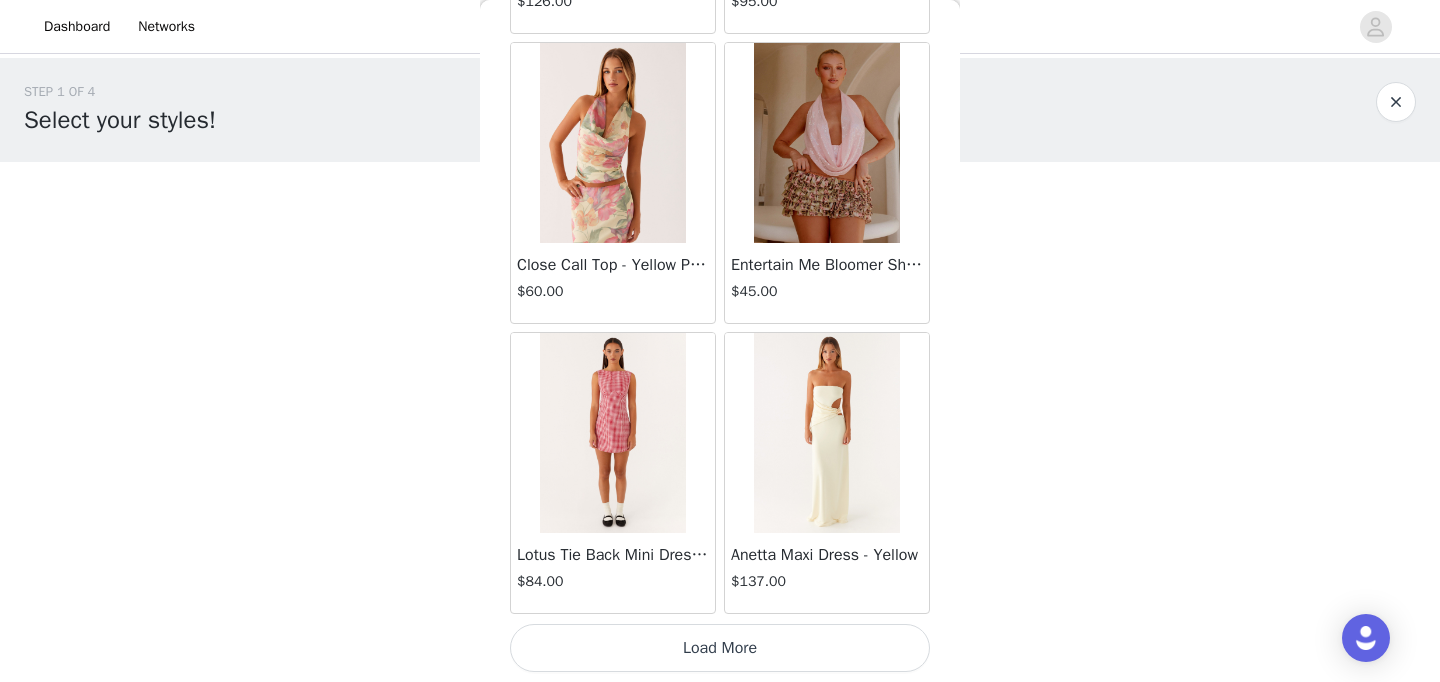click on "Load More" at bounding box center (720, 648) 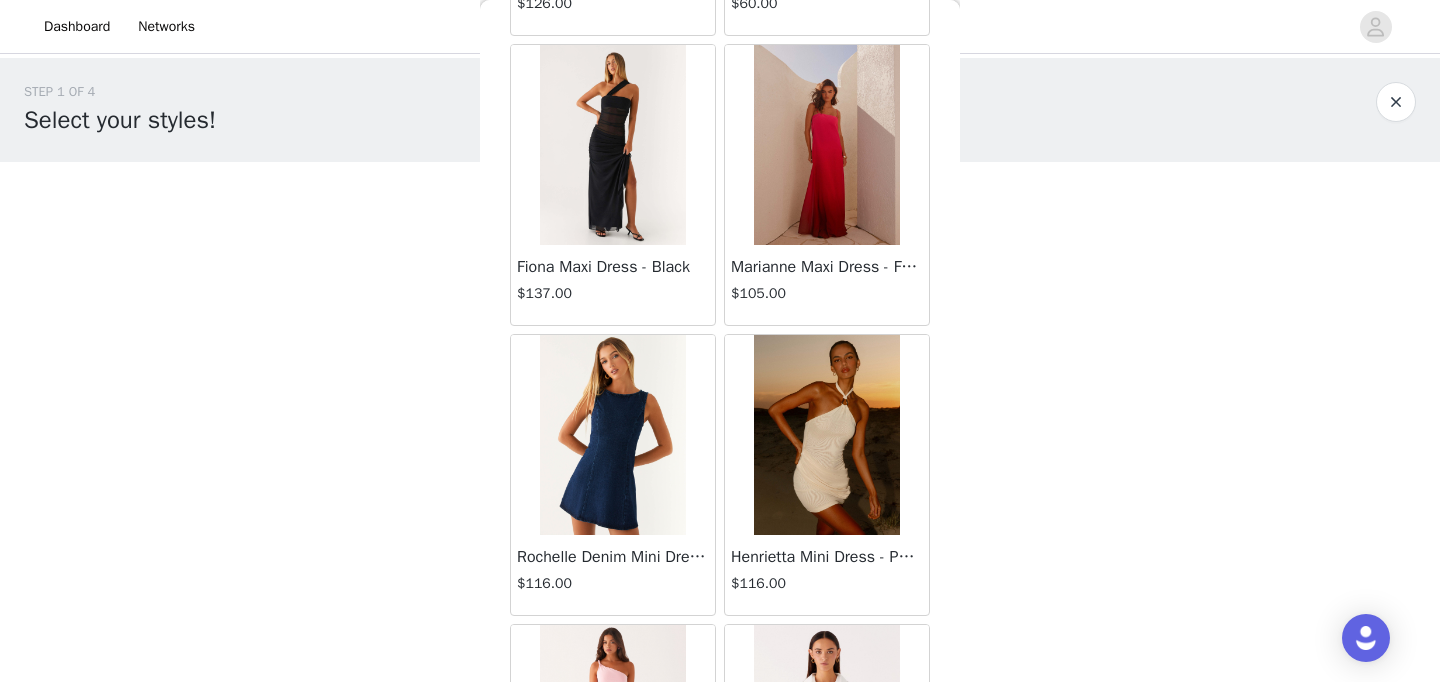 scroll, scrollTop: 47619, scrollLeft: 0, axis: vertical 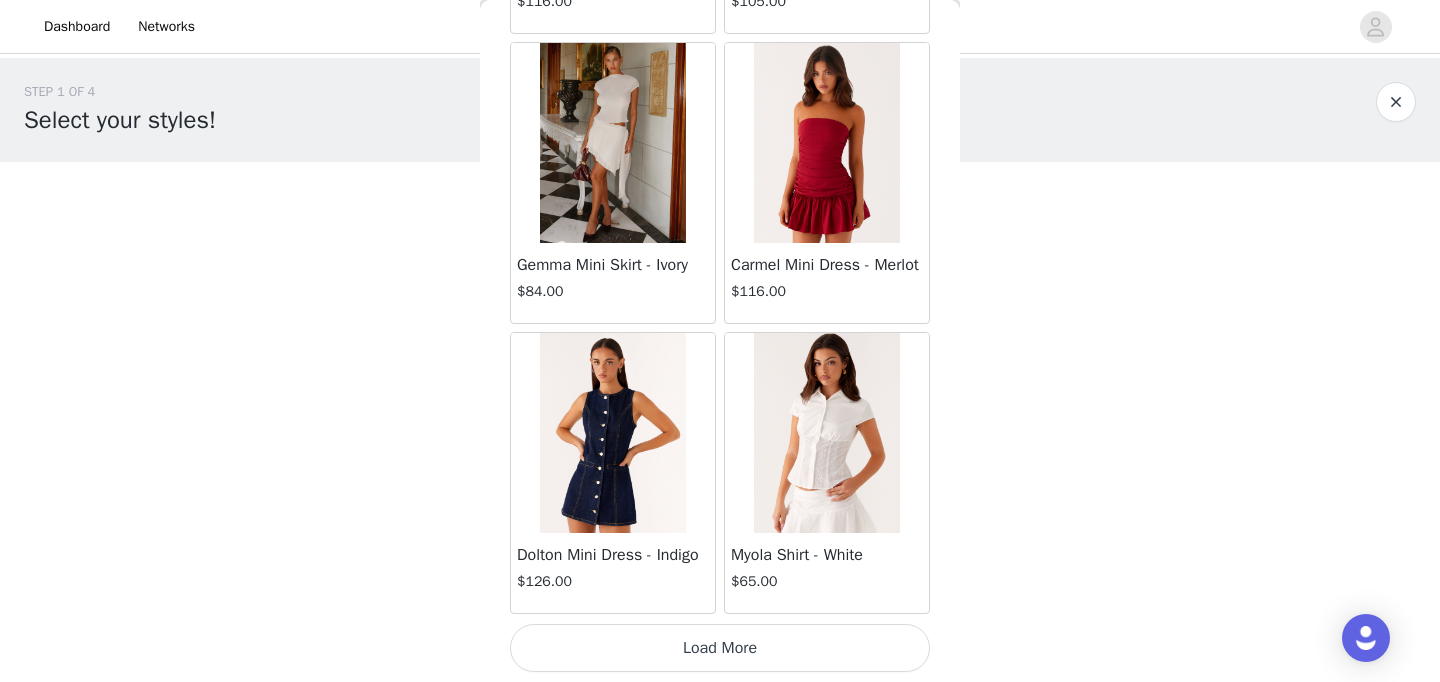 click on "Load More" at bounding box center (720, 648) 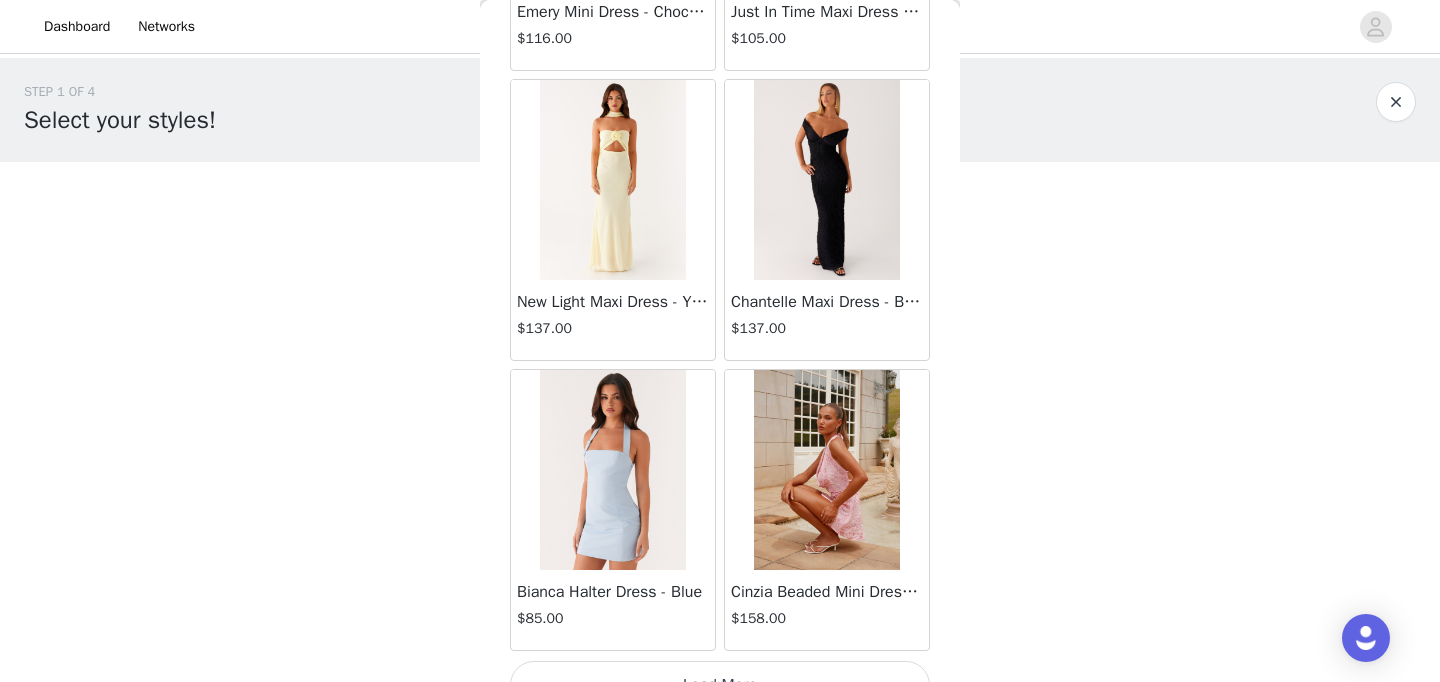 scroll, scrollTop: 51678, scrollLeft: 0, axis: vertical 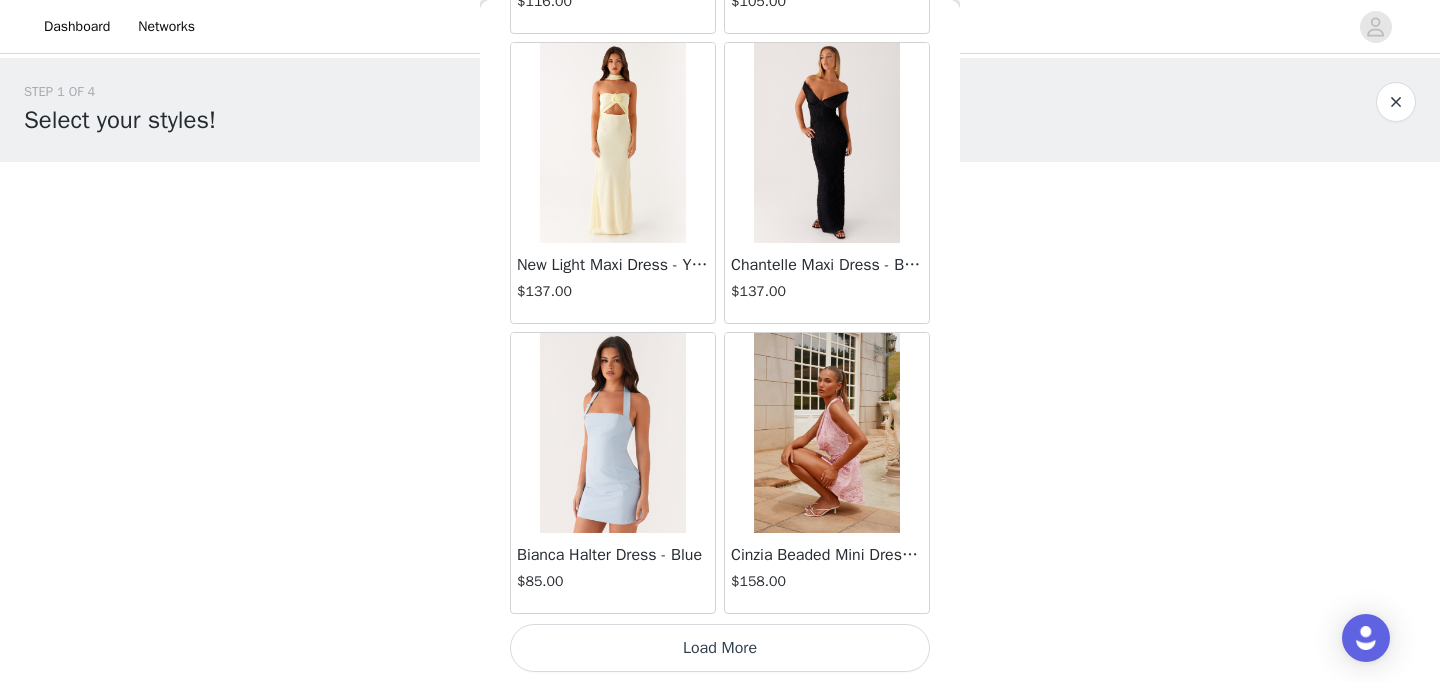 click on "Load More" at bounding box center [720, 648] 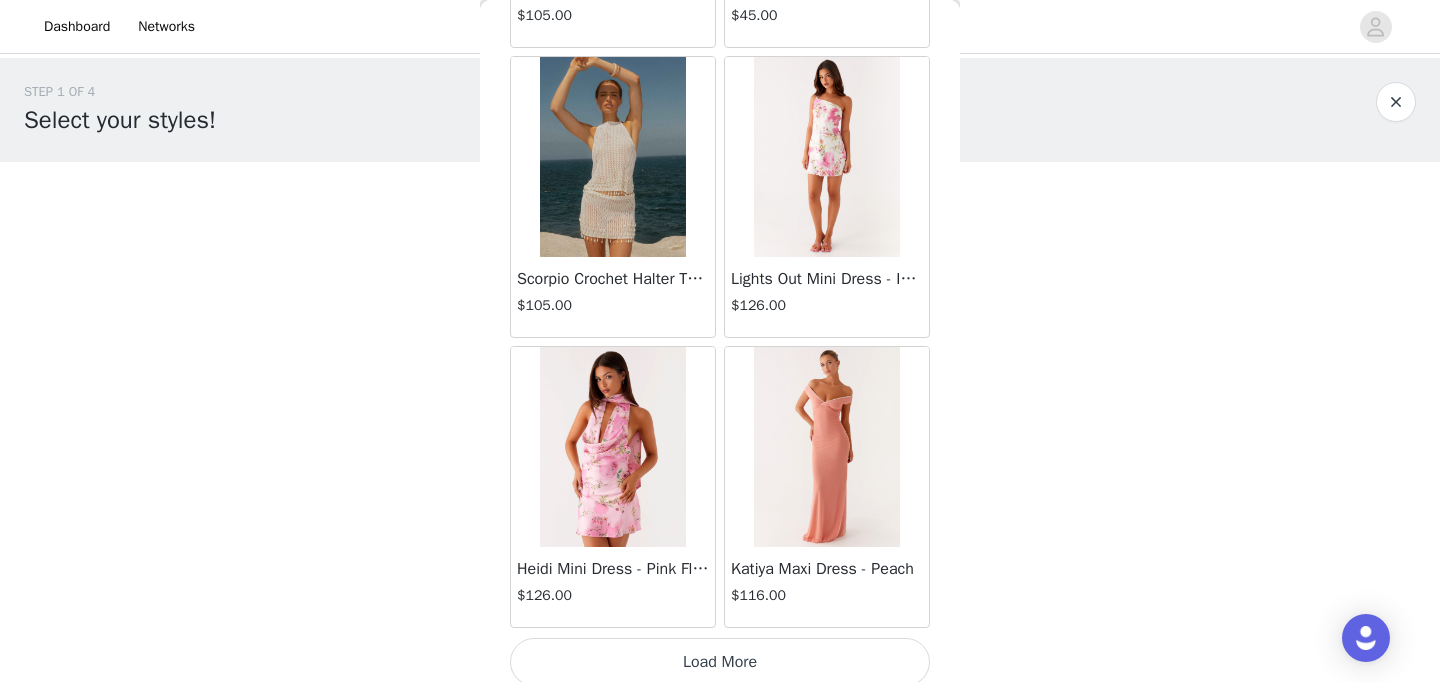 scroll, scrollTop: 54578, scrollLeft: 0, axis: vertical 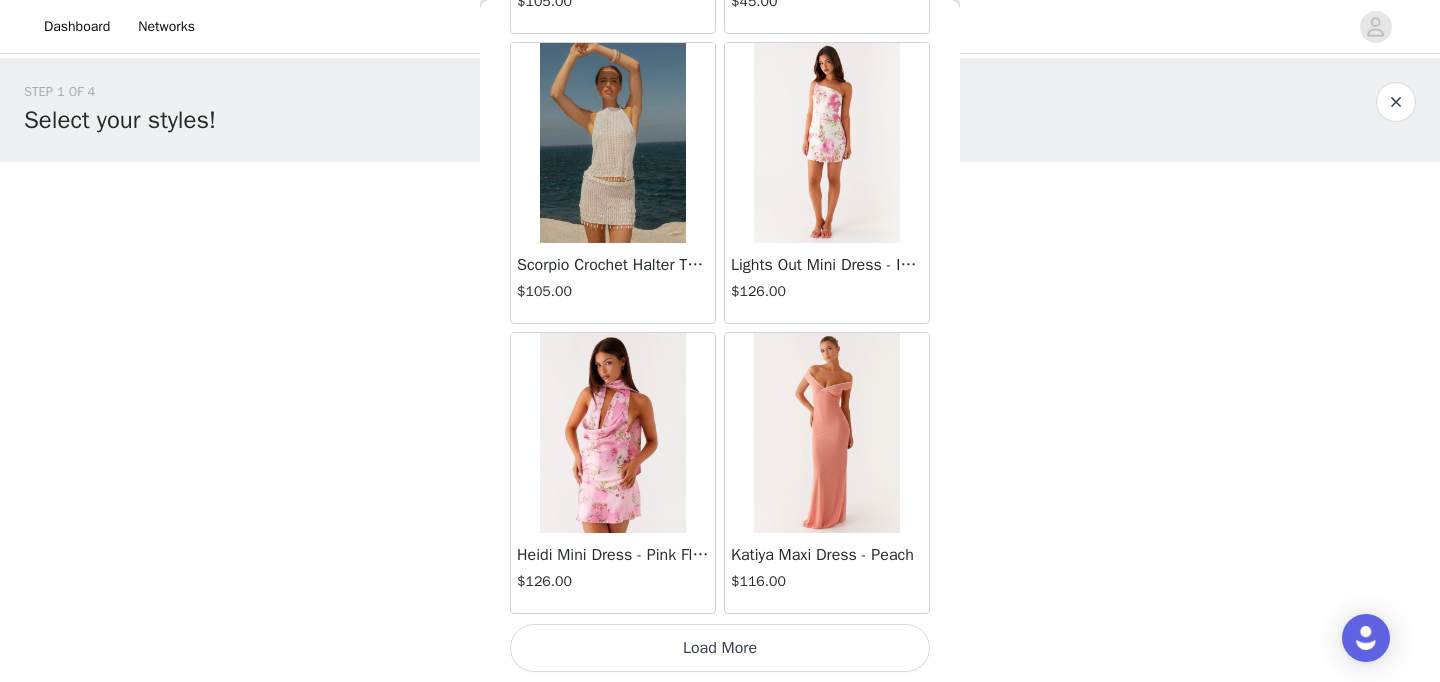 click on "Load More" at bounding box center (720, 648) 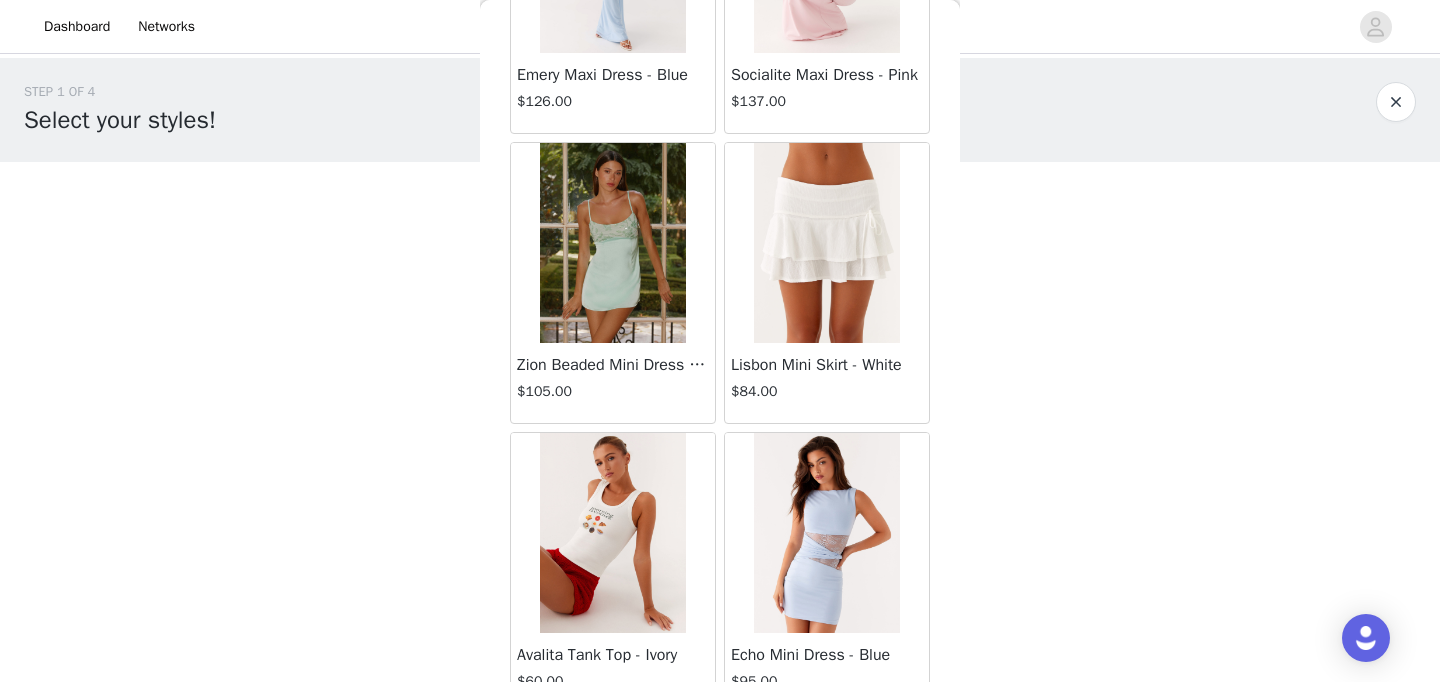 scroll, scrollTop: 57478, scrollLeft: 0, axis: vertical 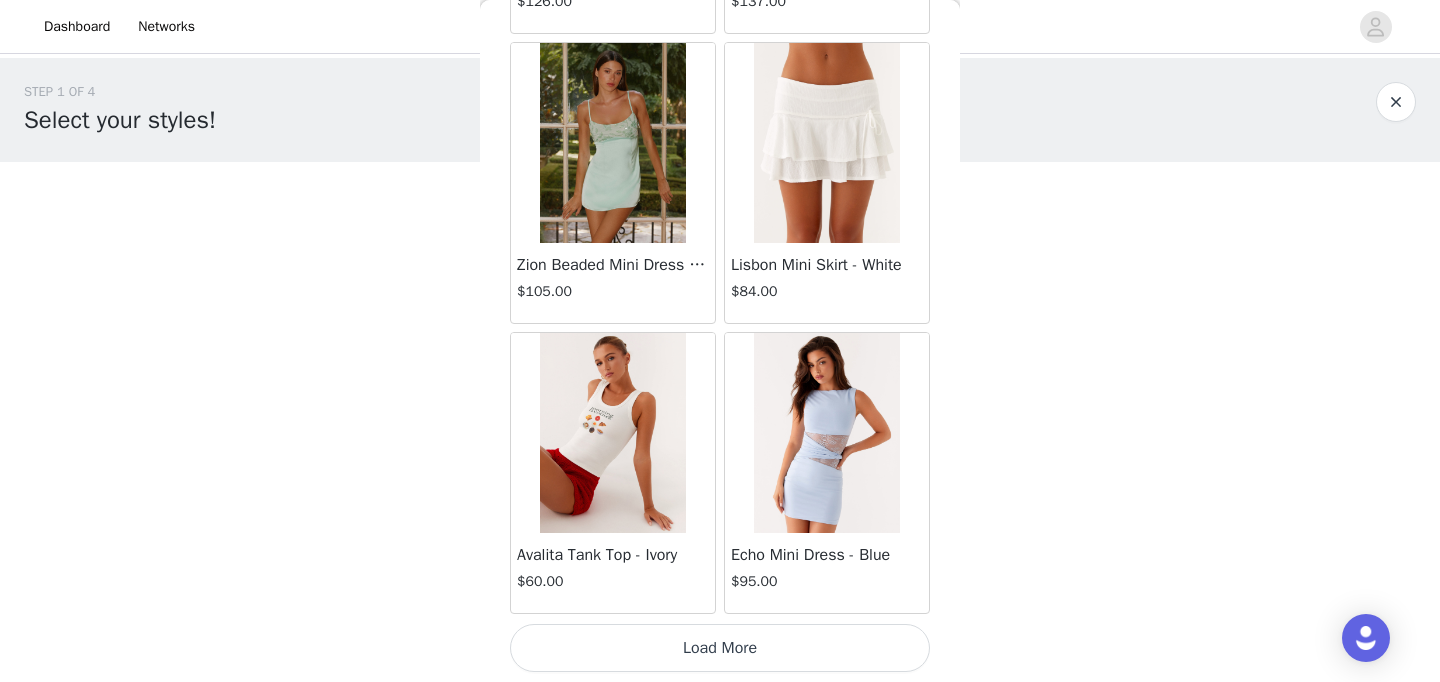 click on "Load More" at bounding box center (720, 648) 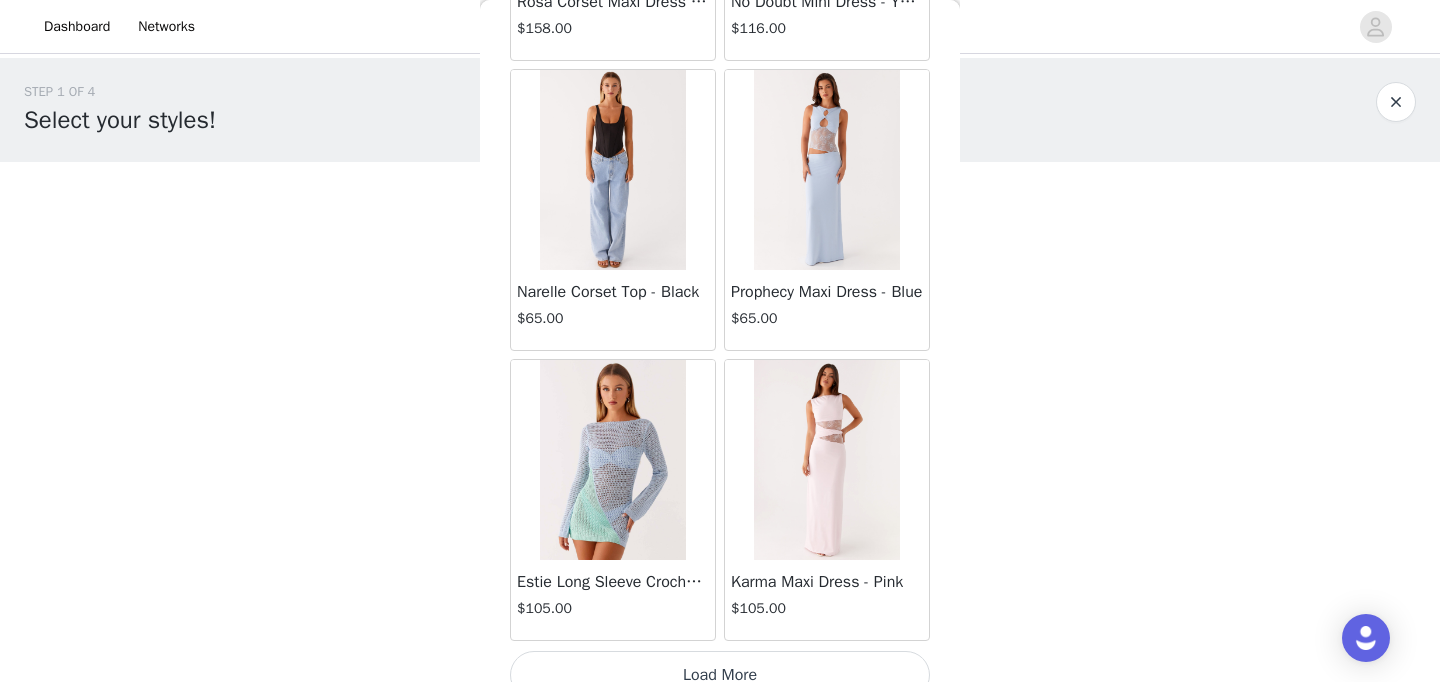 scroll, scrollTop: 60378, scrollLeft: 0, axis: vertical 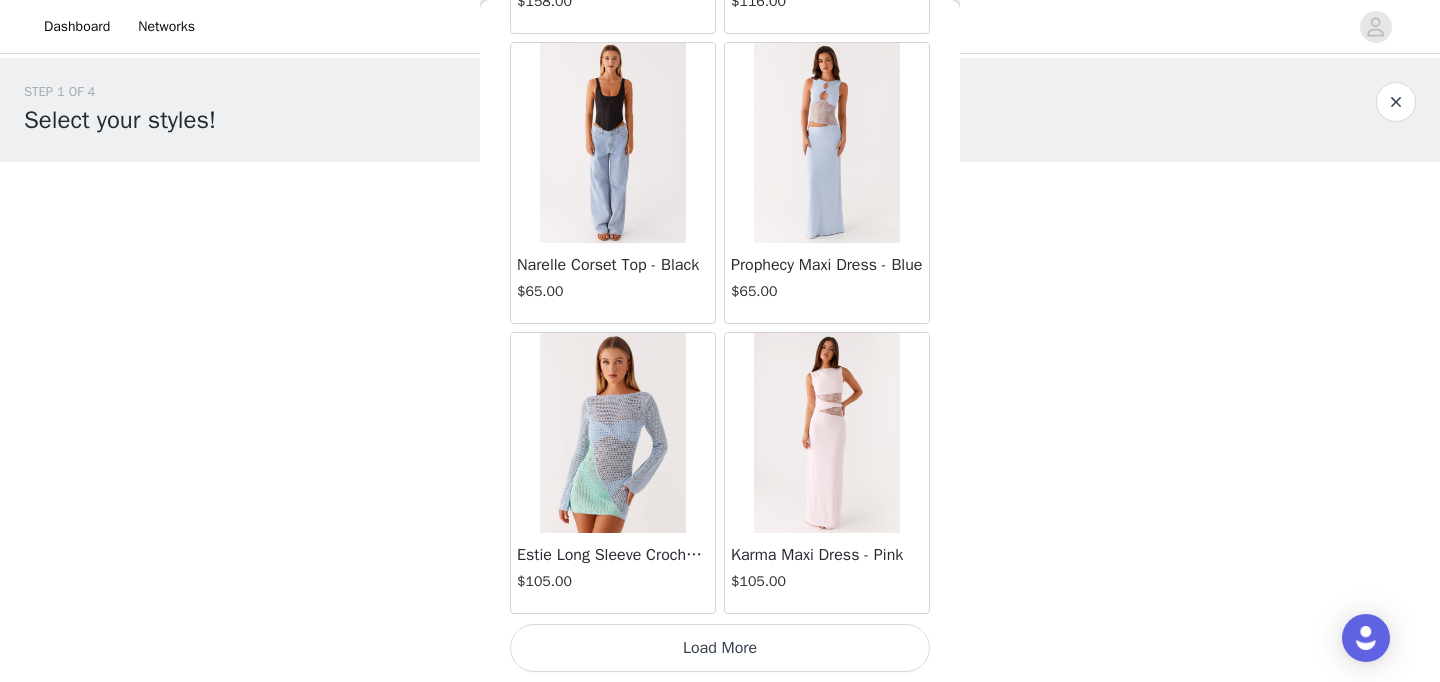 click on "Load More" at bounding box center (720, 648) 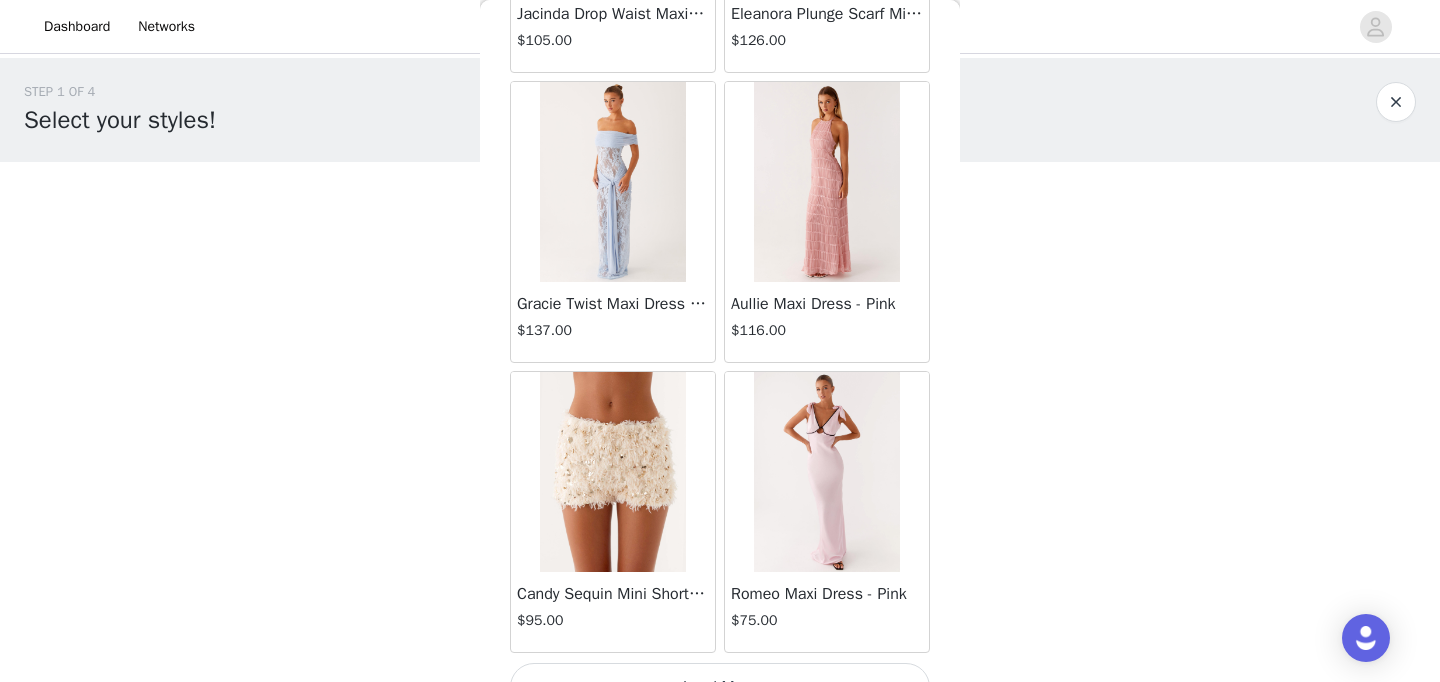 scroll, scrollTop: 63278, scrollLeft: 0, axis: vertical 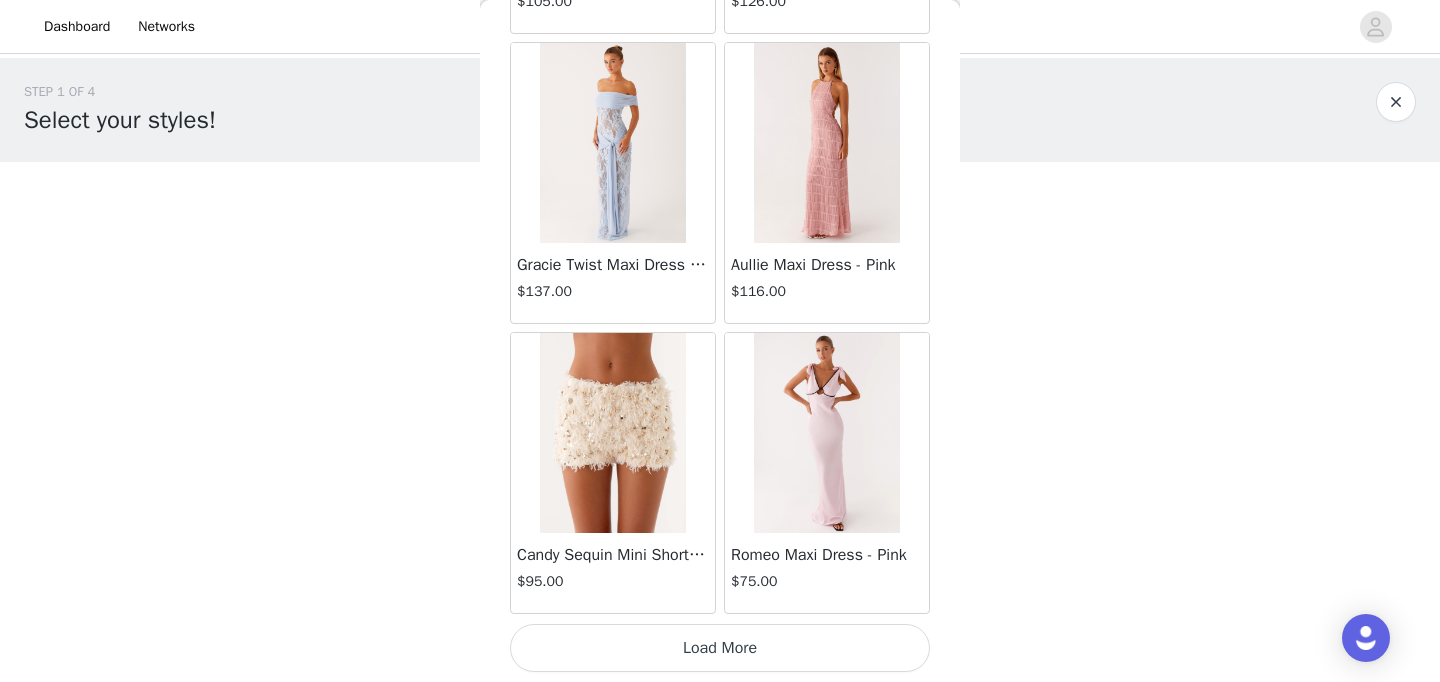 click on "Load More" at bounding box center (720, 648) 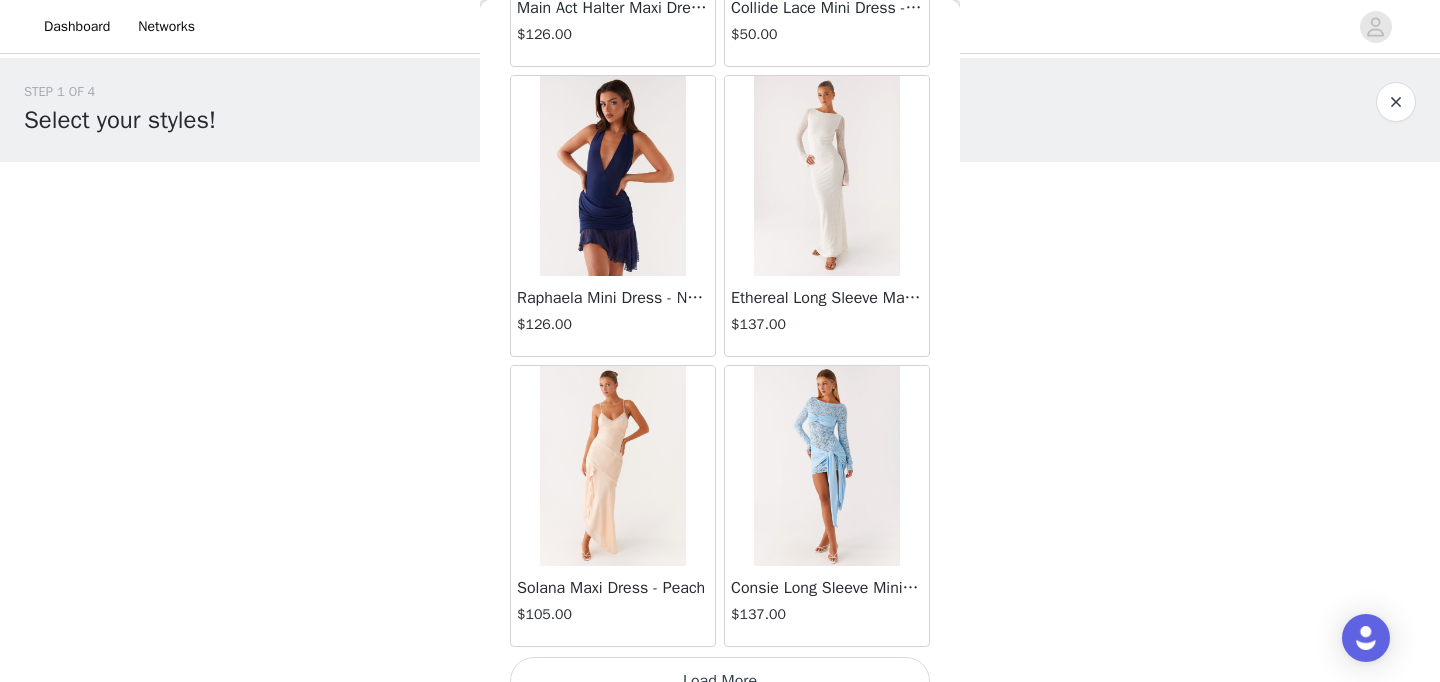 scroll, scrollTop: 66178, scrollLeft: 0, axis: vertical 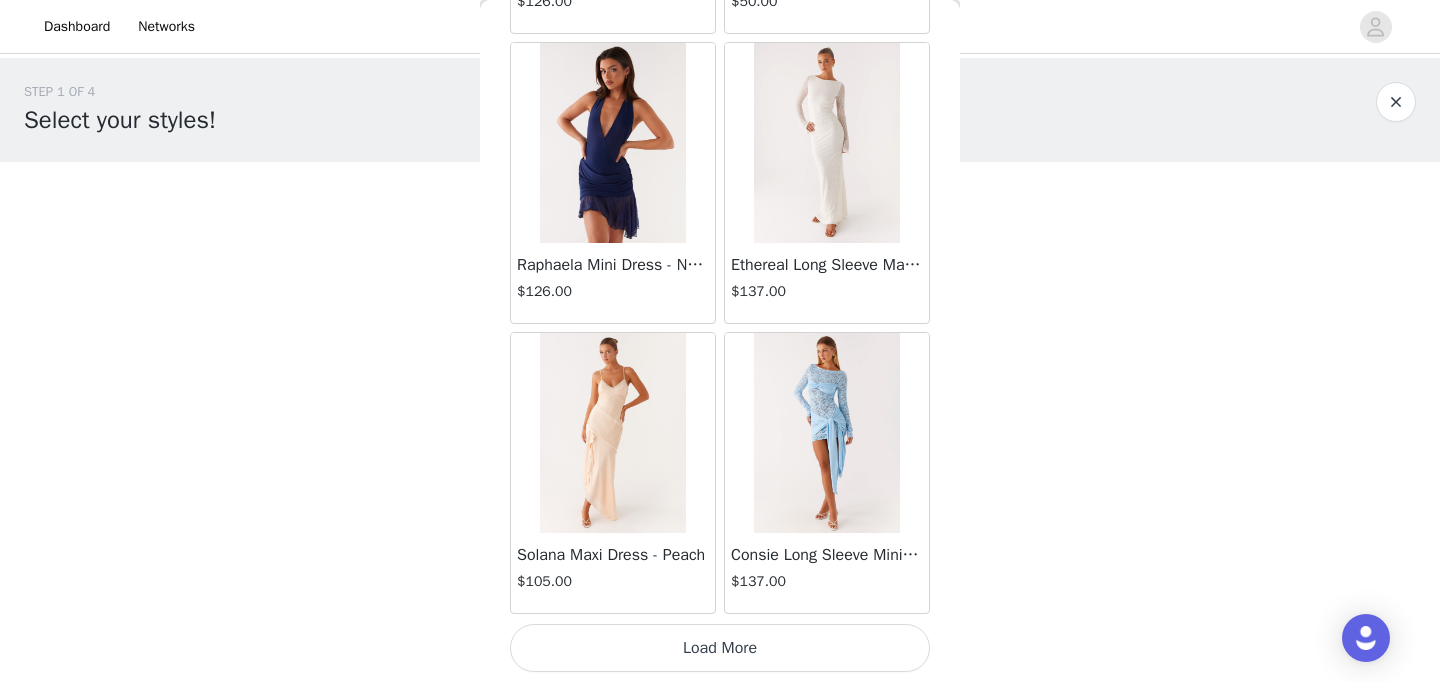 click on "Load More" at bounding box center (720, 648) 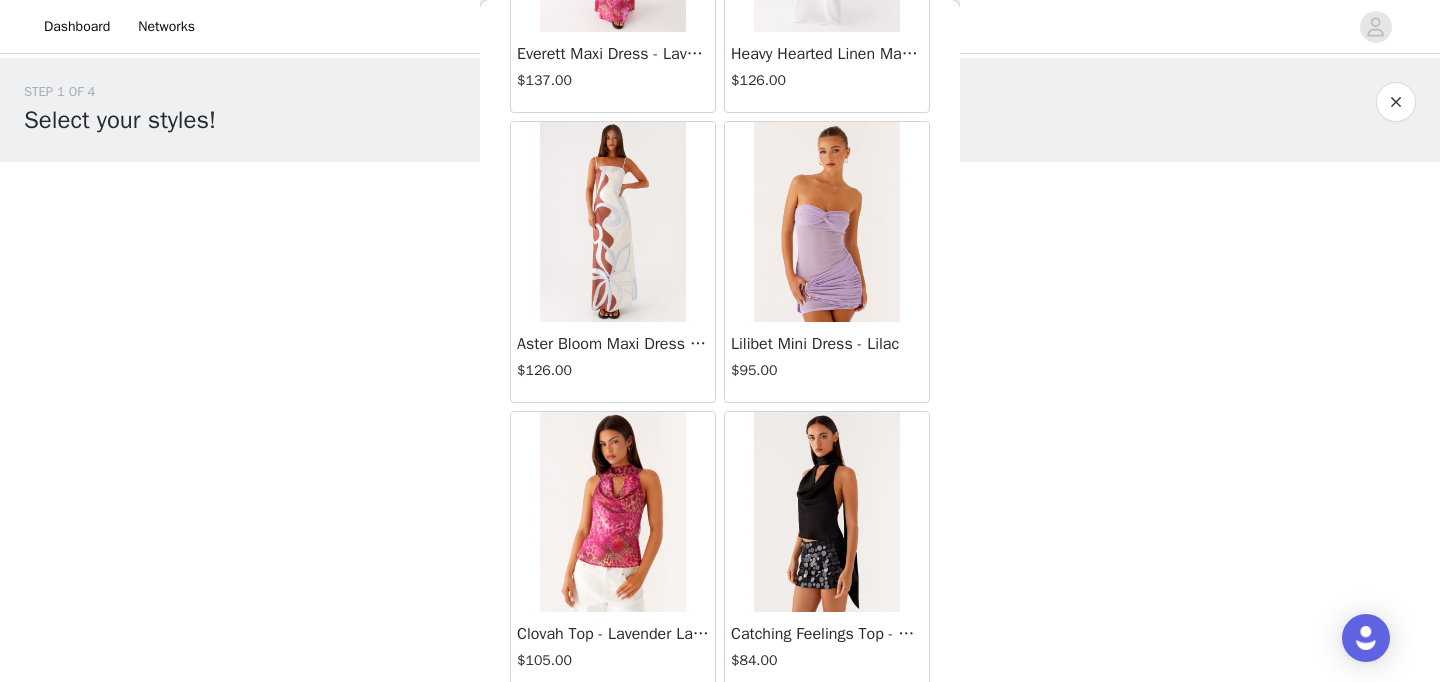 scroll, scrollTop: 69078, scrollLeft: 0, axis: vertical 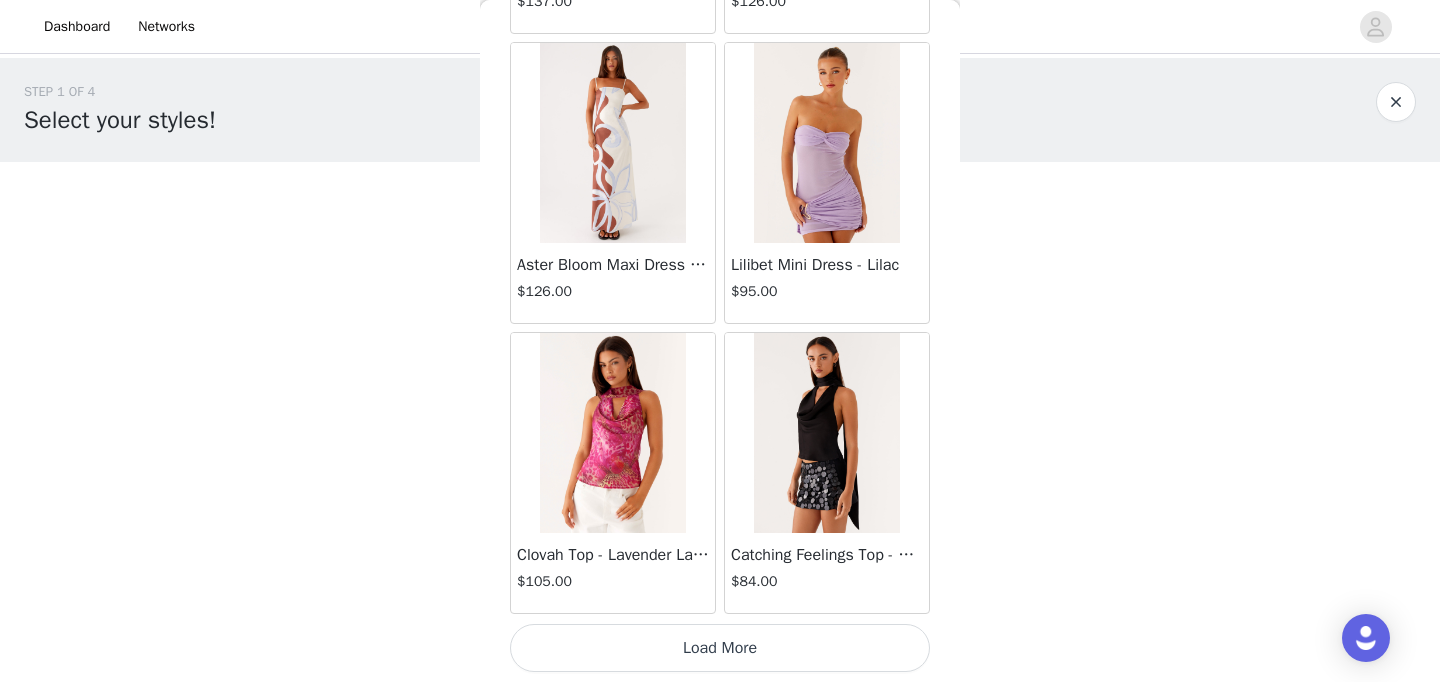 click on "Load More" at bounding box center [720, 648] 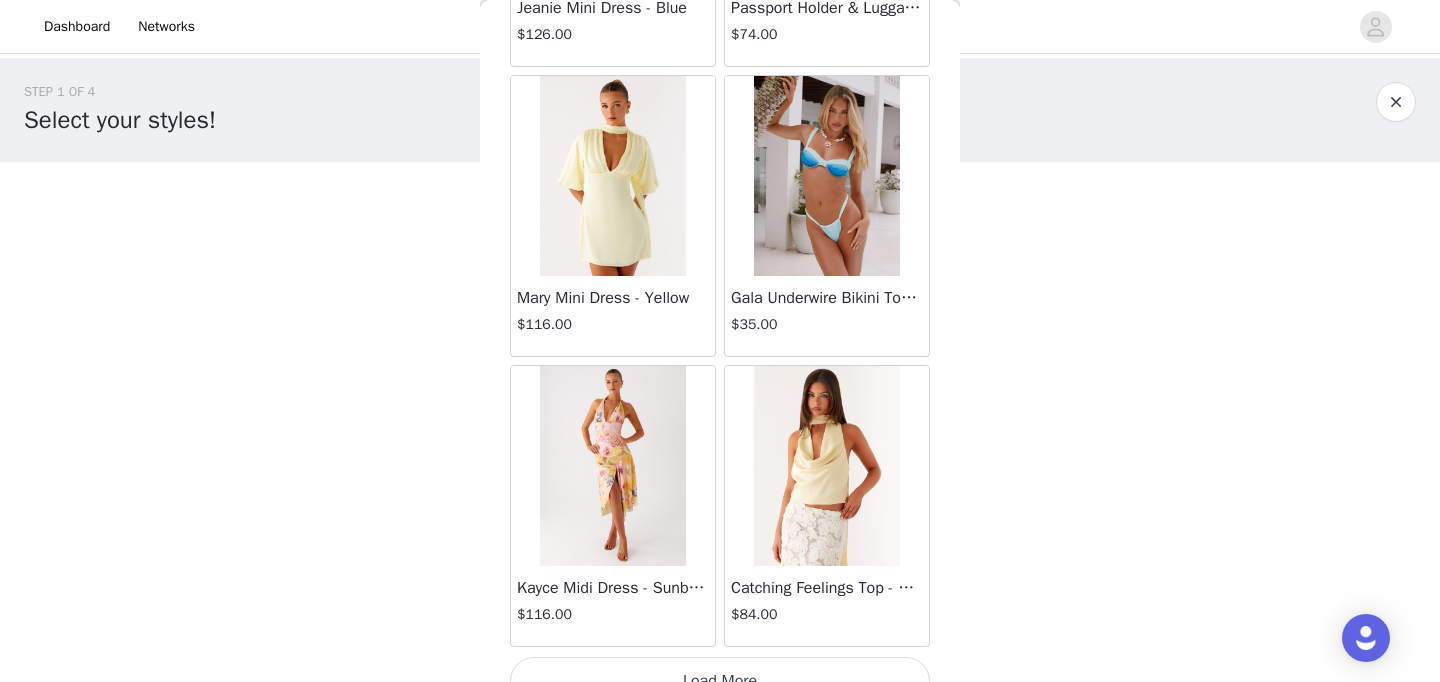 scroll, scrollTop: 71978, scrollLeft: 0, axis: vertical 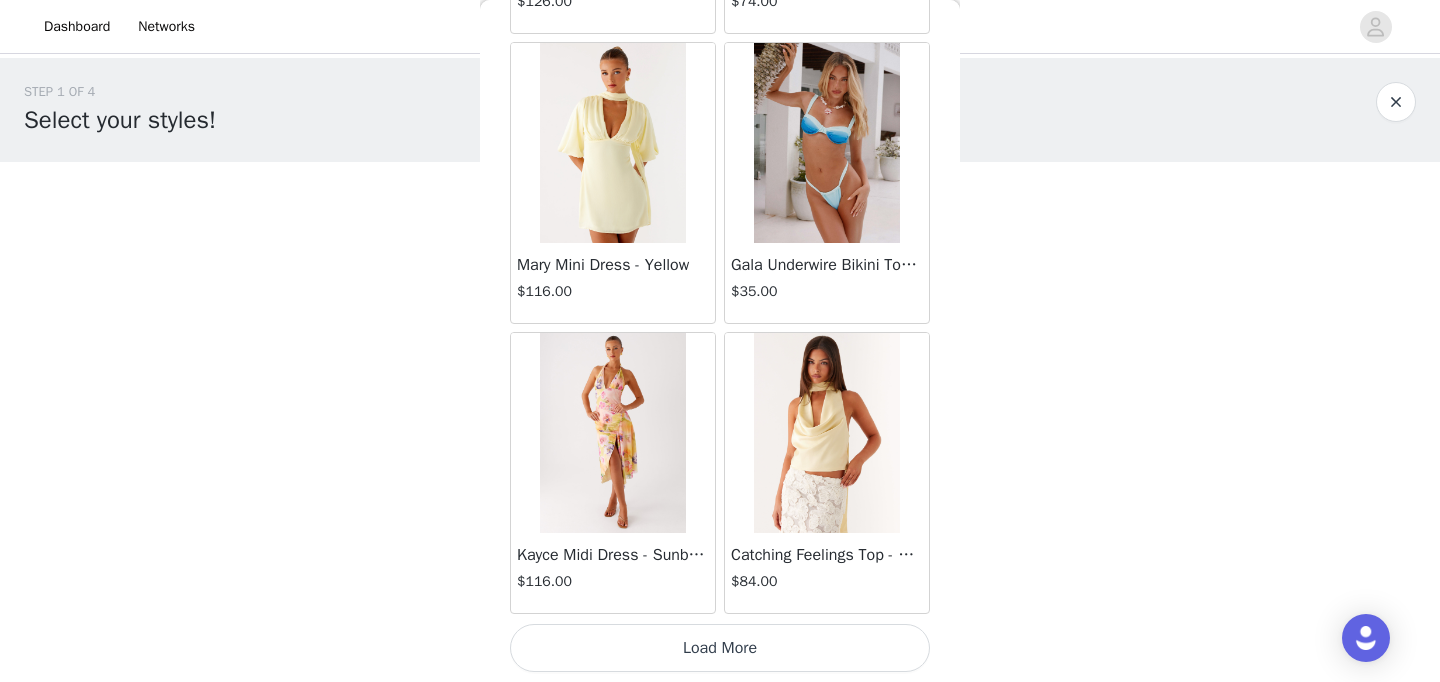click on "Load More" at bounding box center (720, 648) 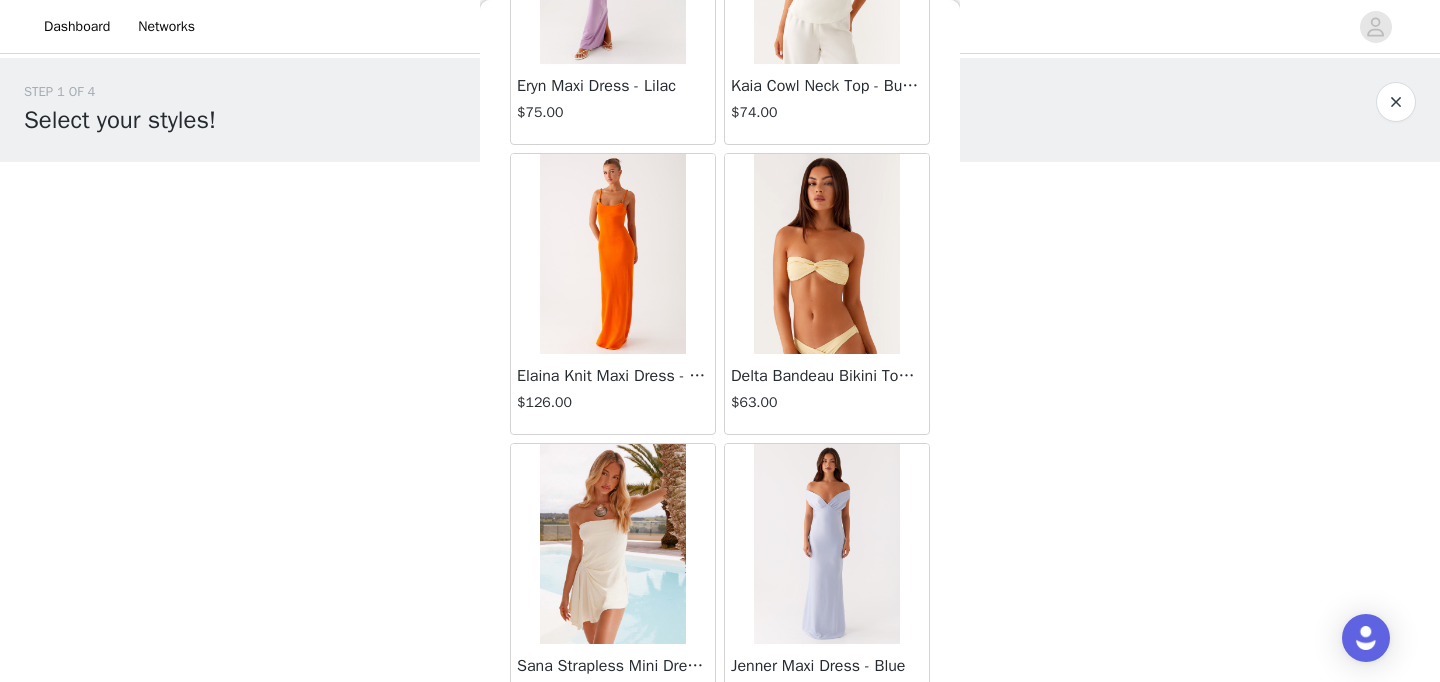 scroll, scrollTop: 74878, scrollLeft: 0, axis: vertical 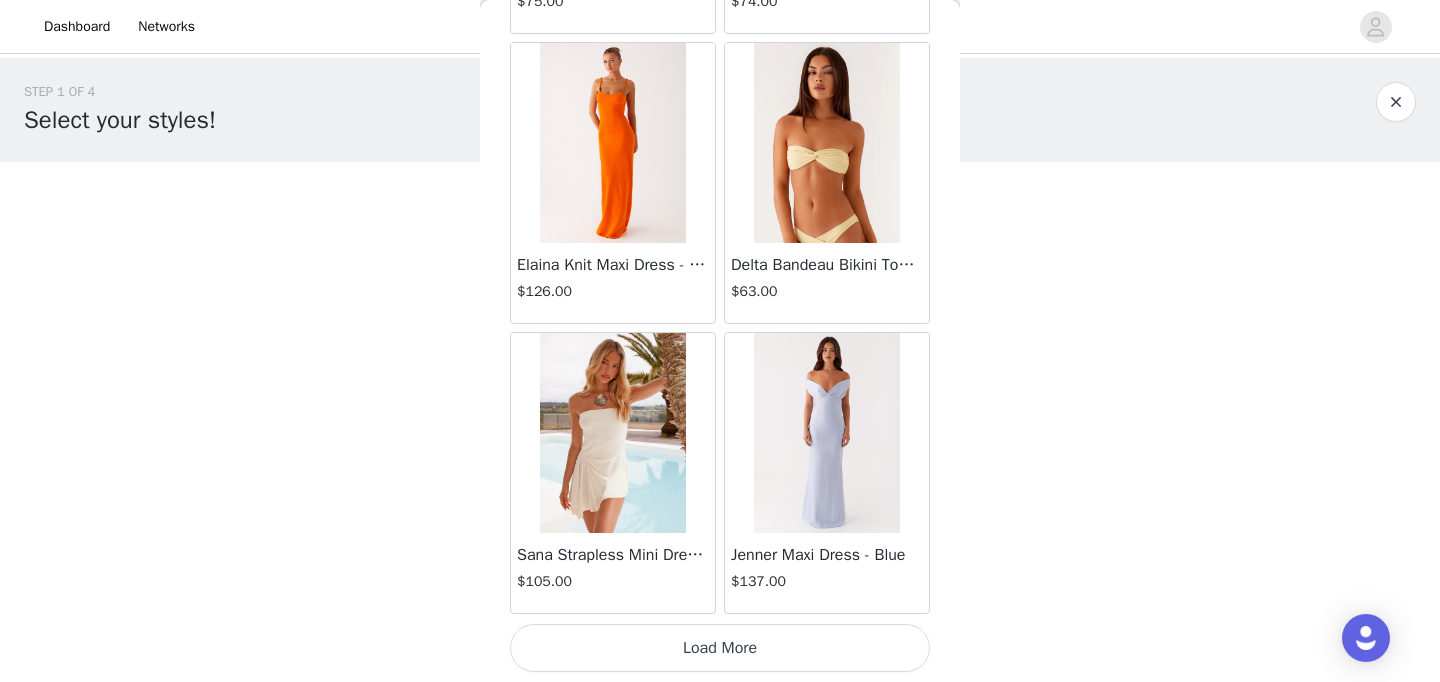 click on "Load More" at bounding box center [720, 648] 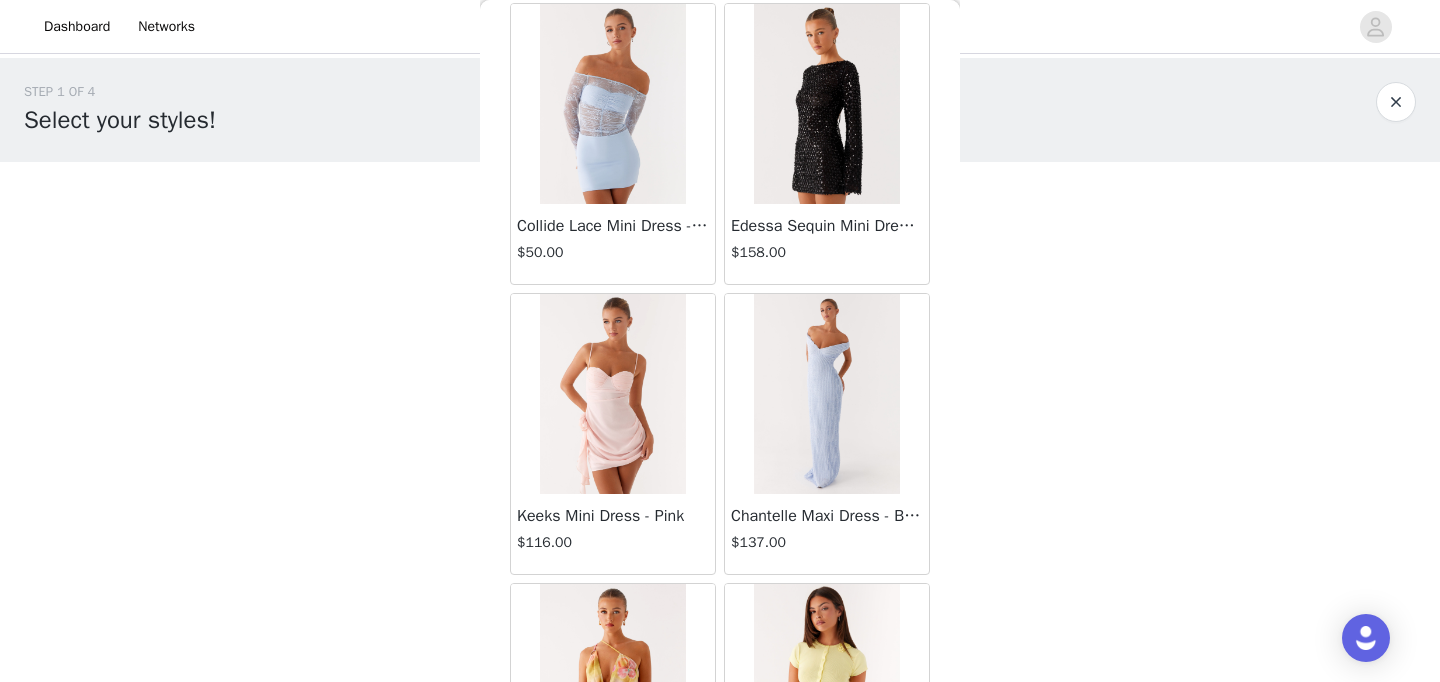 scroll, scrollTop: 77778, scrollLeft: 0, axis: vertical 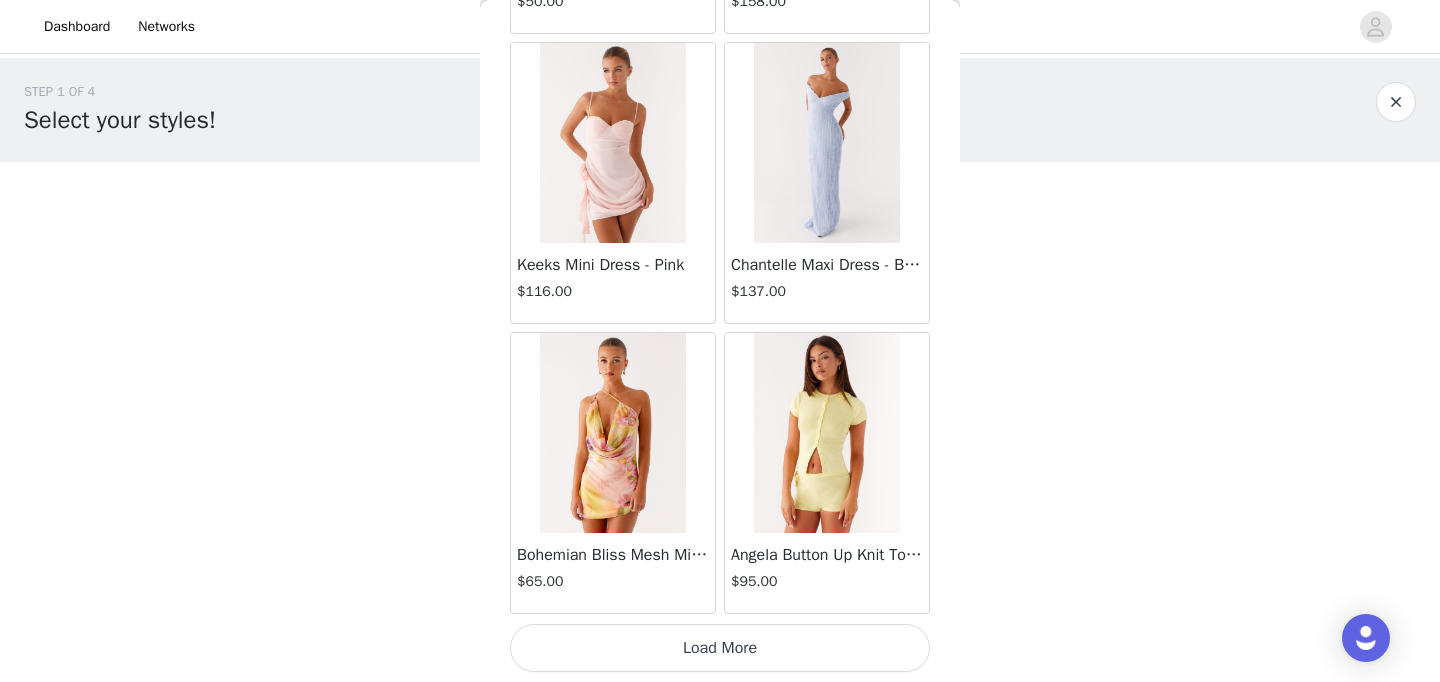 click on "Load More" at bounding box center [720, 648] 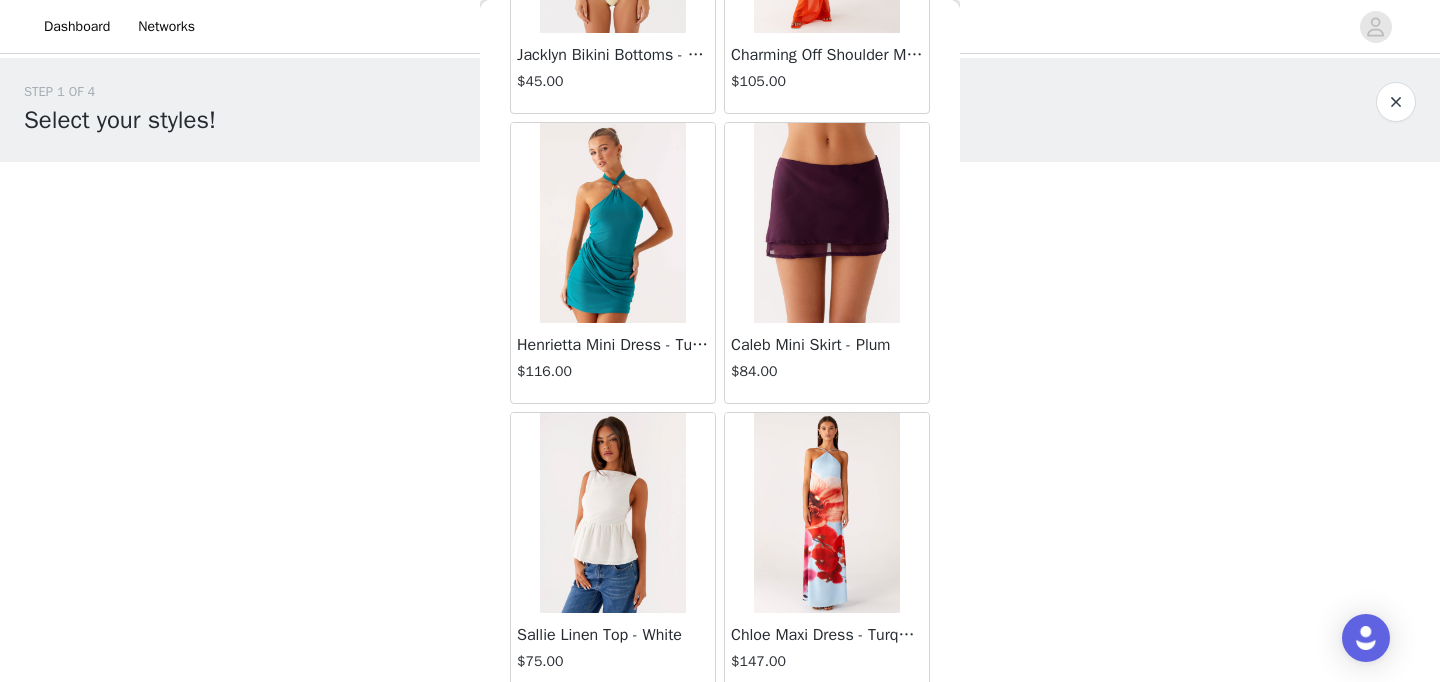 scroll, scrollTop: 80678, scrollLeft: 0, axis: vertical 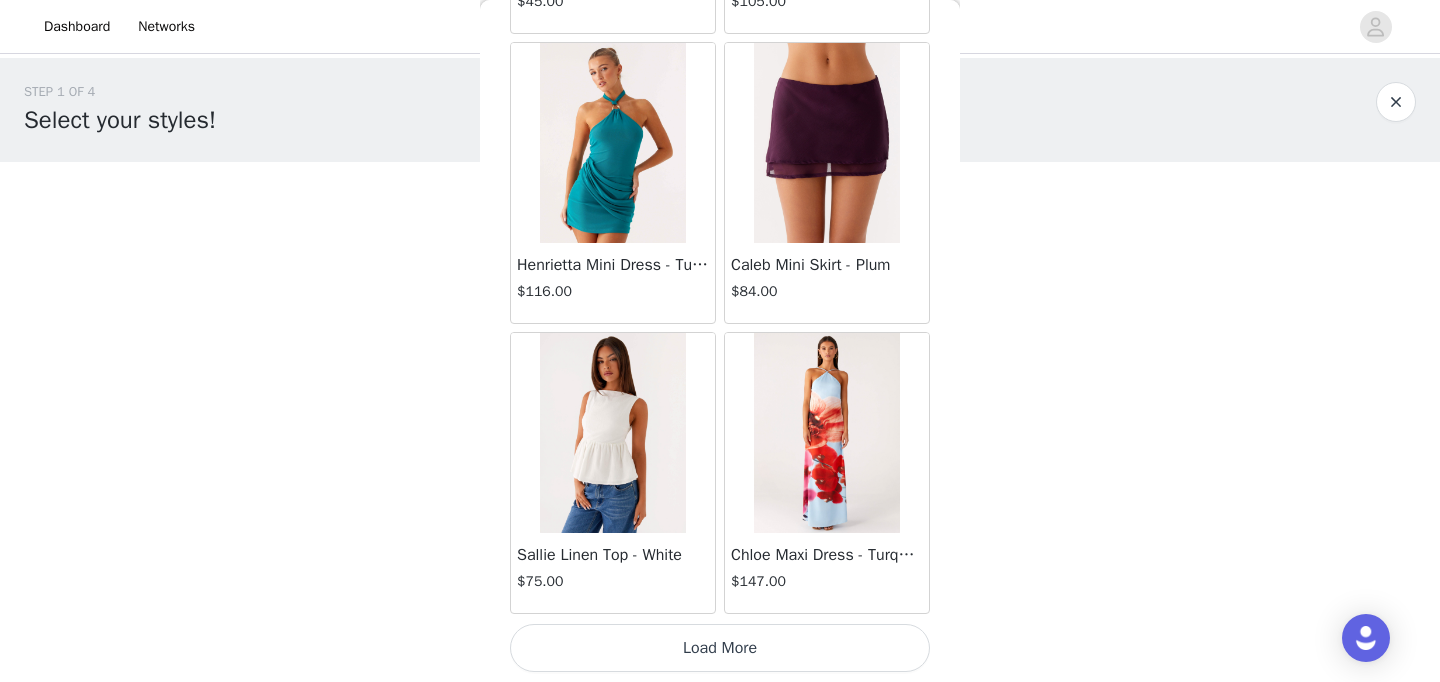 click on "Load More" at bounding box center (720, 648) 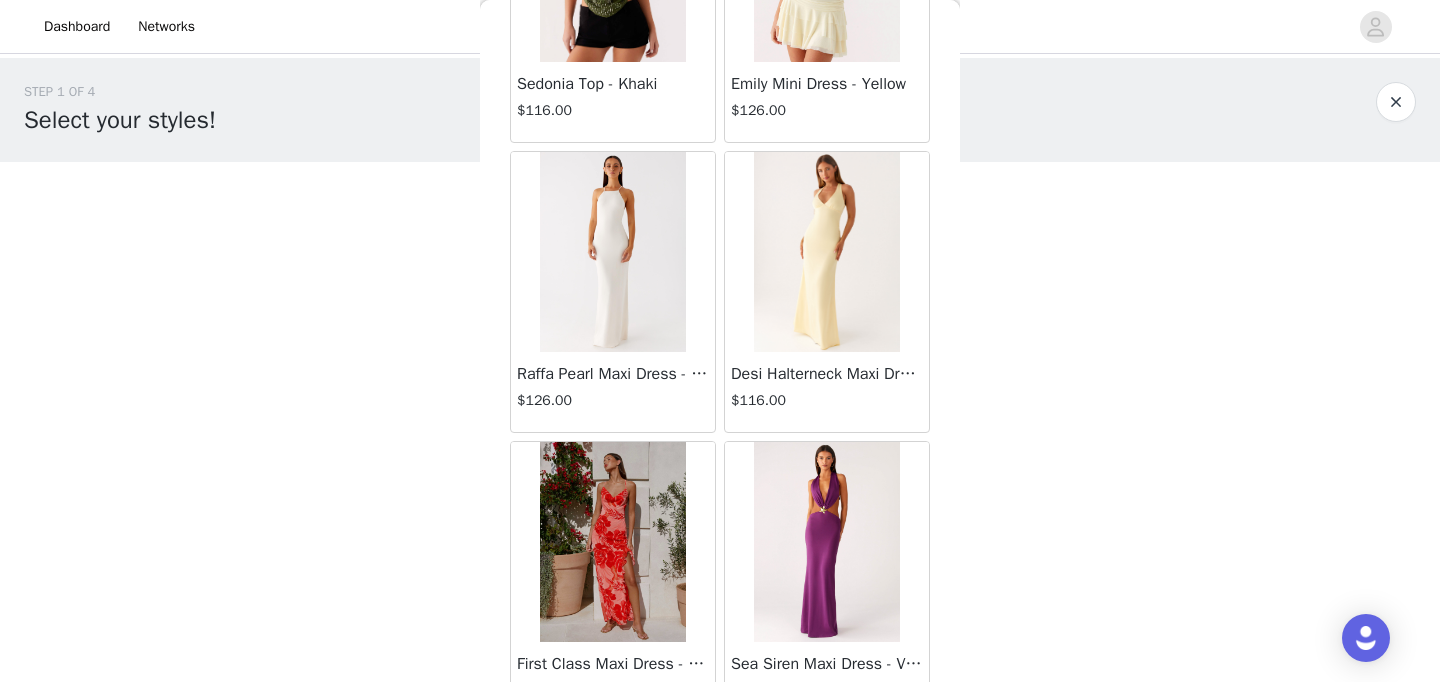 scroll, scrollTop: 83578, scrollLeft: 0, axis: vertical 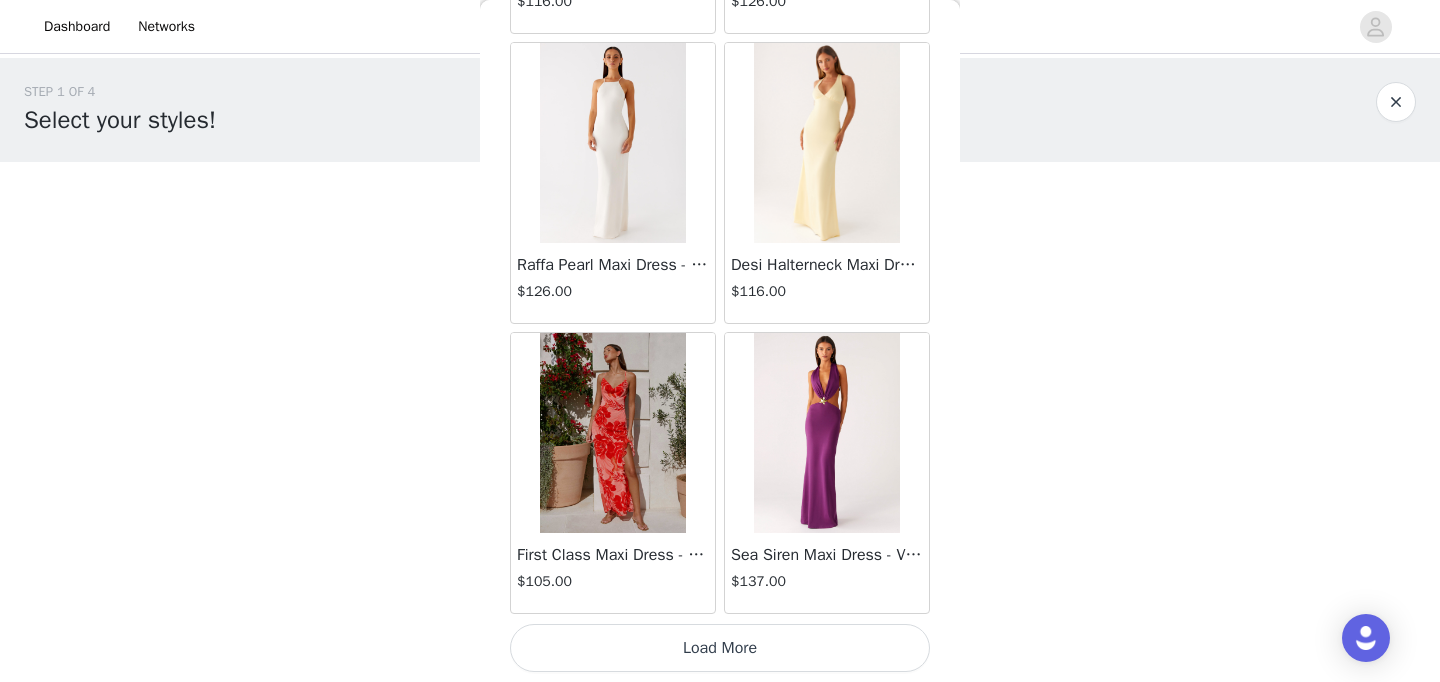 click on "Load More" at bounding box center [720, 648] 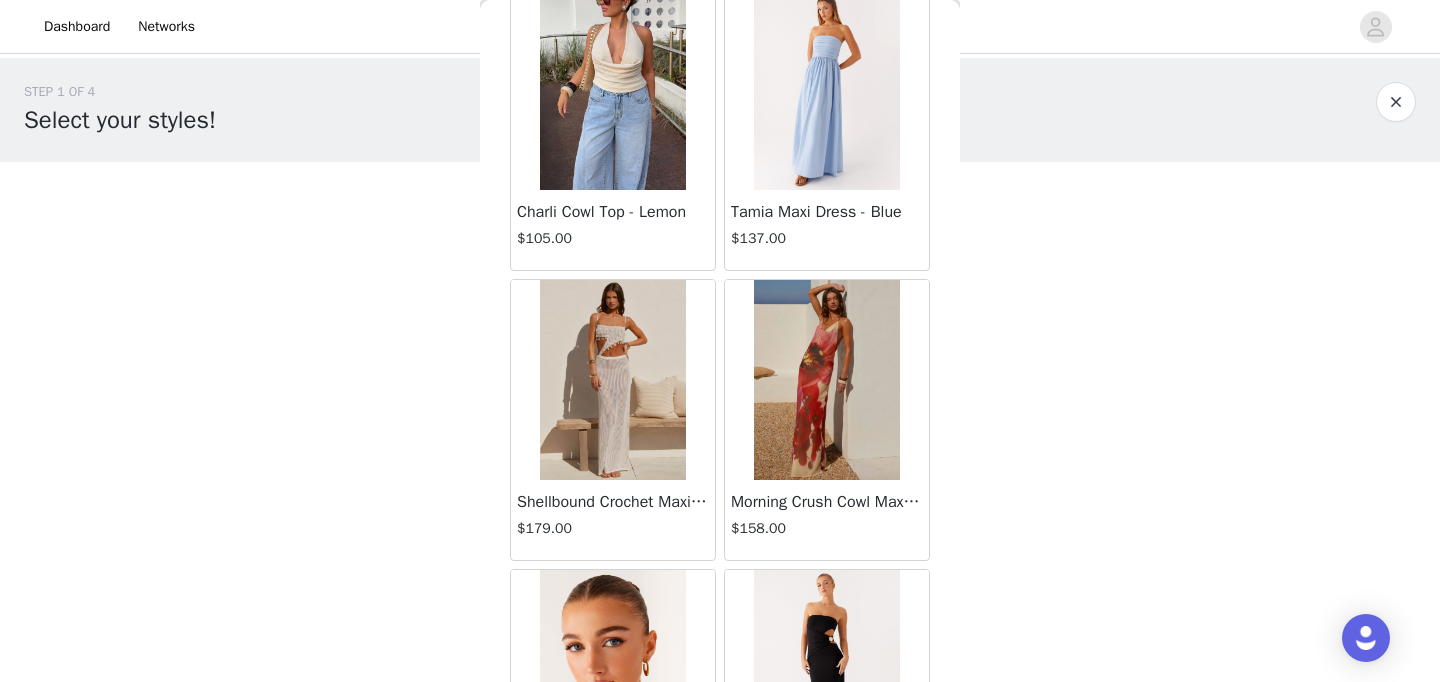 scroll, scrollTop: 86478, scrollLeft: 0, axis: vertical 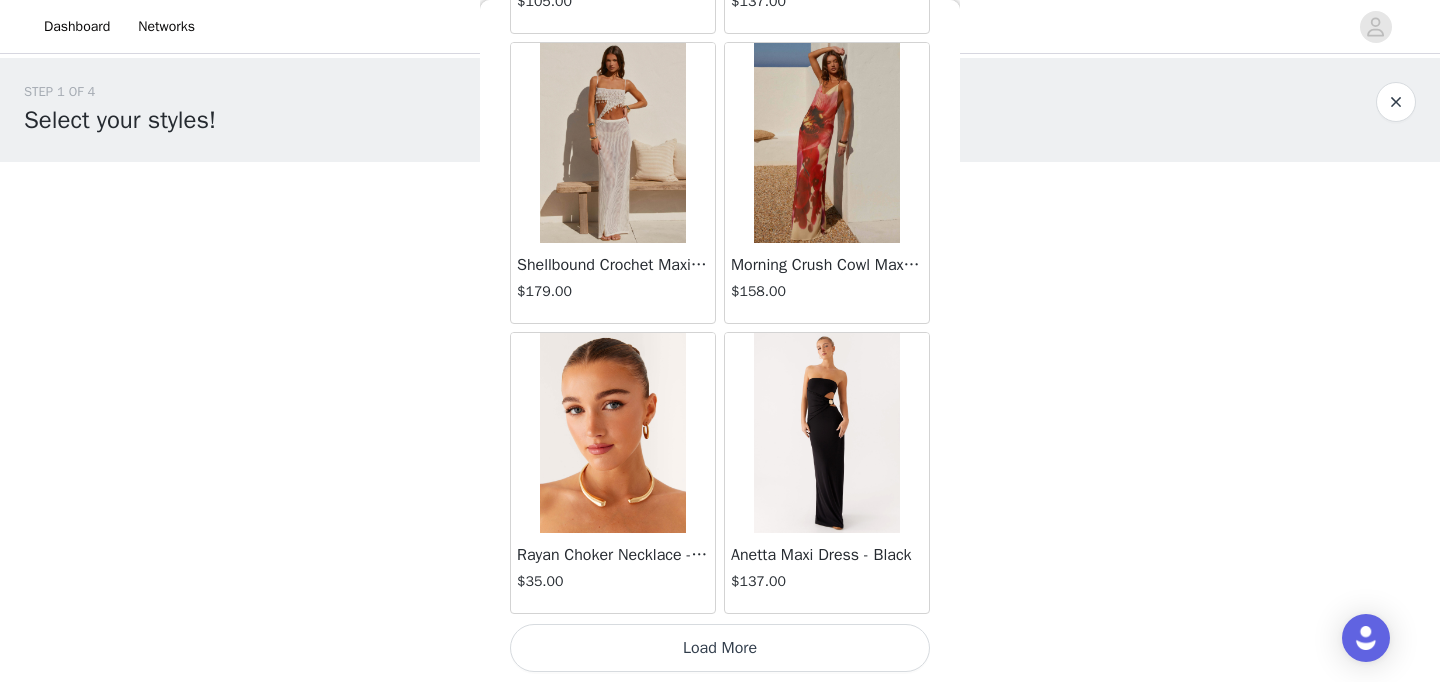 click on "Load More" at bounding box center [720, 648] 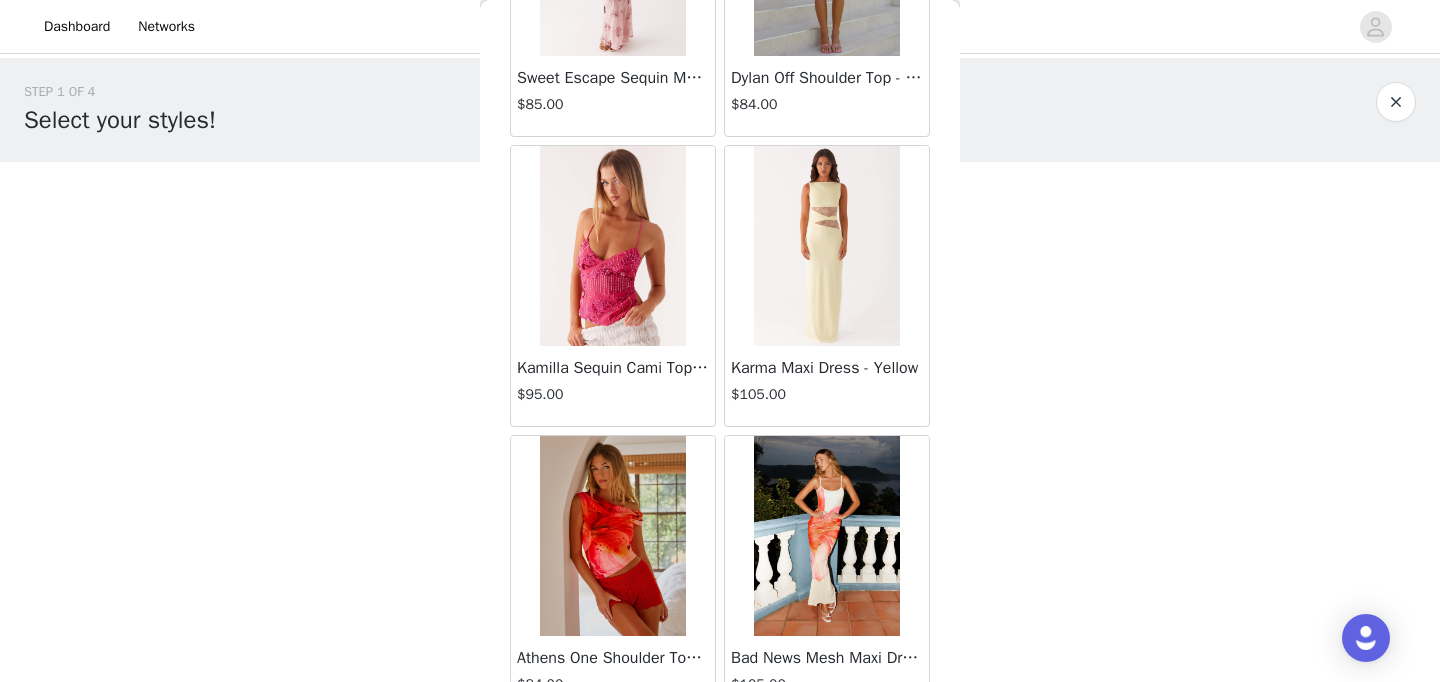 scroll, scrollTop: 38507, scrollLeft: 0, axis: vertical 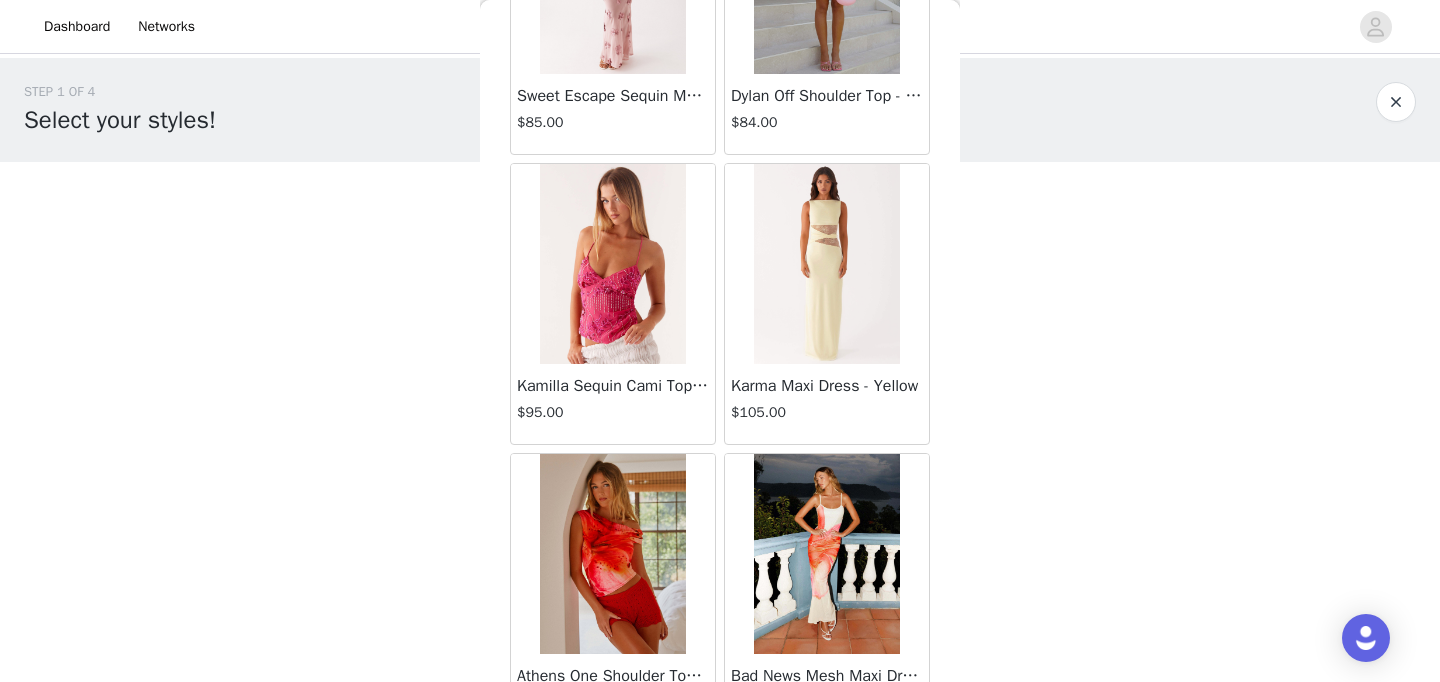 click on "Karma Maxi Dress - Yellow" at bounding box center (827, 386) 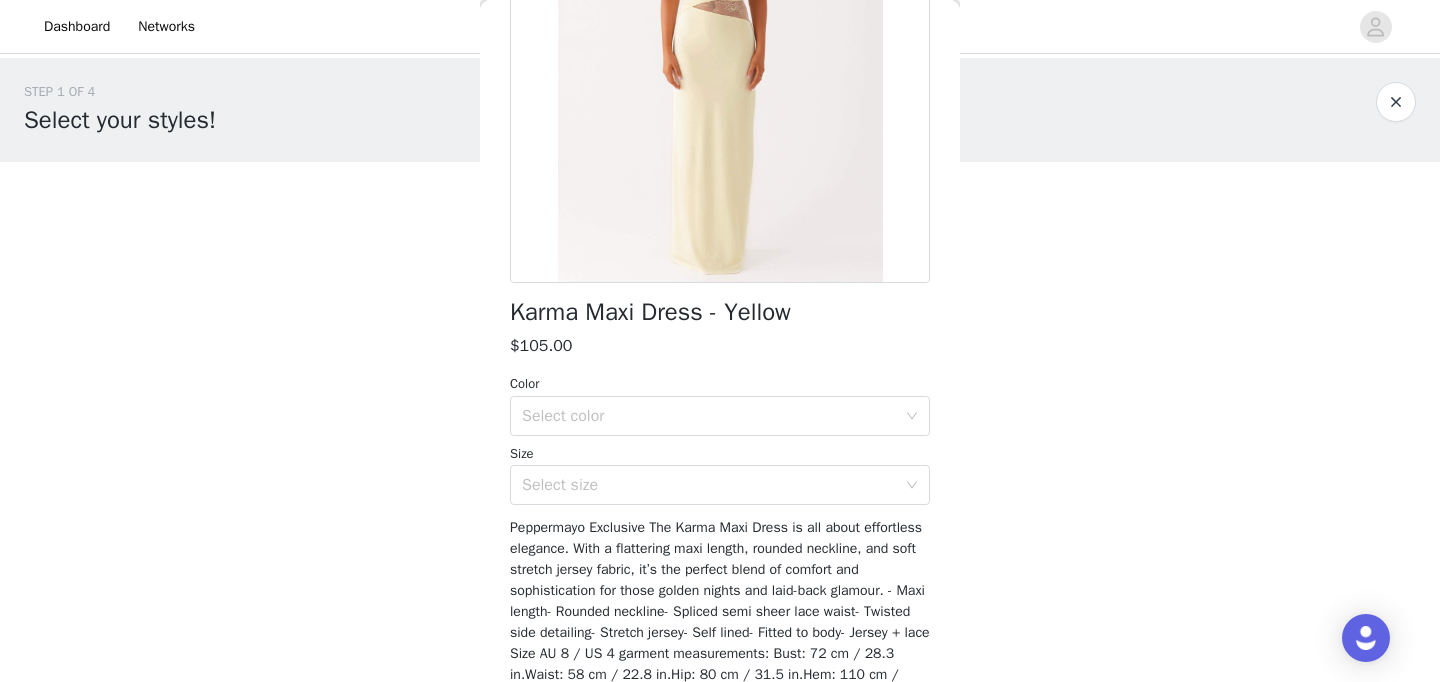 scroll, scrollTop: 277, scrollLeft: 0, axis: vertical 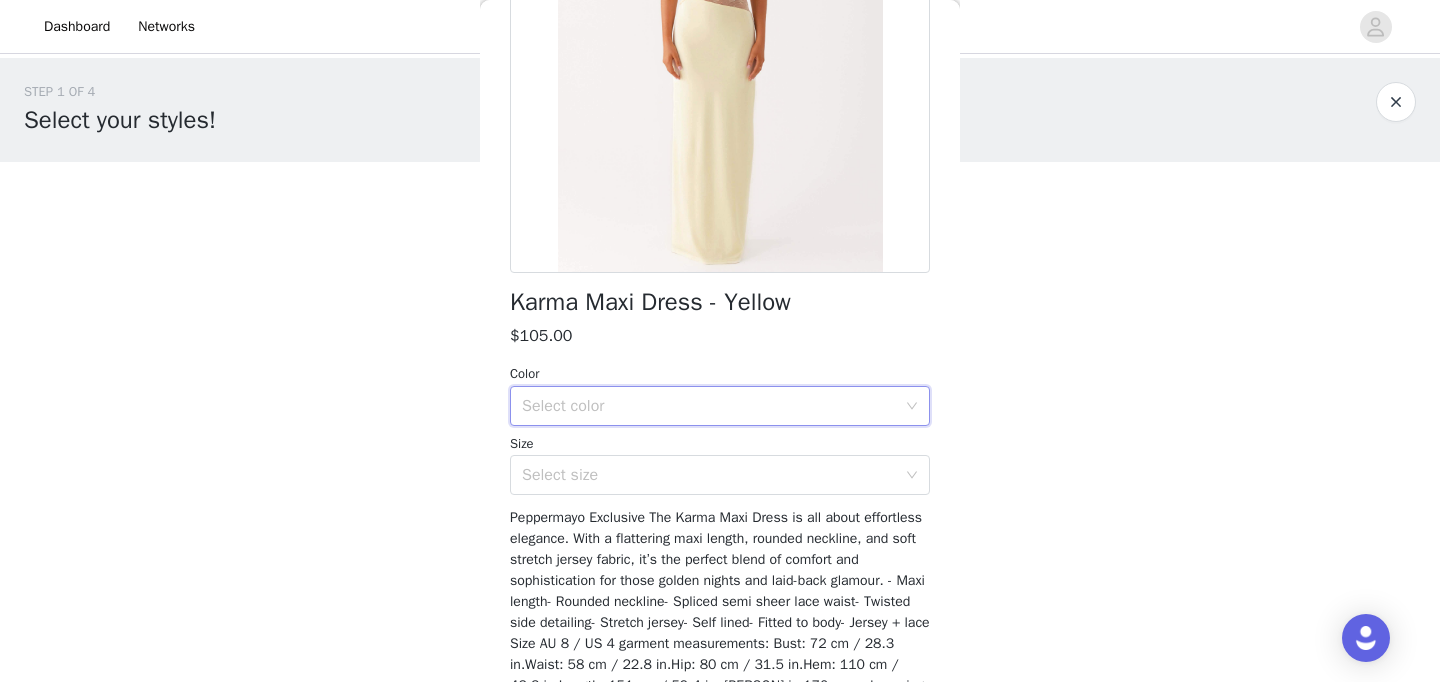 click on "Select color" at bounding box center (713, 406) 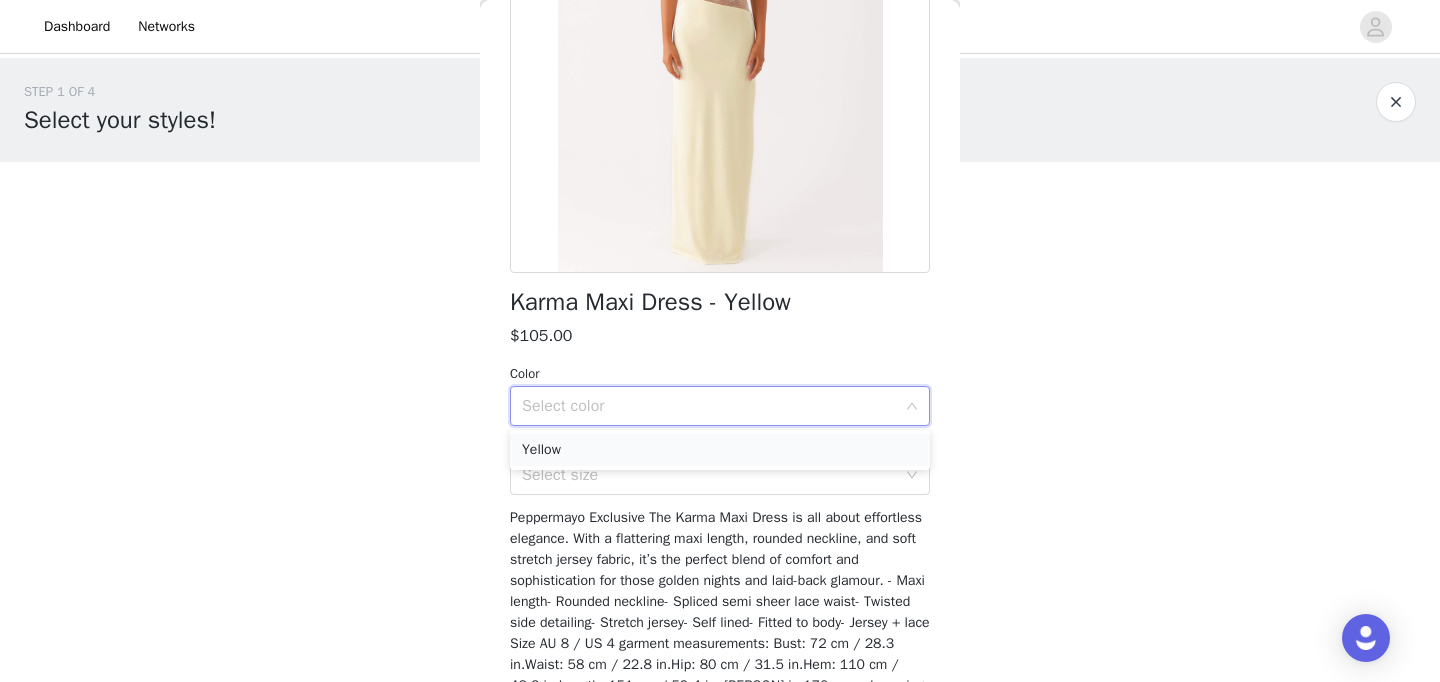 click on "Yellow" at bounding box center (720, 450) 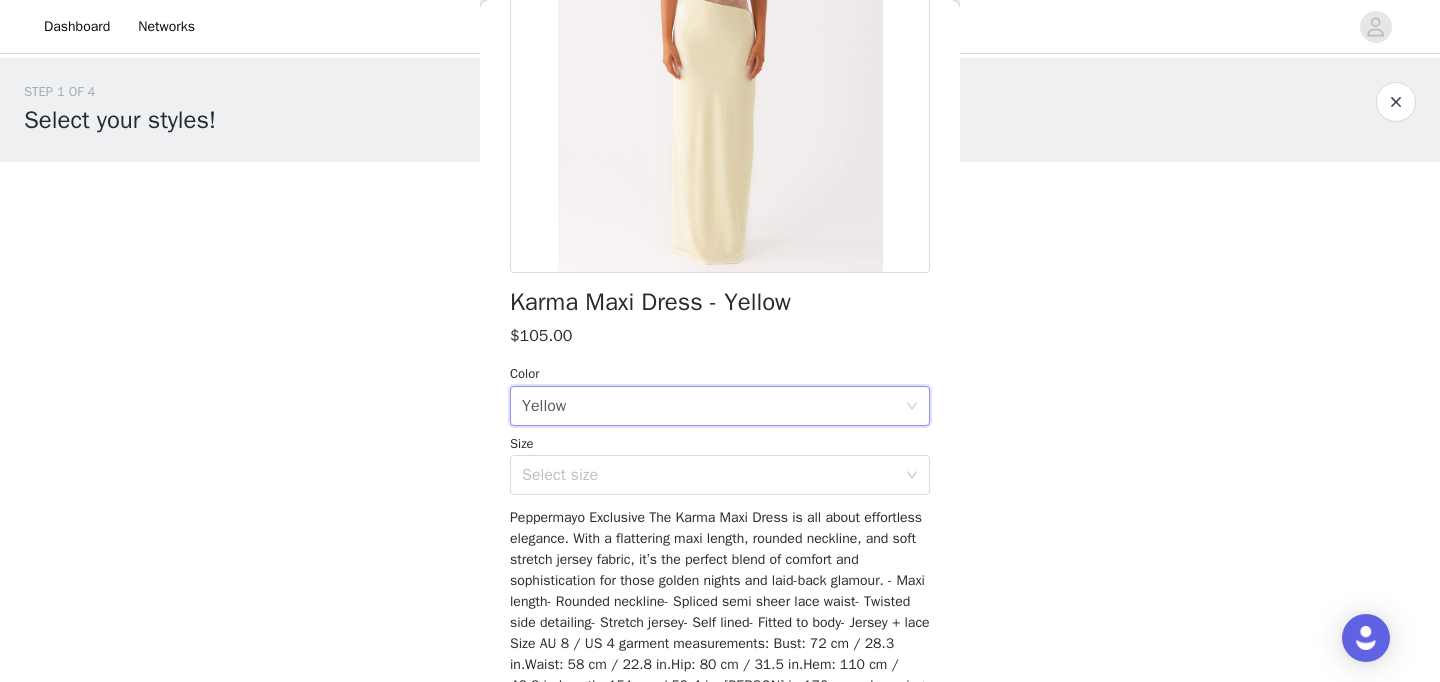click on "Size   Select size" at bounding box center (720, 465) 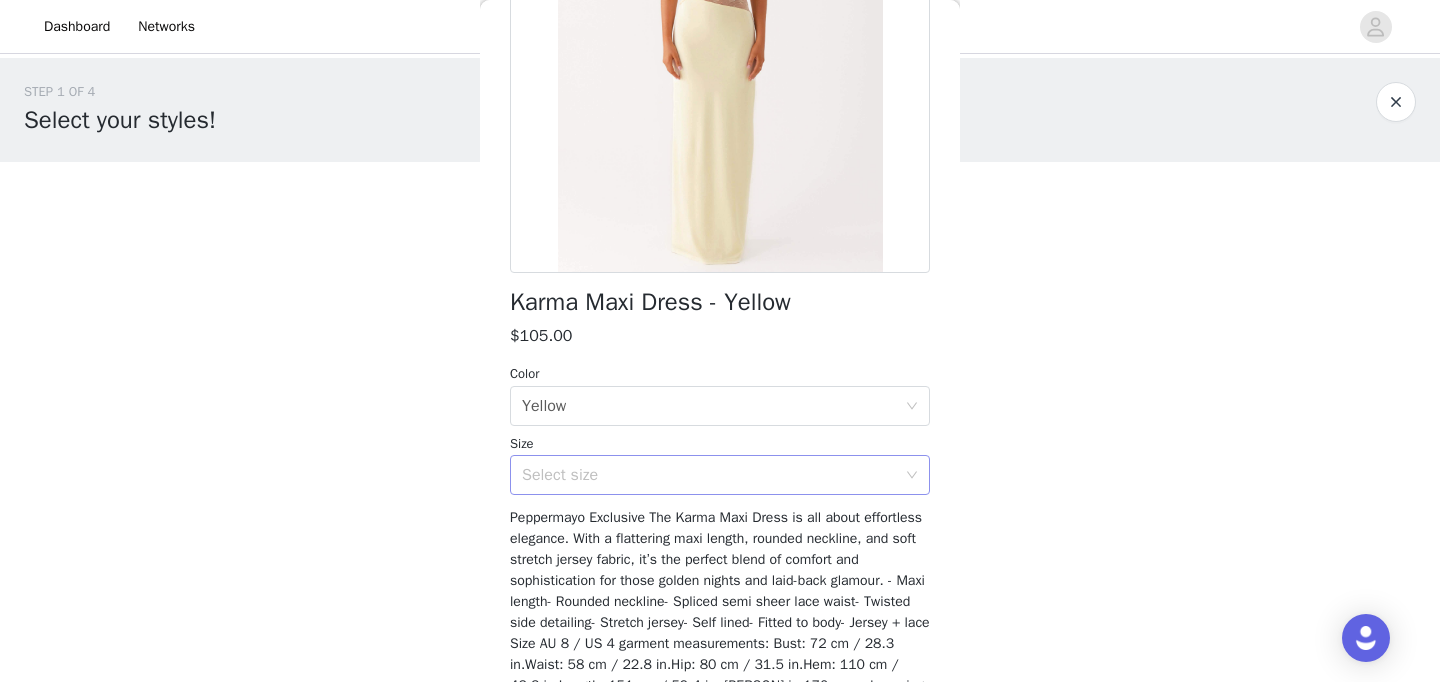 click on "Select size" at bounding box center [709, 475] 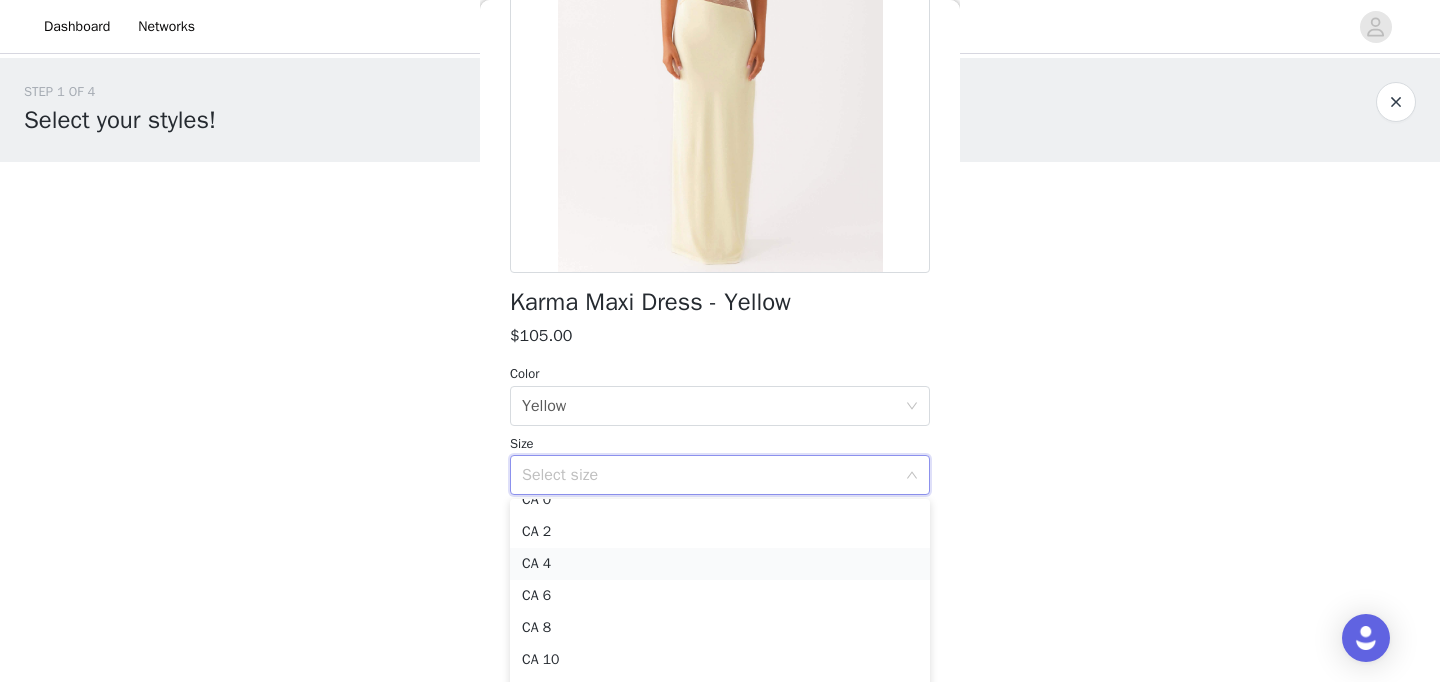 scroll, scrollTop: 0, scrollLeft: 0, axis: both 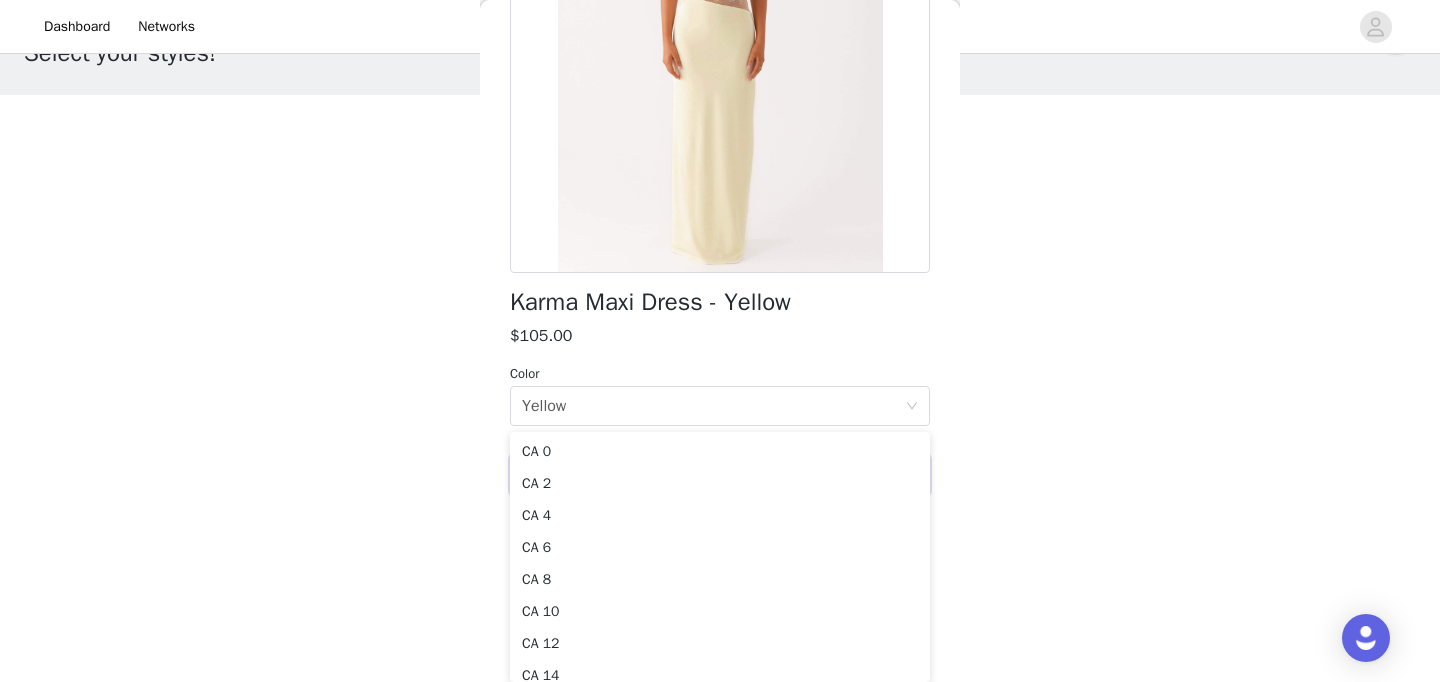 click on "STEP 1 OF 4
Select your styles!
You will receive 4 products.       0/4 Selected           Add Product       Back     Karma Maxi Dress - Yellow       $105.00         Color   Select color Yellow Size   Select size   Peppermayo Exclusive The Karma Maxi Dress is all about effortless elegance. With a flattering maxi length, rounded neckline, and soft stretch jersey fabric, it’s the perfect blend of comfort and sophistication for those golden nights and laid-back glamour. - Maxi length- Rounded neckline- Spliced semi sheer lace waist- Twisted side detailing- Stretch jersey- Self lined- Fitted to body- Jersey + lace Size AU 8 / US 4 garment measurements: Bust: 72 cm / 28.3 in.Waist: 58 cm / 22.8 in.Hip: 80 cm / 31.5 in.Hem: 110 cm / 43.3 in.Length: 151 cm / 59.4 in. [PERSON] is 170cm and wearing a size AU 8 / and US 4     Add Product
Step 1 of 4" at bounding box center [720, 221] 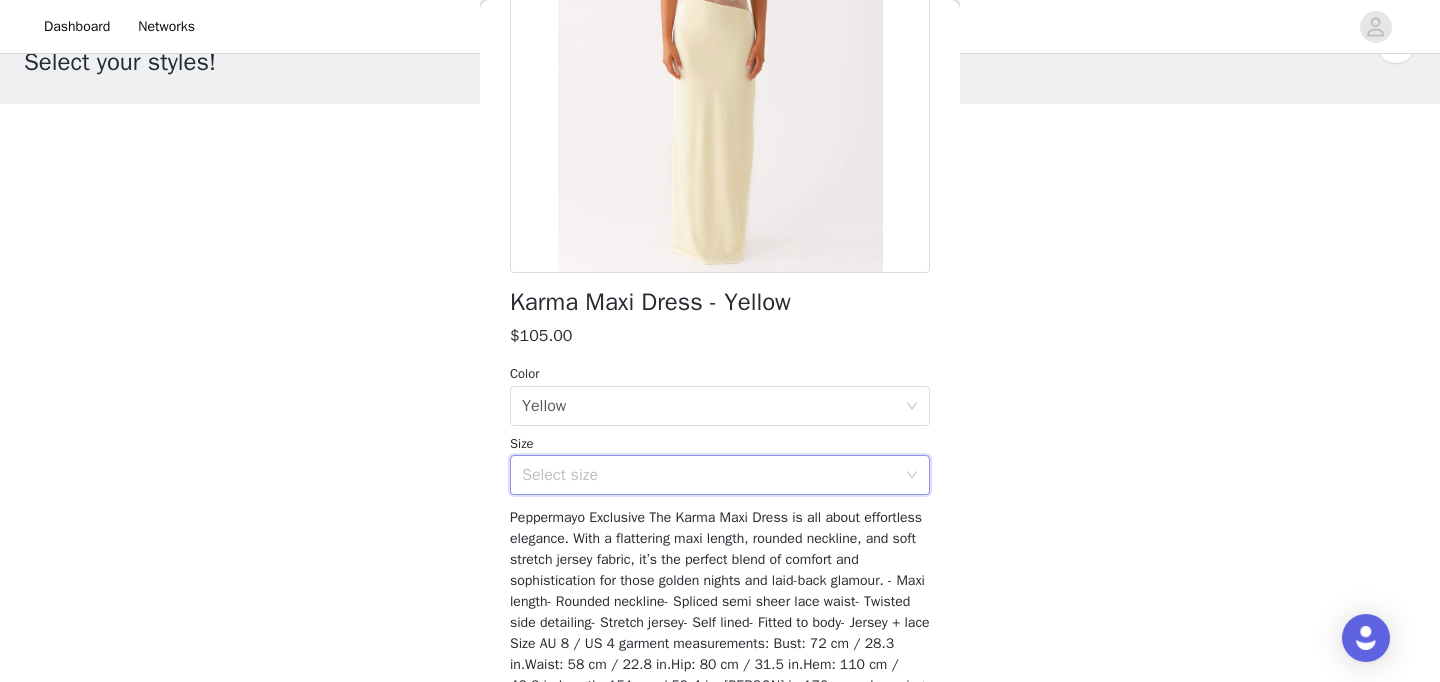 scroll, scrollTop: 0, scrollLeft: 0, axis: both 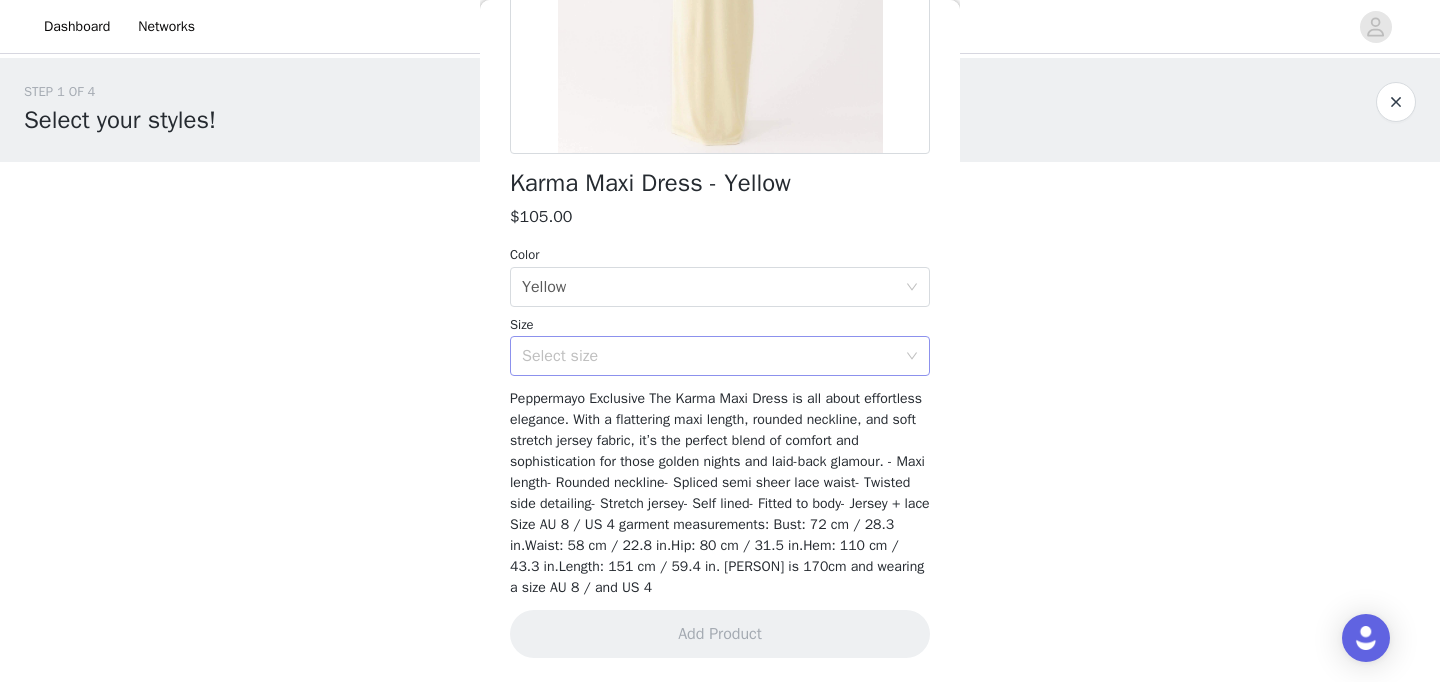 click on "Select size" at bounding box center [709, 356] 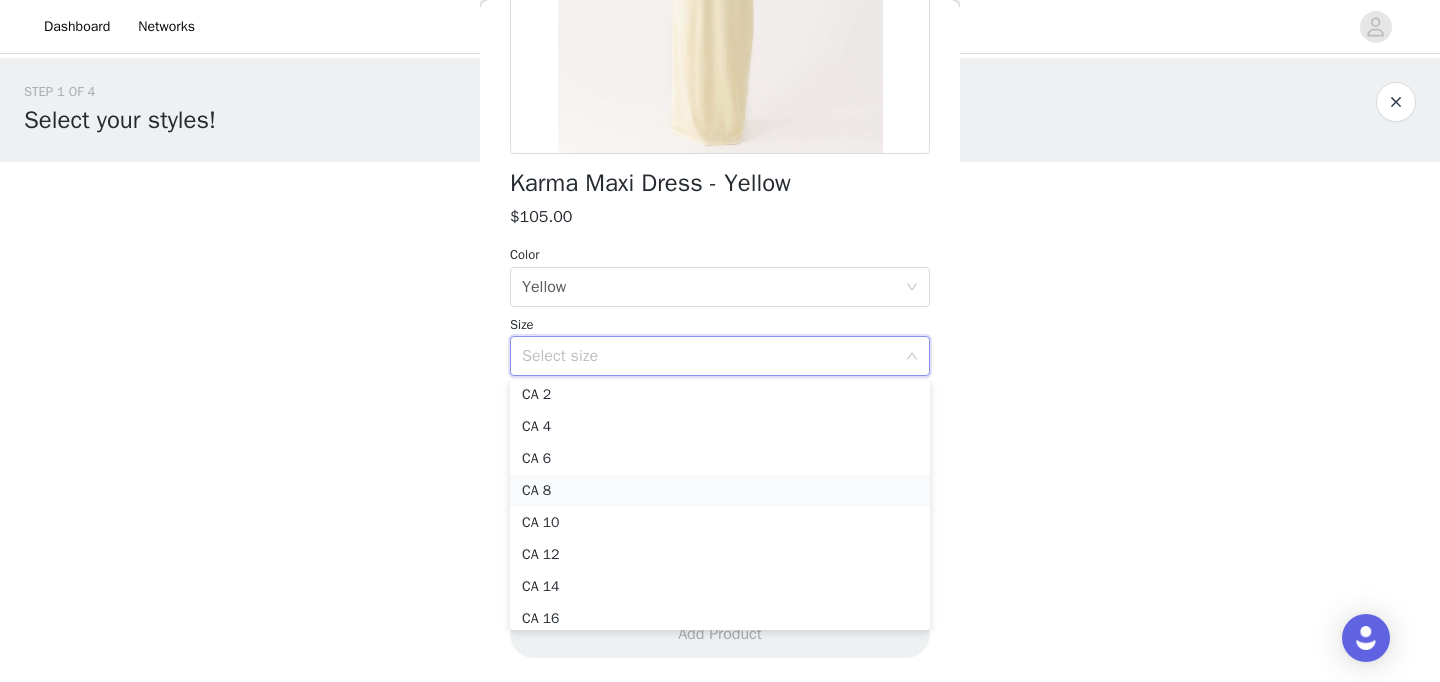 scroll, scrollTop: 0, scrollLeft: 0, axis: both 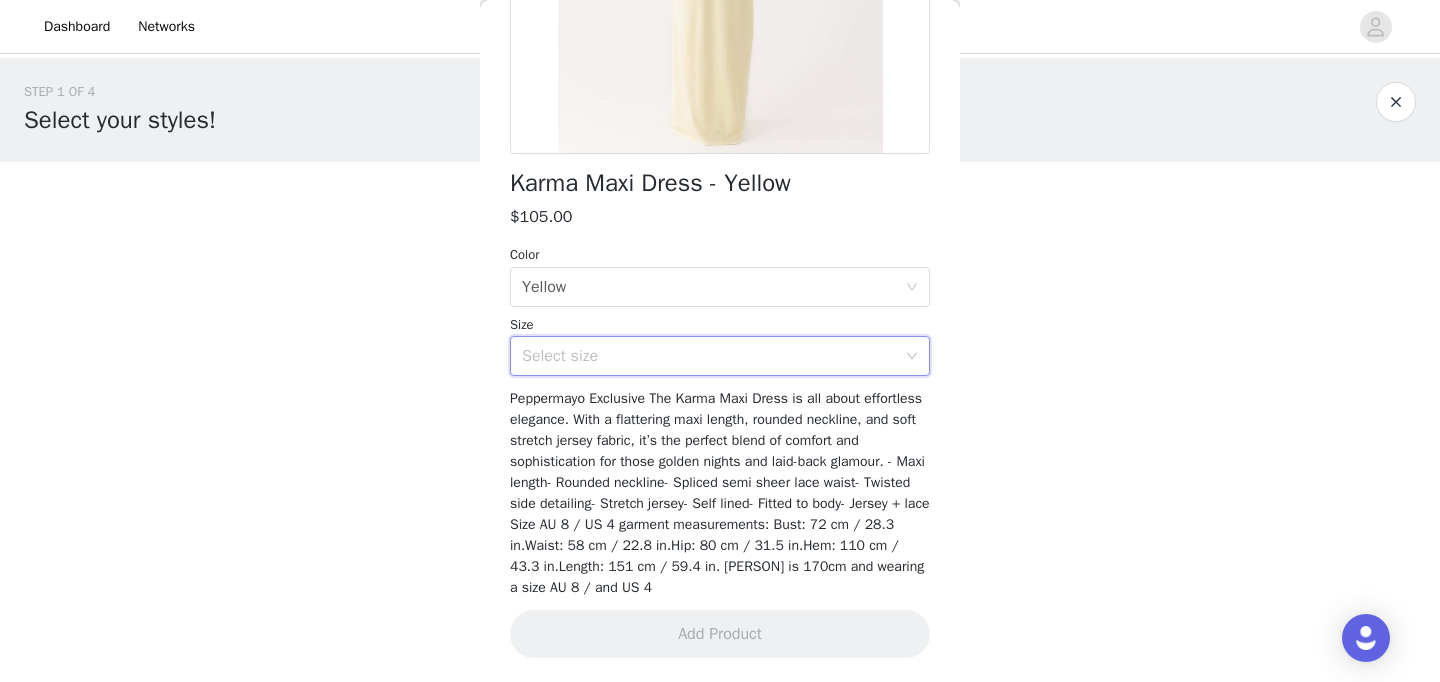 click on "Select size" at bounding box center [709, 356] 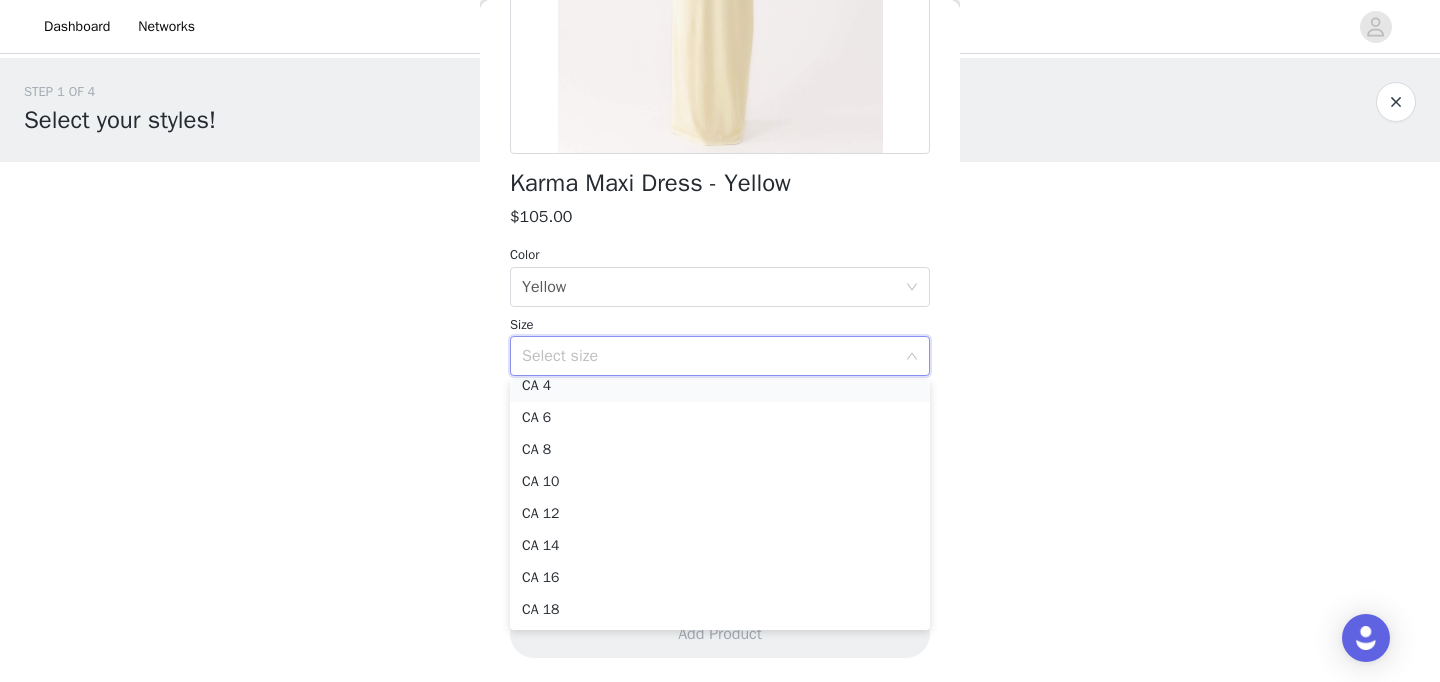 scroll, scrollTop: 0, scrollLeft: 0, axis: both 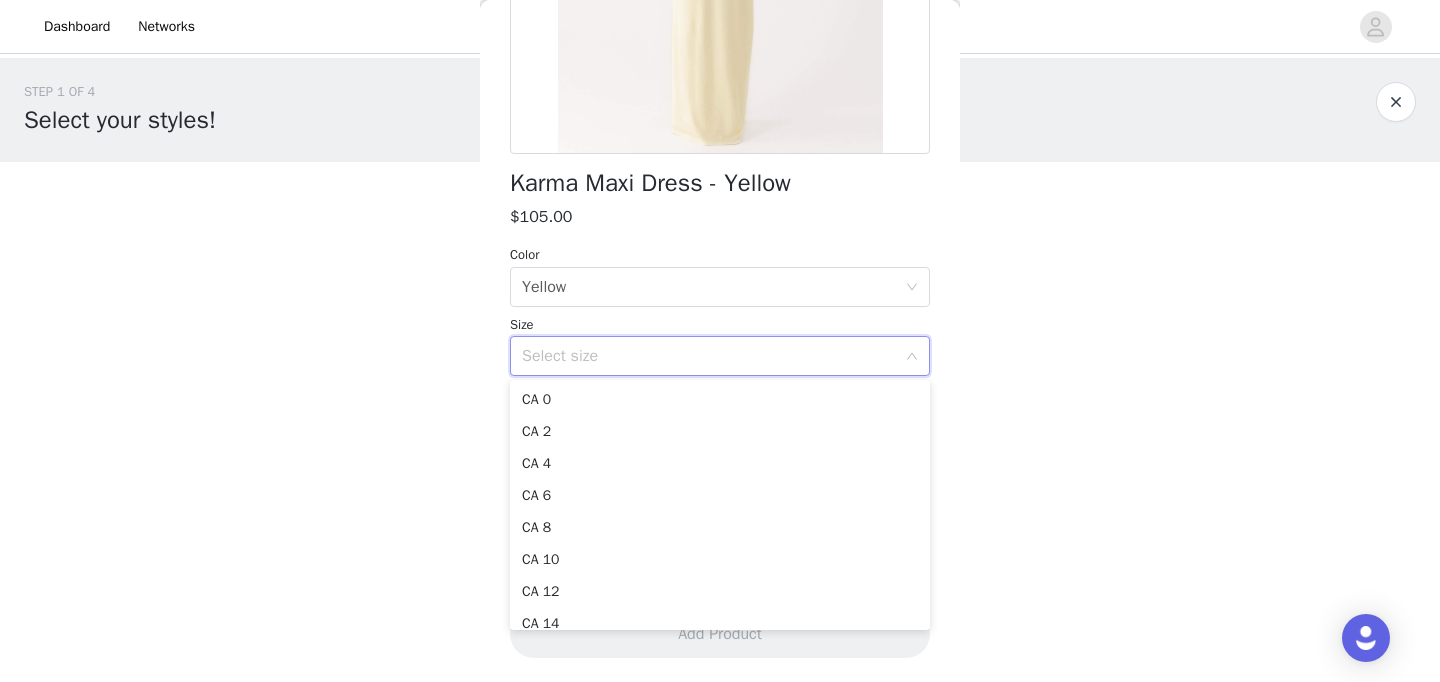 click on "STEP 1 OF 4
Select your styles!
You will receive 4 products.       0/4 Selected           Add Product       Back     Karma Maxi Dress - Yellow       $105.00         Color   Select color Yellow Size   Select size   Peppermayo Exclusive The Karma Maxi Dress is all about effortless elegance. With a flattering maxi length, rounded neckline, and soft stretch jersey fabric, it’s the perfect blend of comfort and sophistication for those golden nights and laid-back glamour. - Maxi length- Rounded neckline- Spliced semi sheer lace waist- Twisted side detailing- Stretch jersey- Self lined- Fitted to body- Jersey + lace Size AU 8 / US 4 garment measurements: Bust: 72 cm / 28.3 in.Waist: 58 cm / 22.8 in.Hip: 80 cm / 31.5 in.Hem: 110 cm / 43.3 in.Length: 151 cm / 59.4 in. [PERSON] is 170cm and wearing a size AU 8 / and US 4     Add Product
Step 1 of 4" at bounding box center (720, 288) 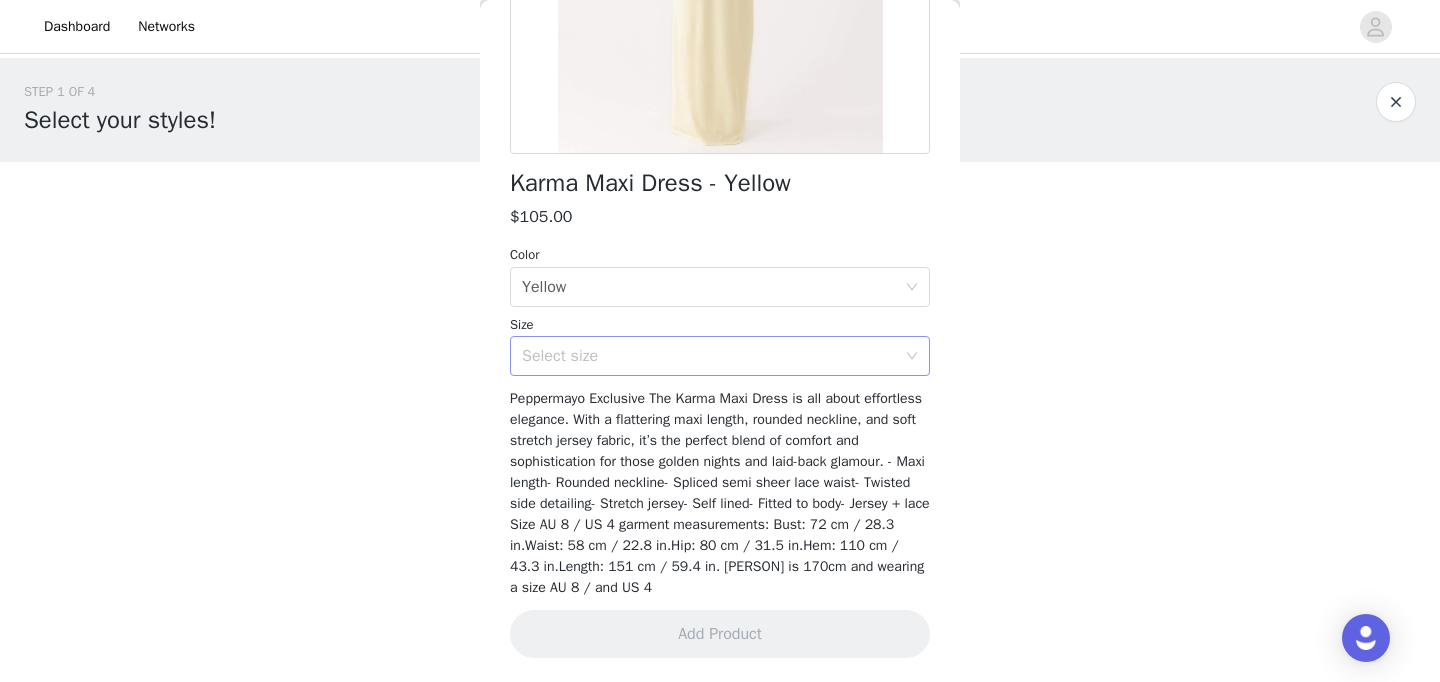 click on "Select size" at bounding box center [720, 356] 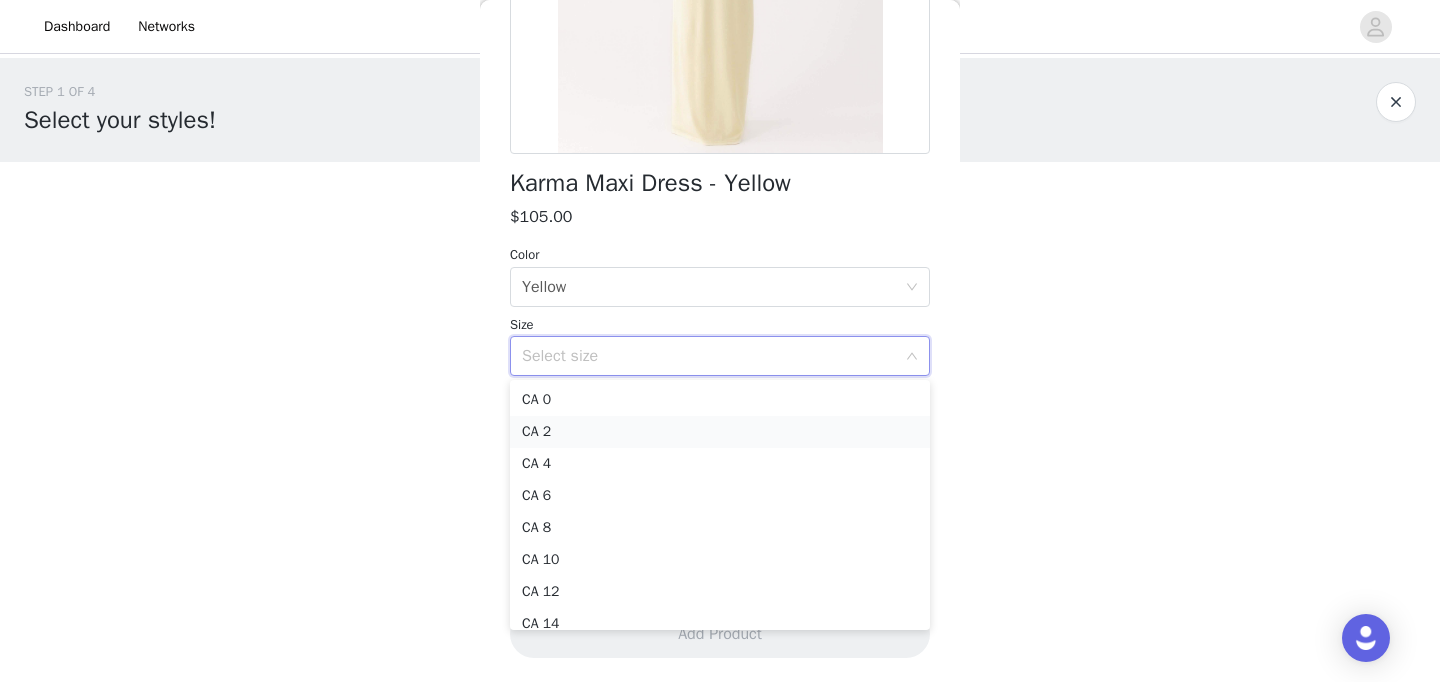 click on "CA 2" at bounding box center [720, 432] 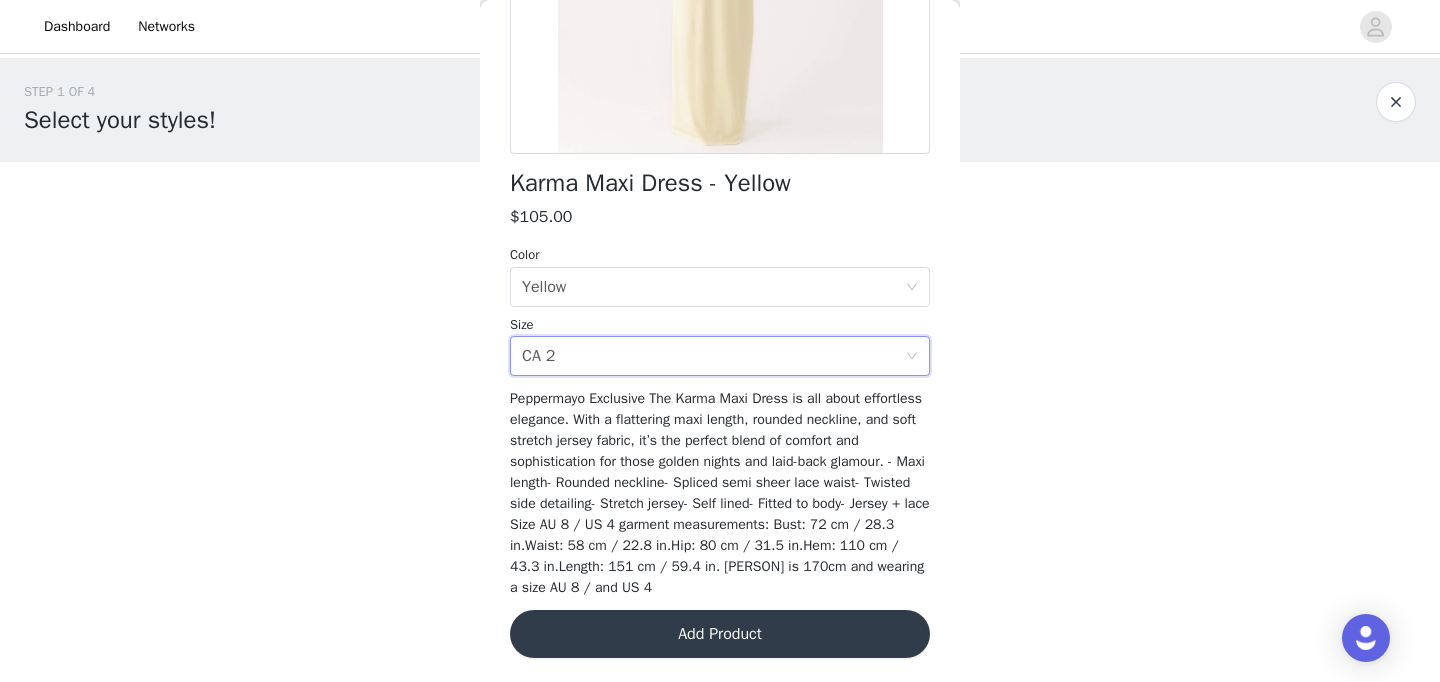 click on "Add Product" at bounding box center (720, 634) 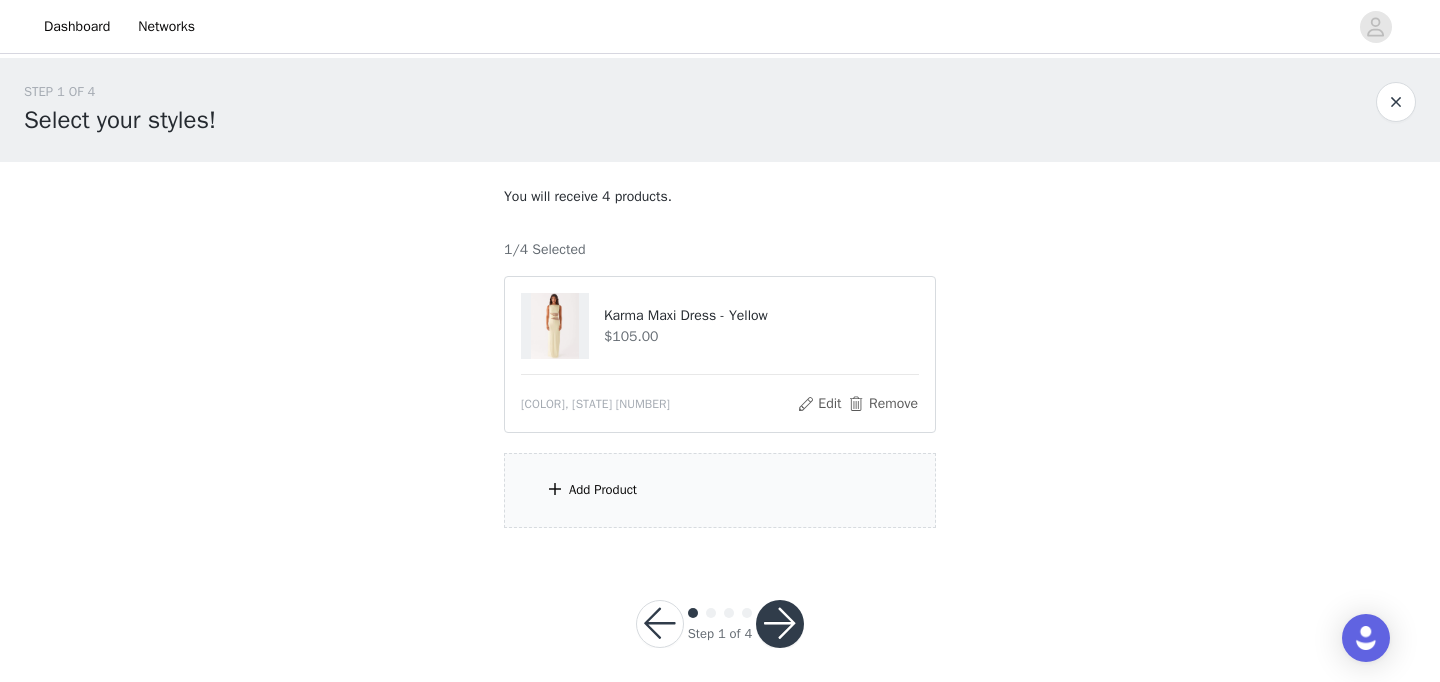 click on "Add Product" at bounding box center (603, 490) 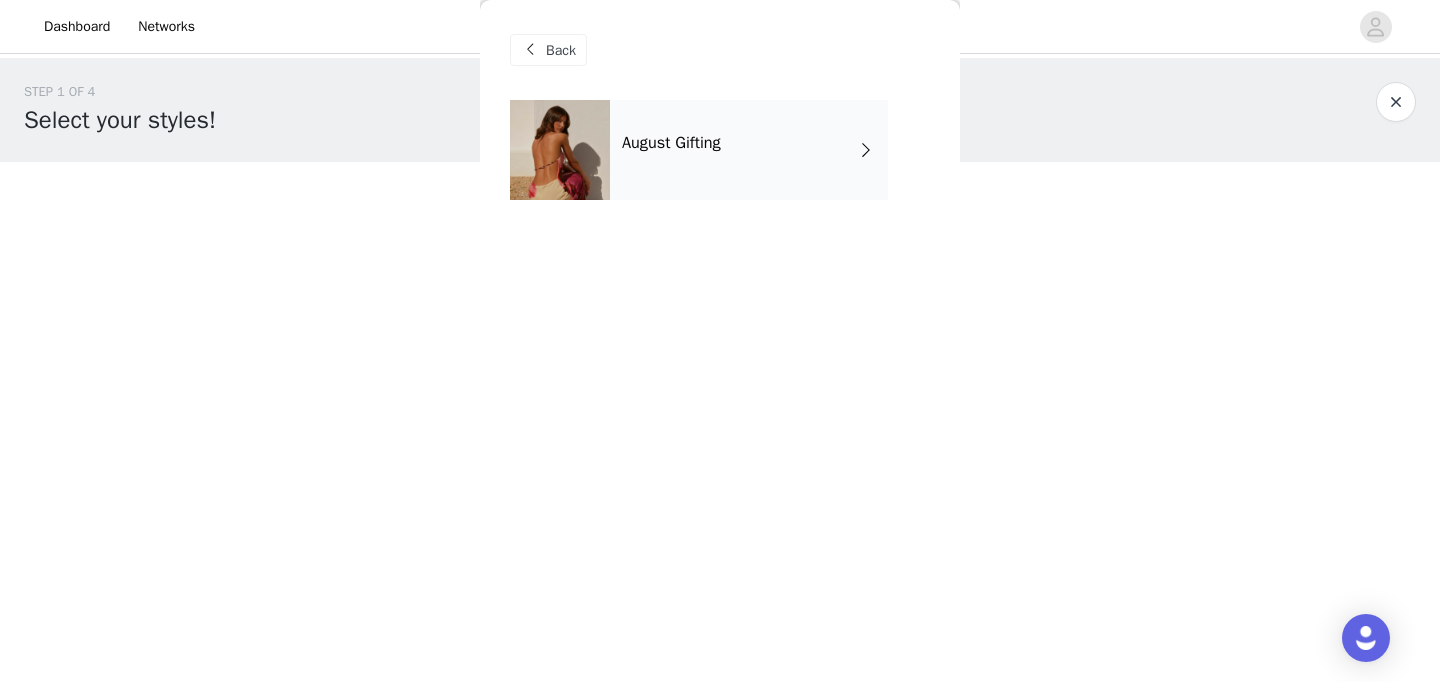 click on "August Gifting" at bounding box center [749, 150] 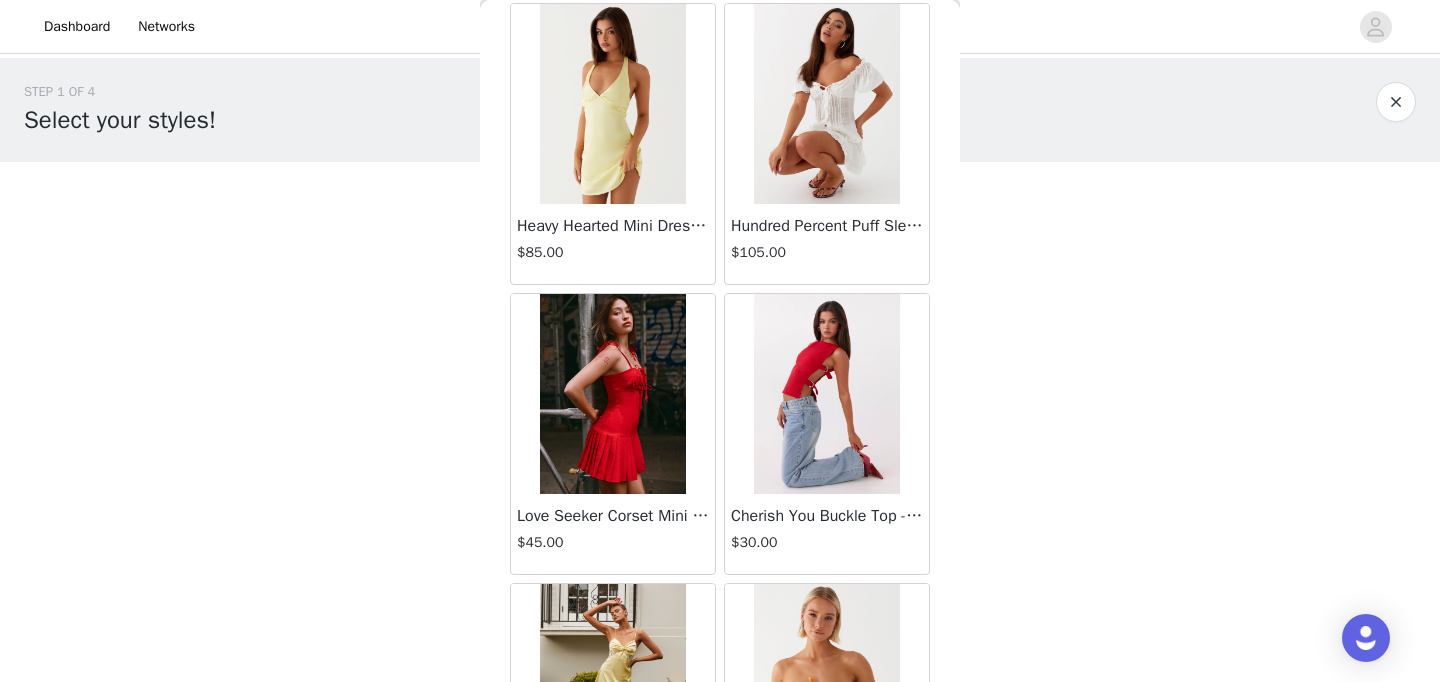 scroll, scrollTop: 468, scrollLeft: 0, axis: vertical 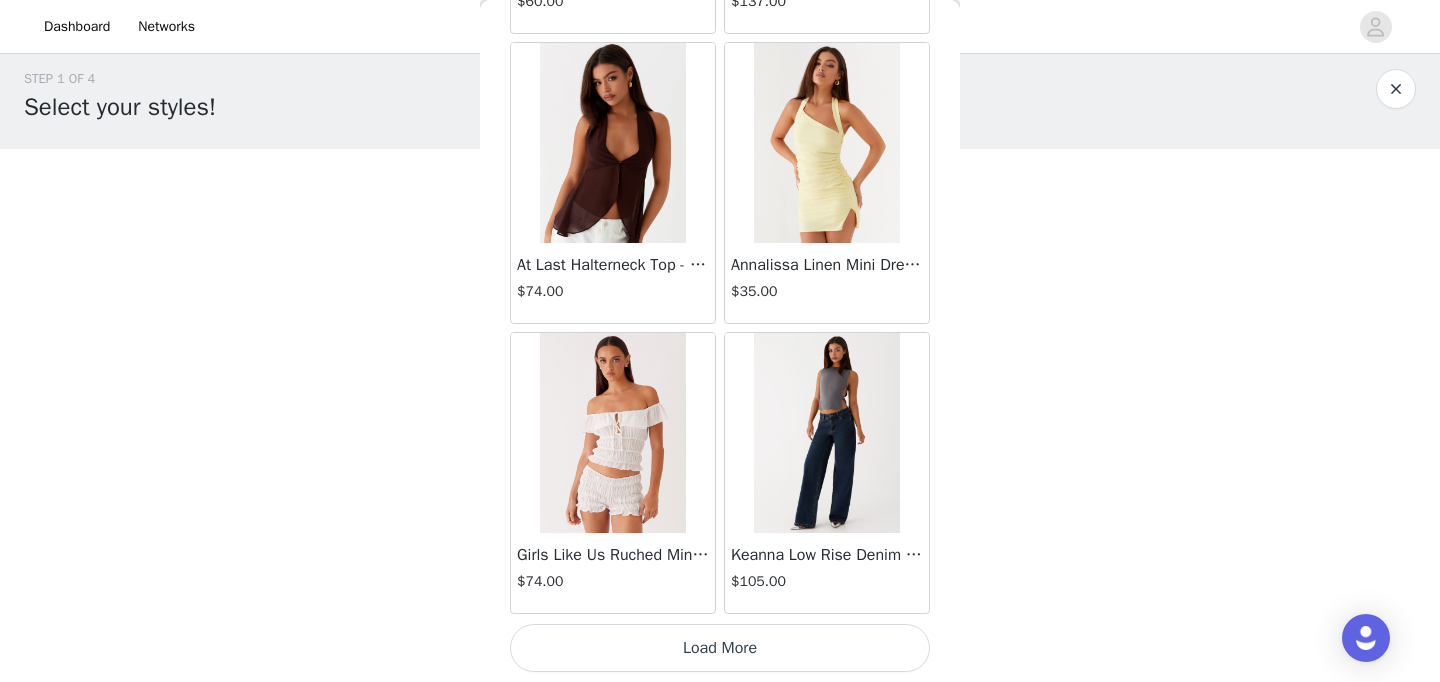 click on "Load More" at bounding box center [720, 648] 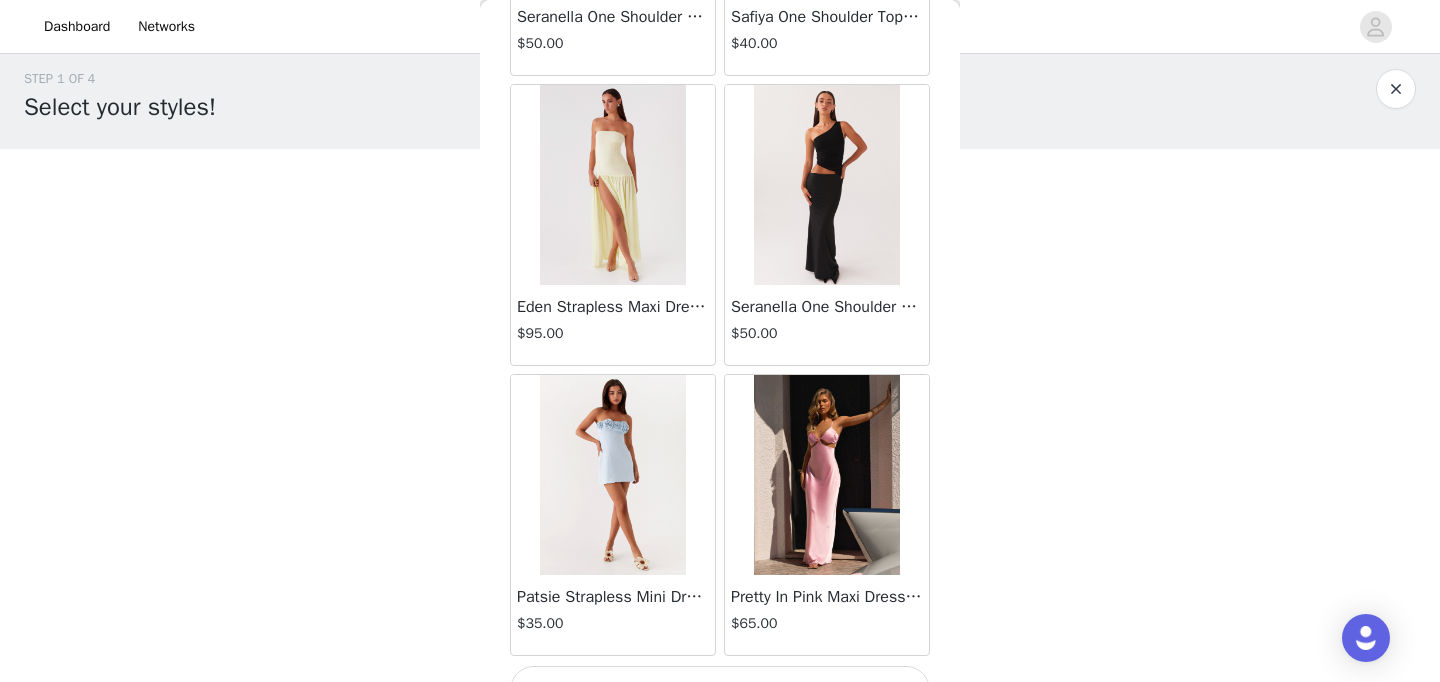 scroll, scrollTop: 5278, scrollLeft: 0, axis: vertical 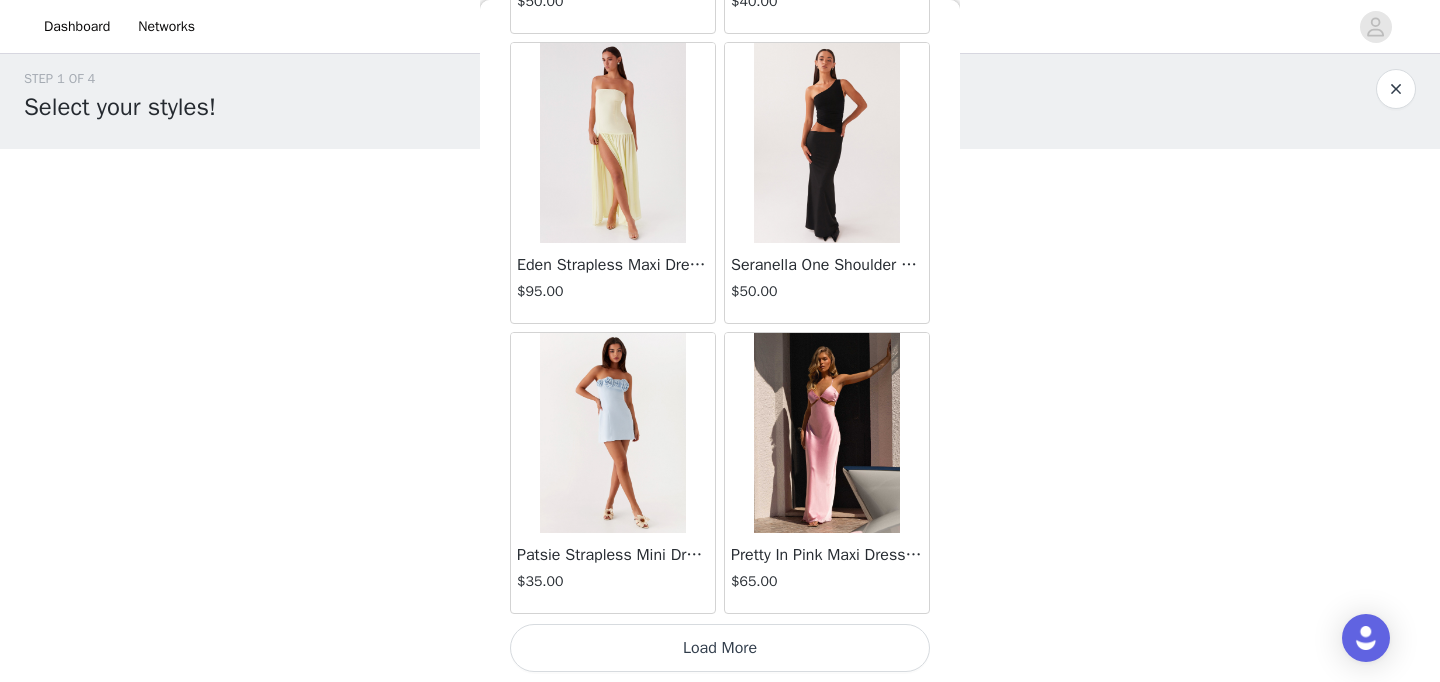 click on "Load More" at bounding box center (720, 648) 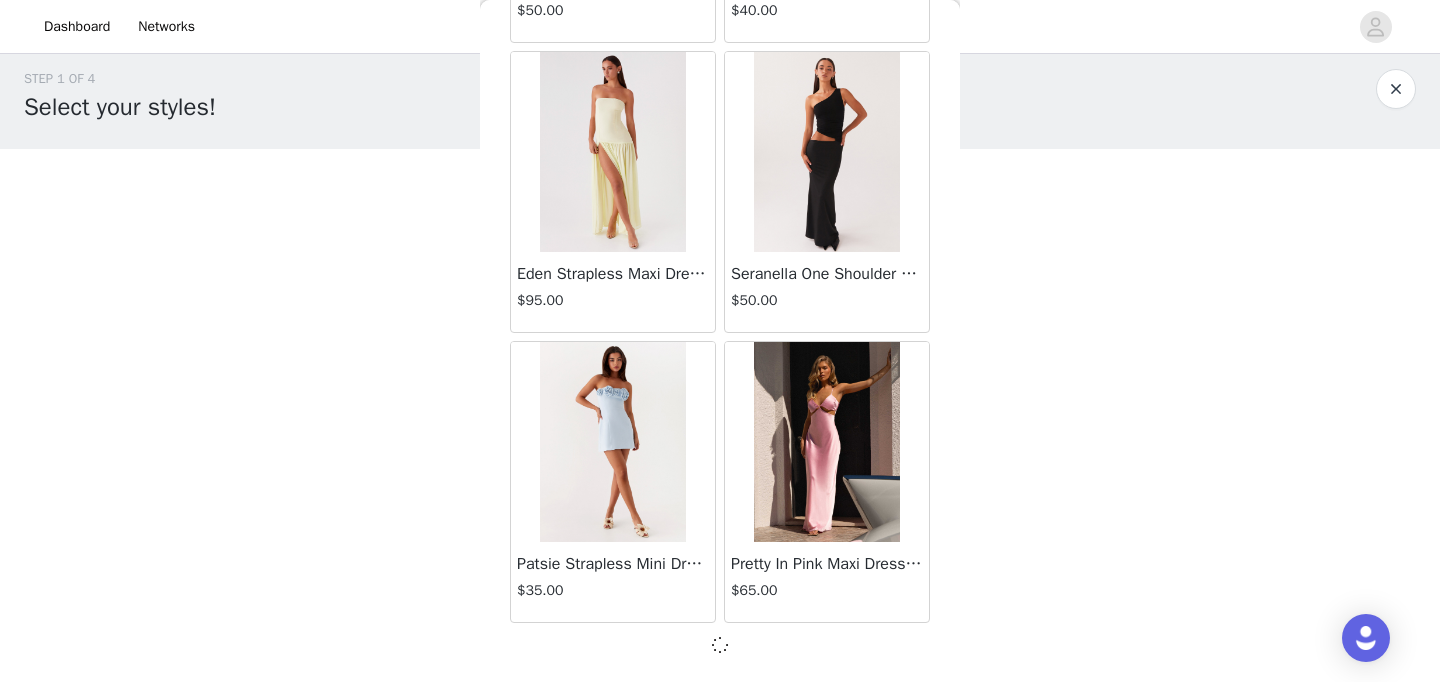 scroll, scrollTop: 5269, scrollLeft: 0, axis: vertical 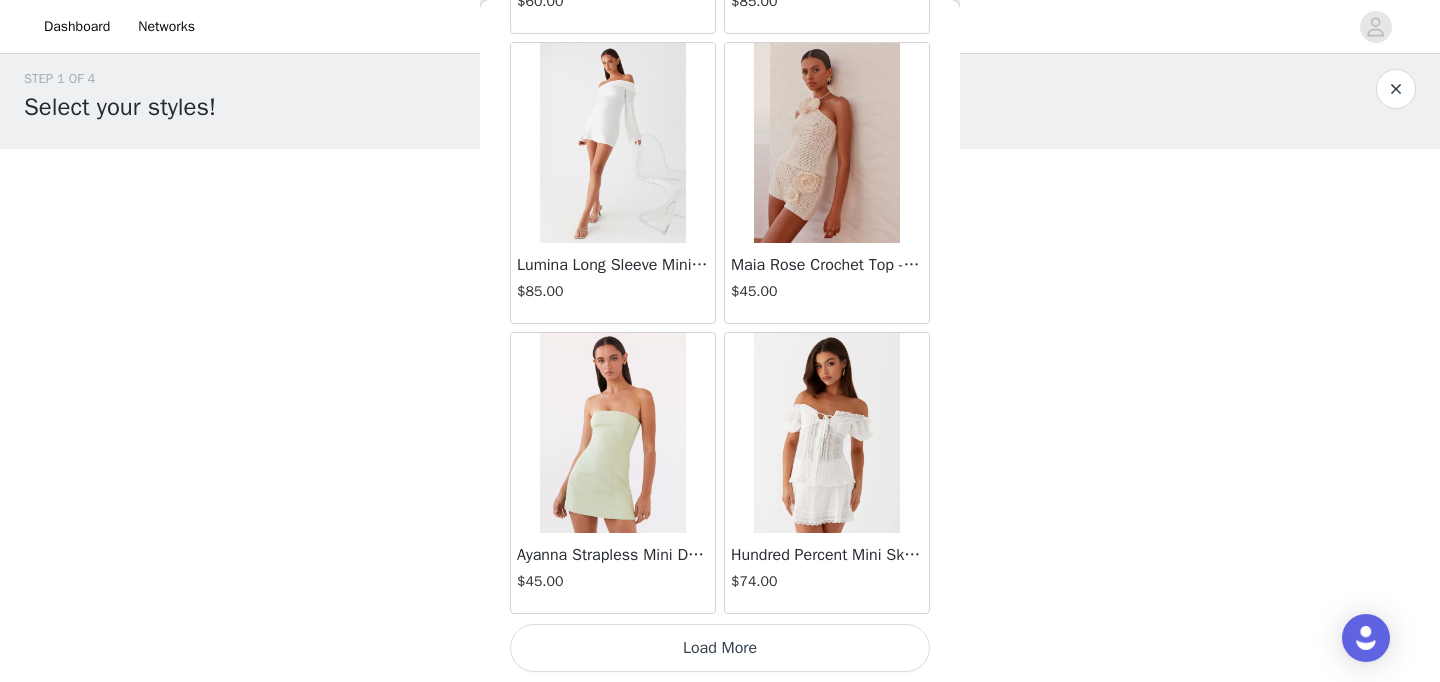 click on "Load More" at bounding box center [720, 648] 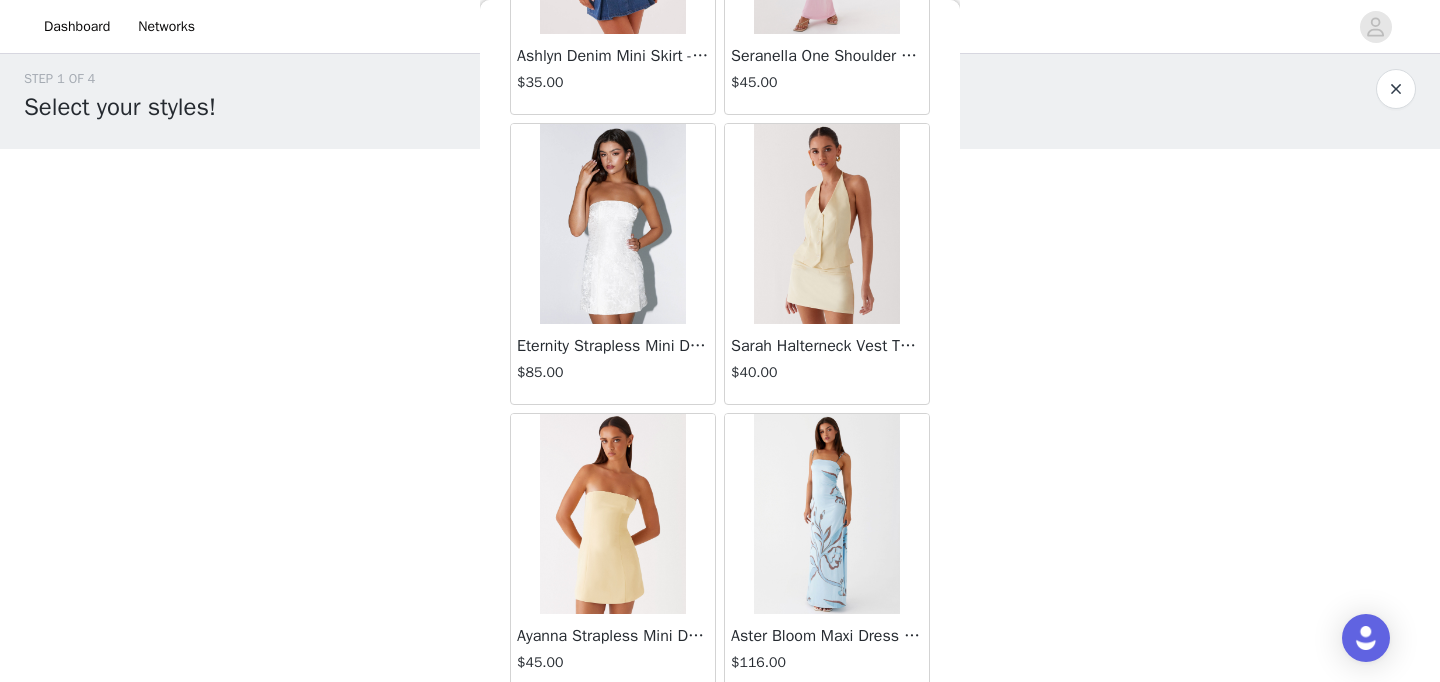 scroll, scrollTop: 11078, scrollLeft: 0, axis: vertical 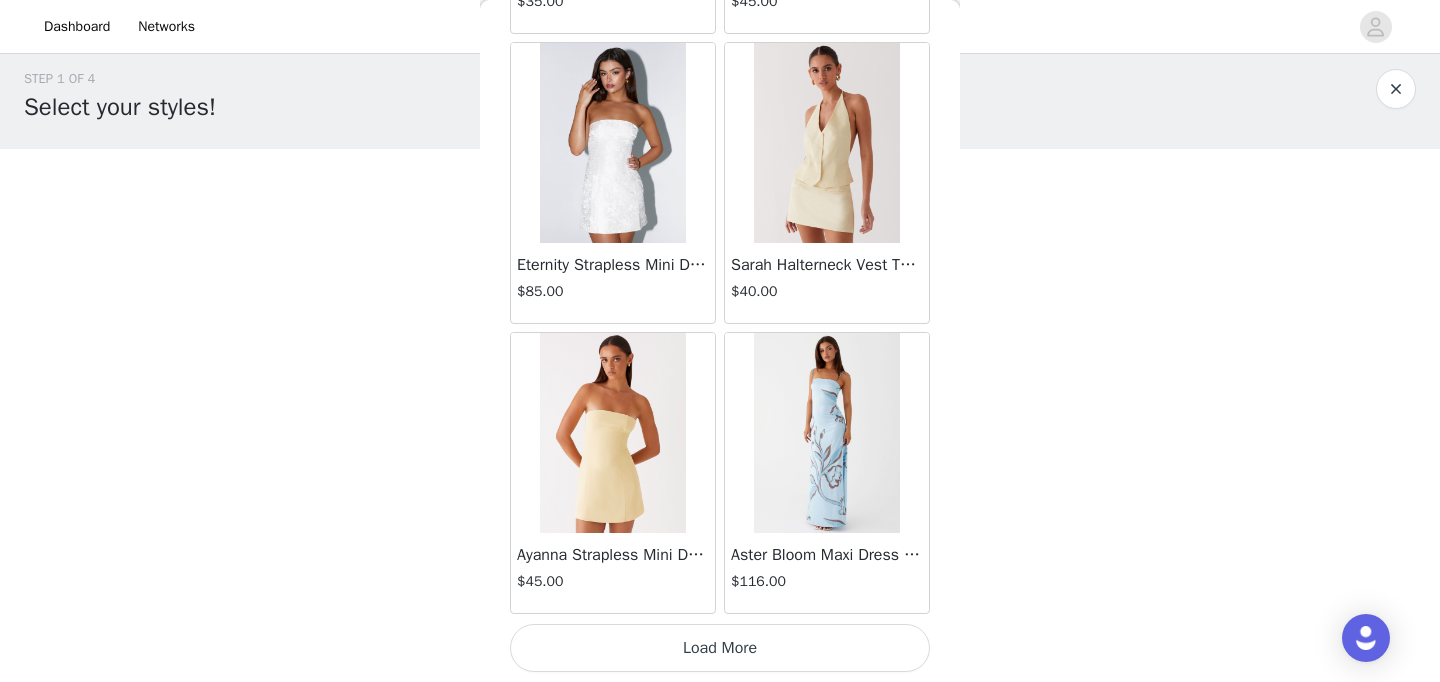 click on "Load More" at bounding box center [720, 648] 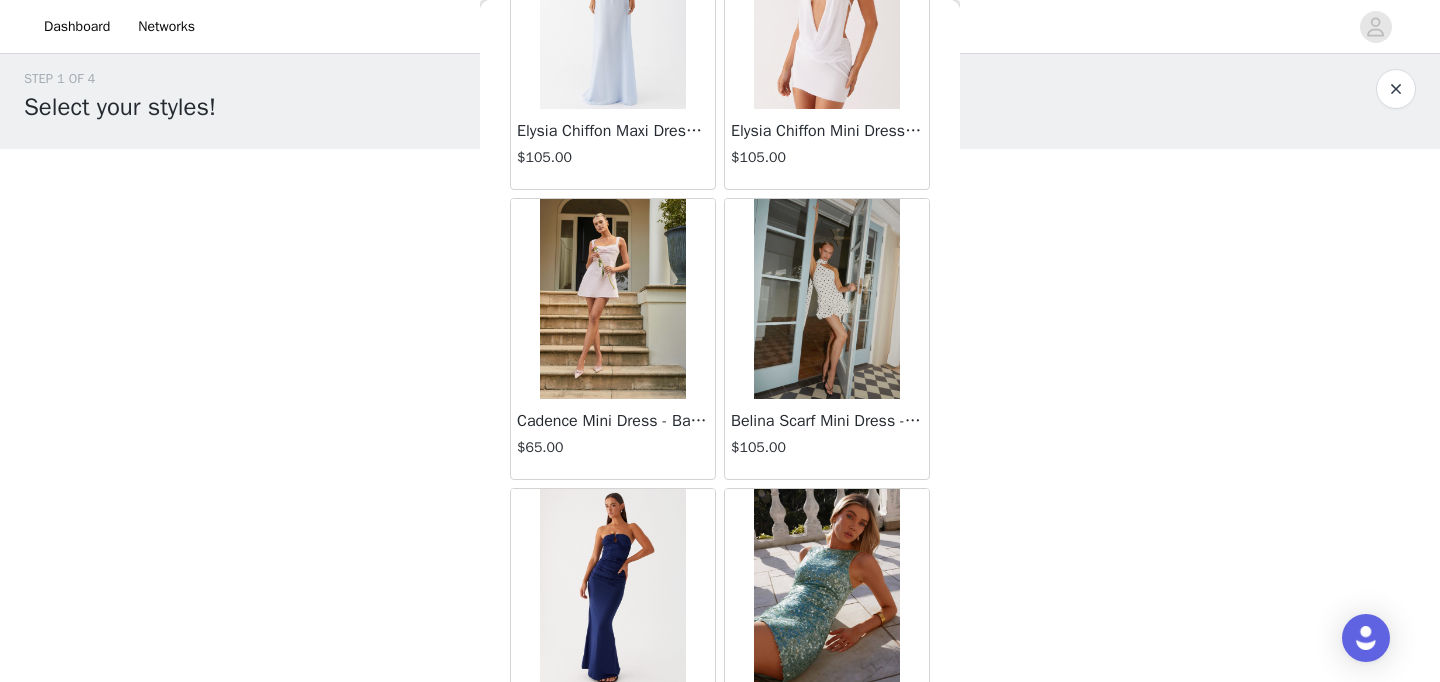 scroll, scrollTop: 13241, scrollLeft: 0, axis: vertical 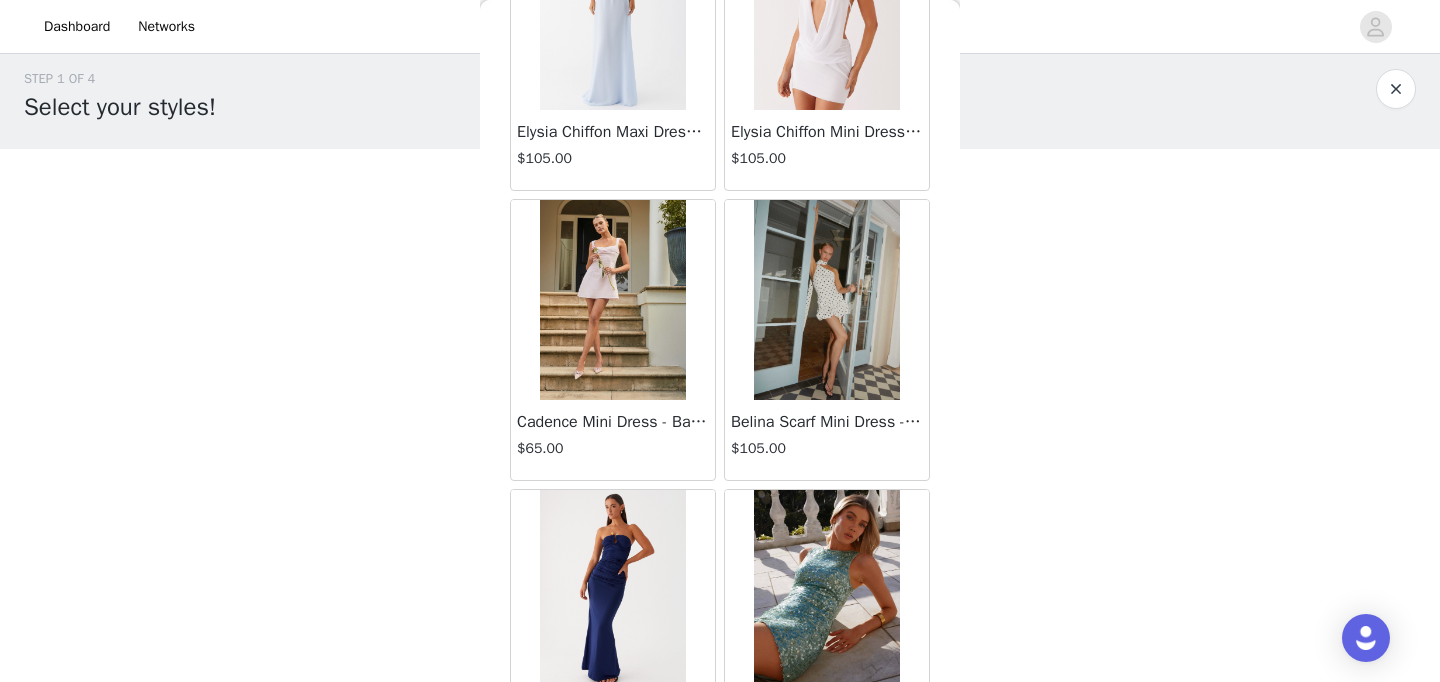 click on "Belina Scarf Mini Dress - White Polkadot" at bounding box center (827, 422) 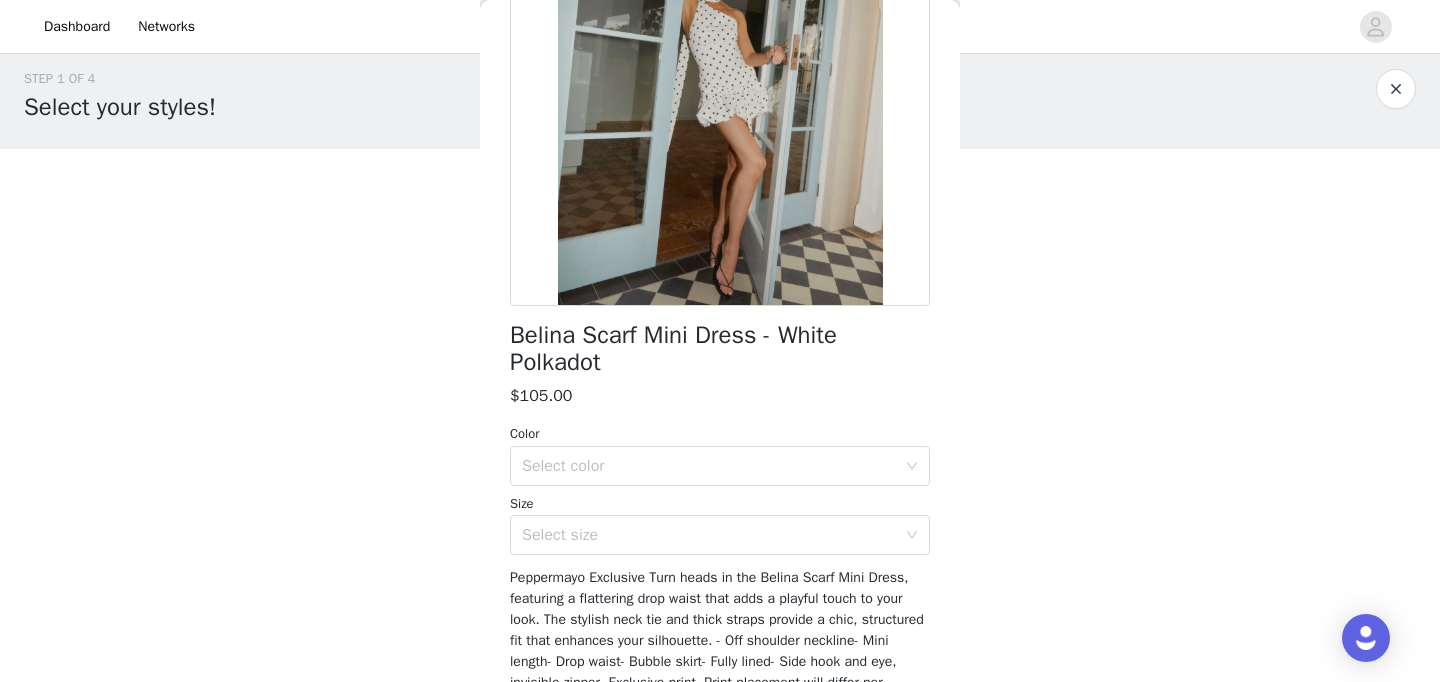 scroll, scrollTop: 268, scrollLeft: 0, axis: vertical 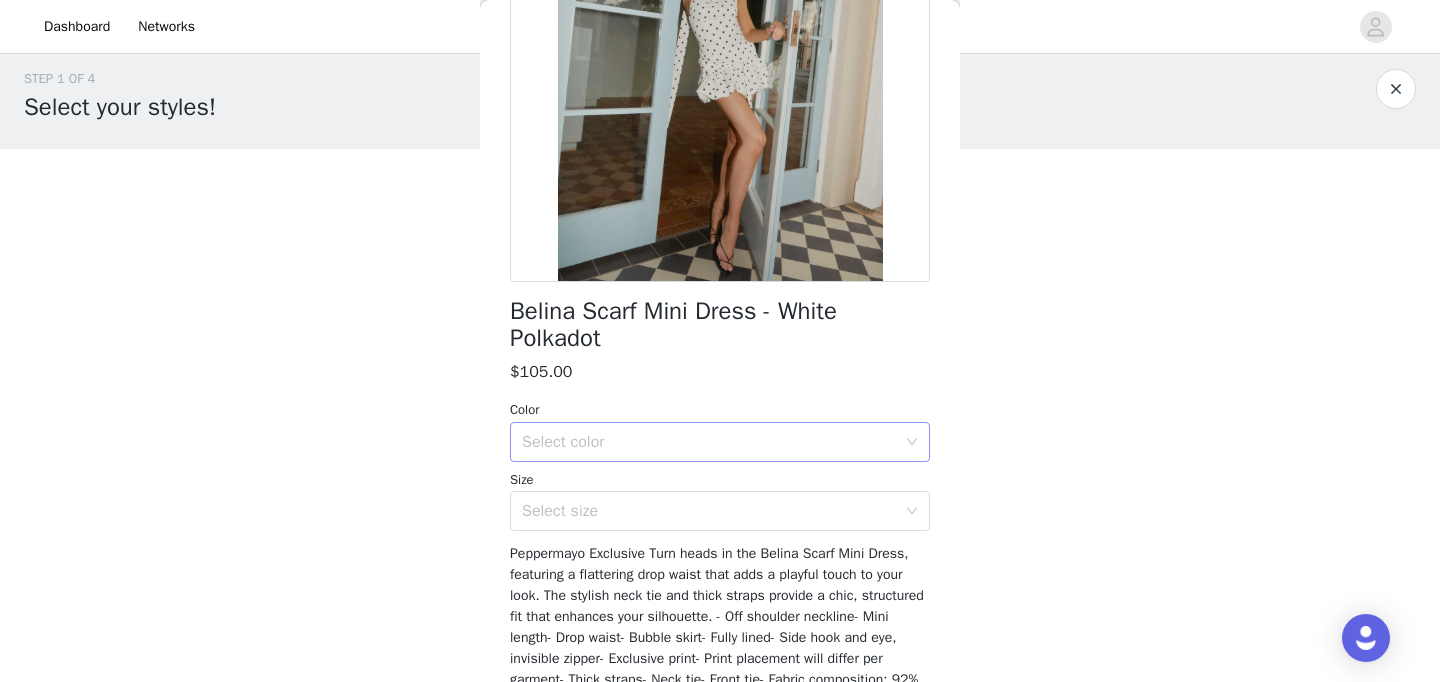 click on "Select color" at bounding box center [709, 442] 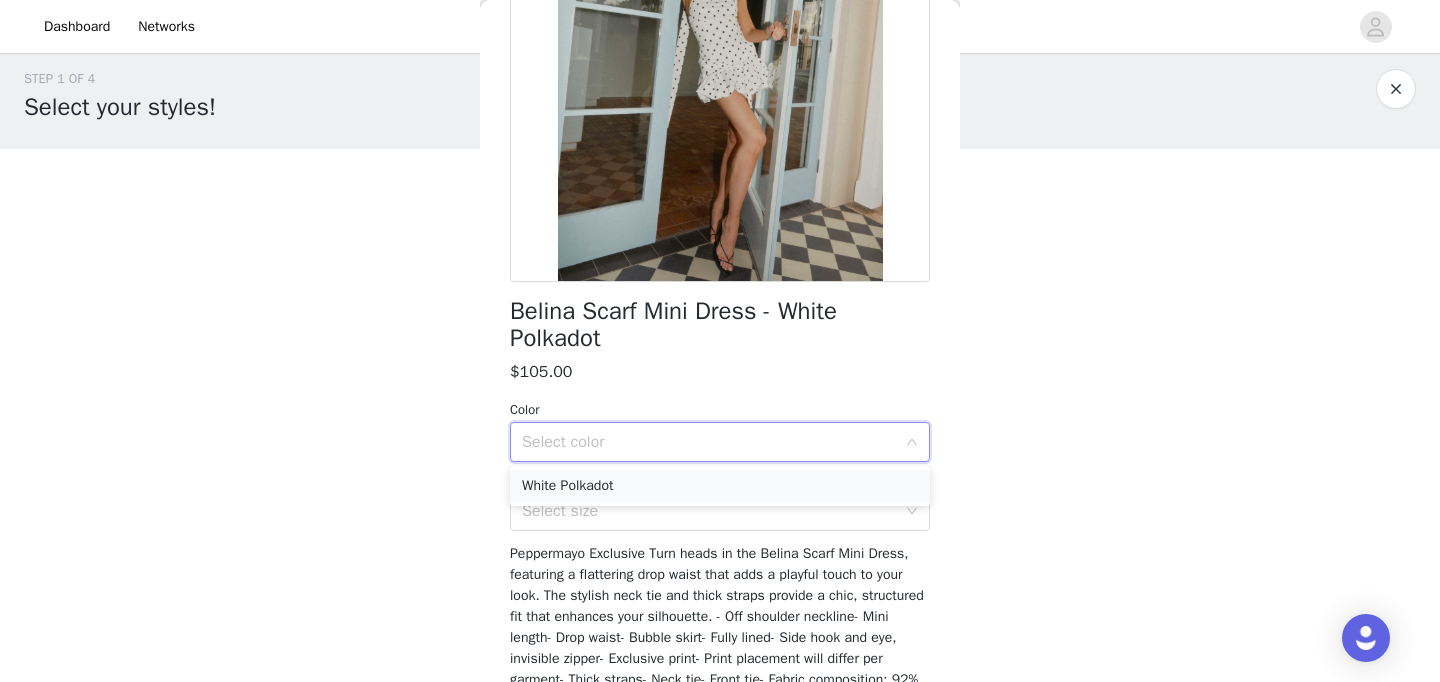 click on "White Polkadot" at bounding box center (720, 486) 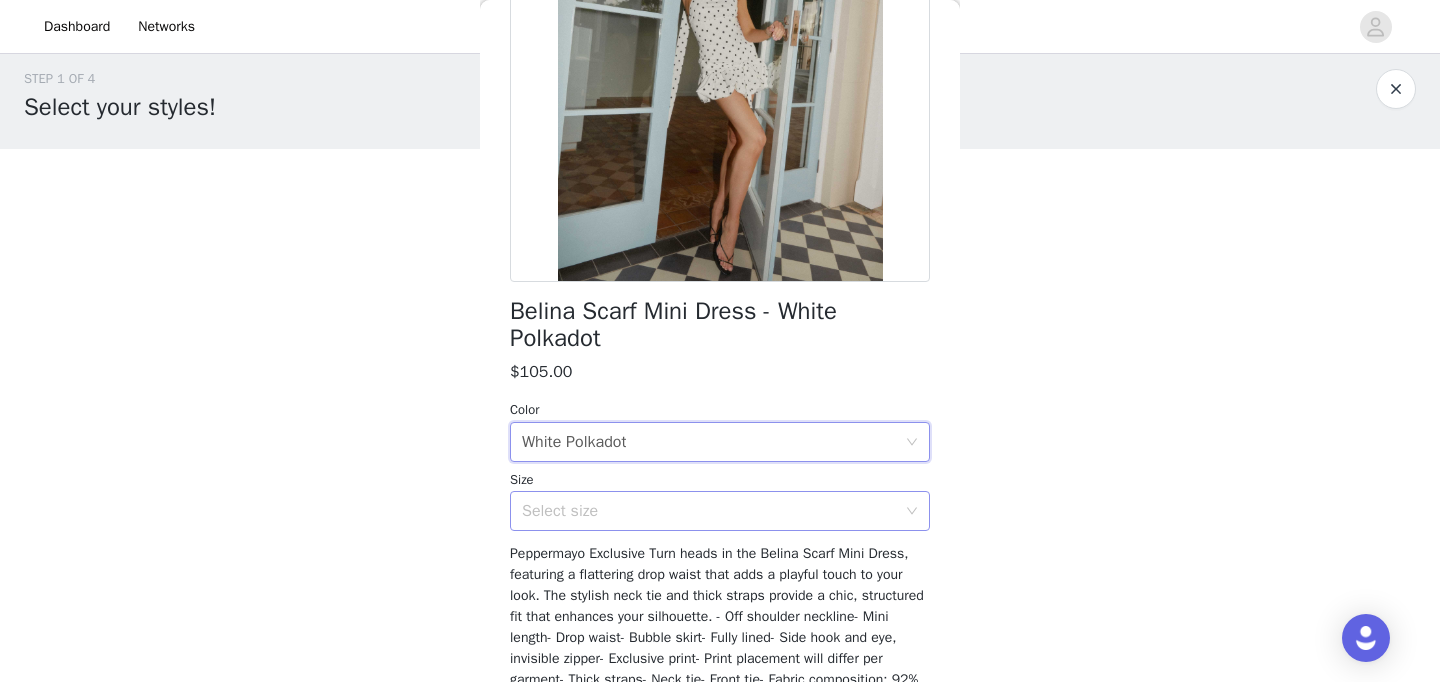 click on "Select size" at bounding box center [709, 511] 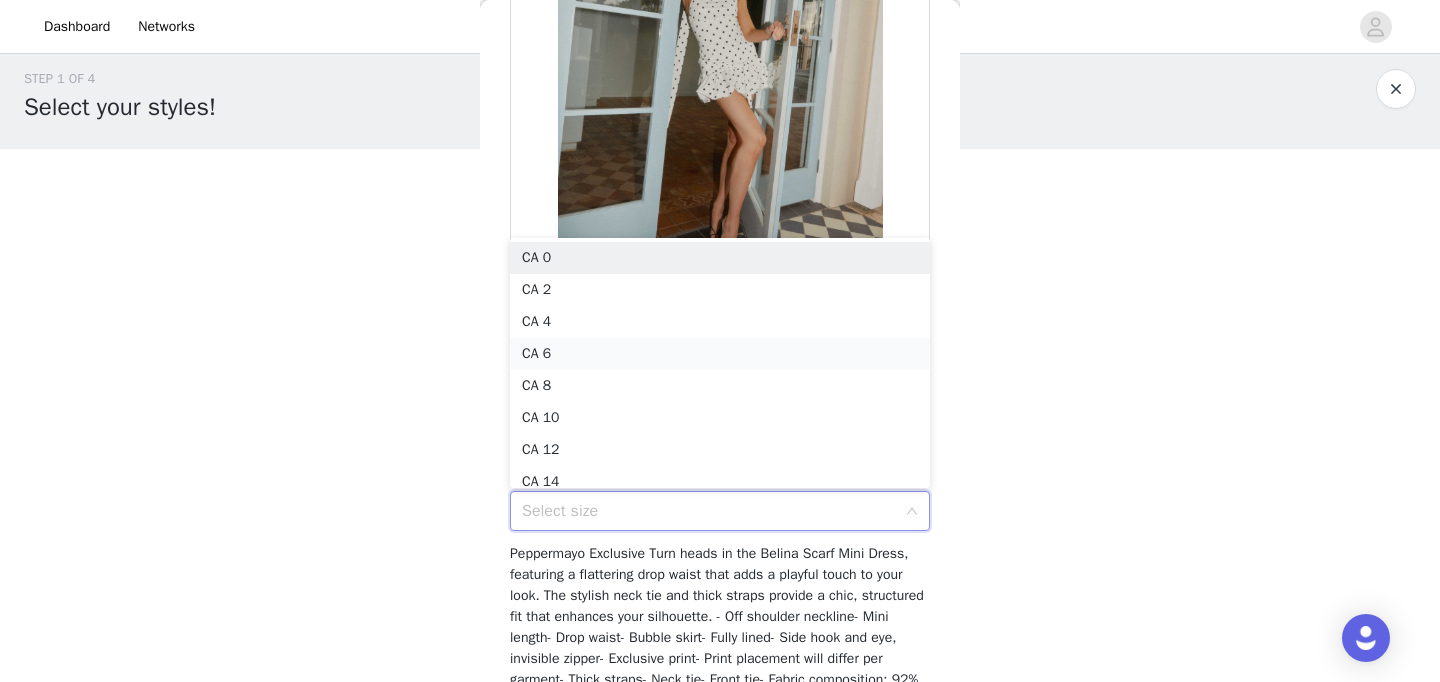 scroll, scrollTop: 10, scrollLeft: 0, axis: vertical 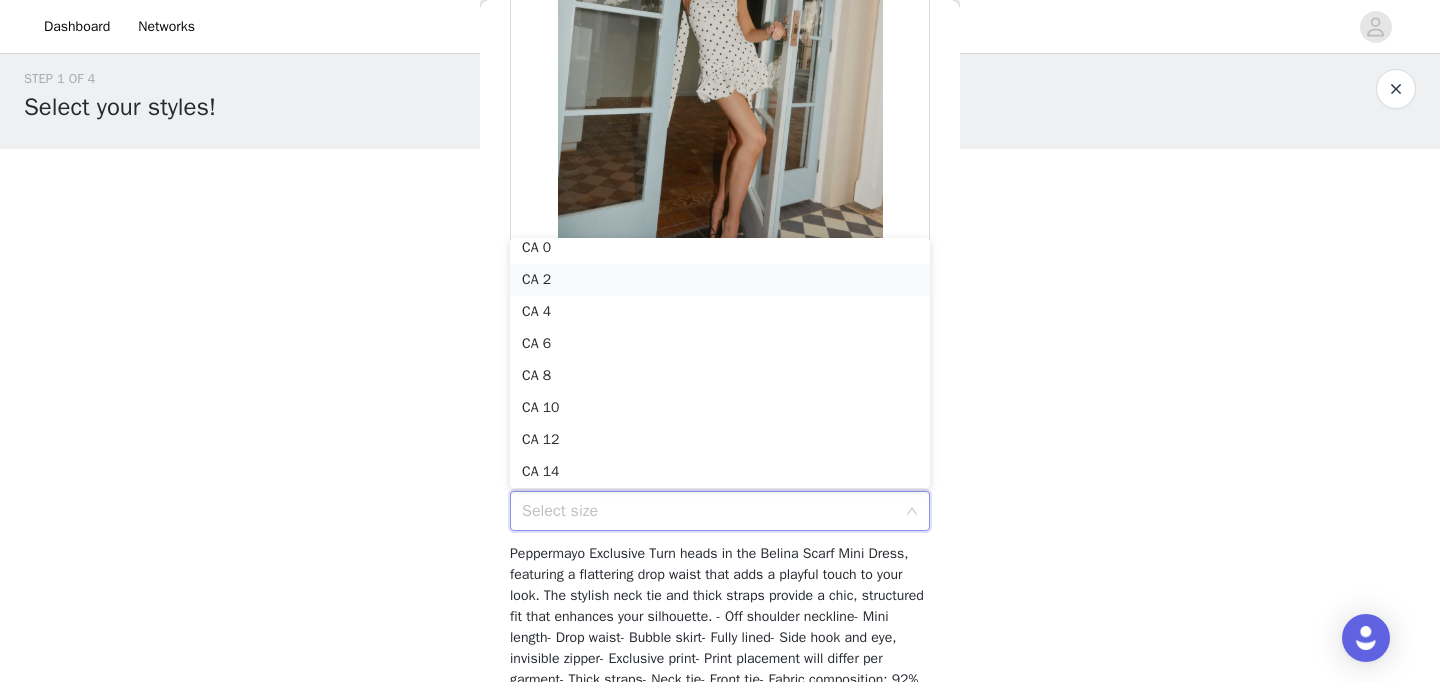 click on "CA 2" at bounding box center [720, 280] 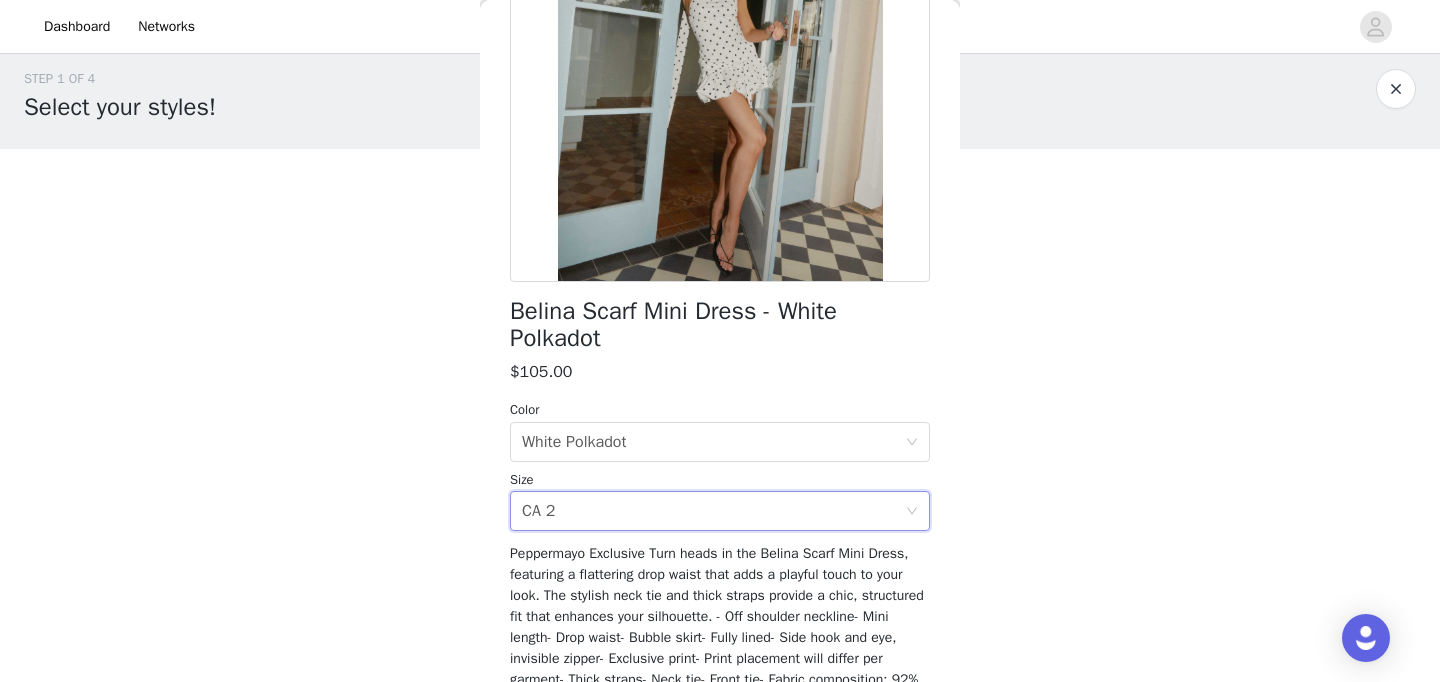 scroll, scrollTop: 444, scrollLeft: 0, axis: vertical 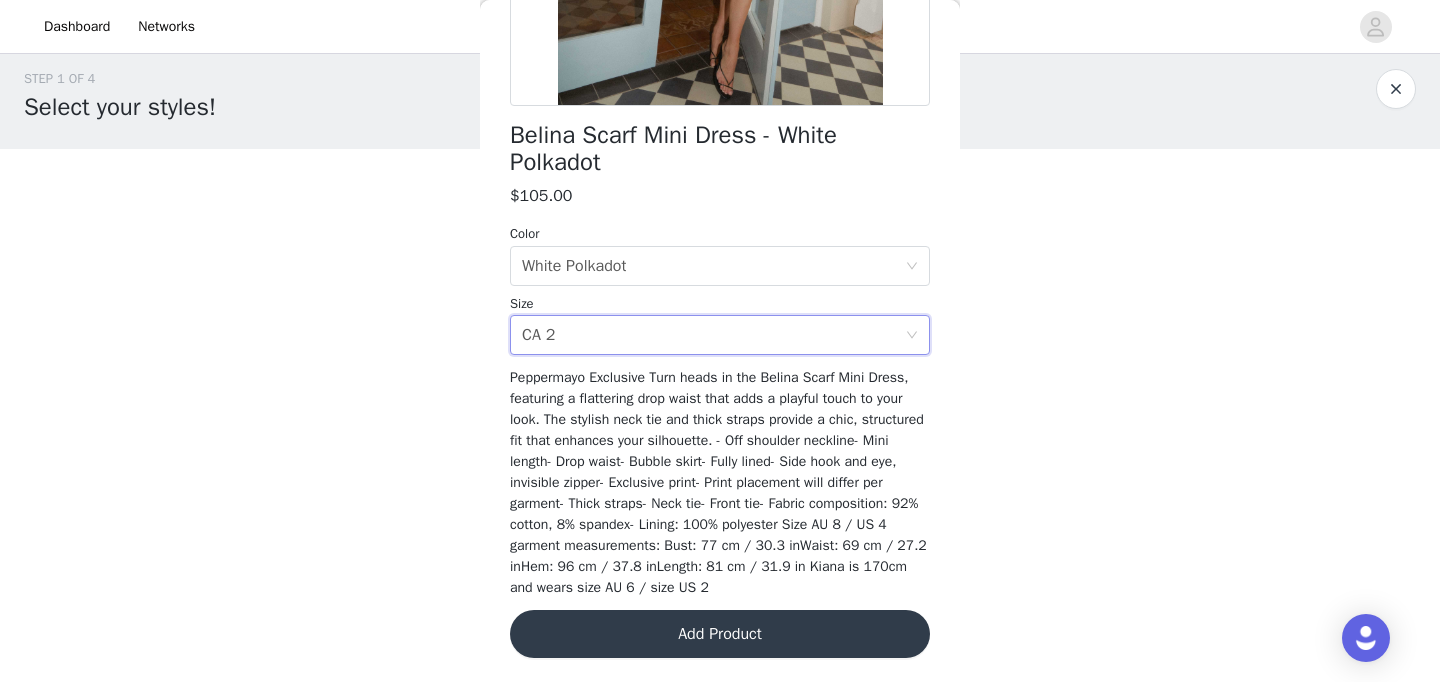 click on "Add Product" at bounding box center [720, 634] 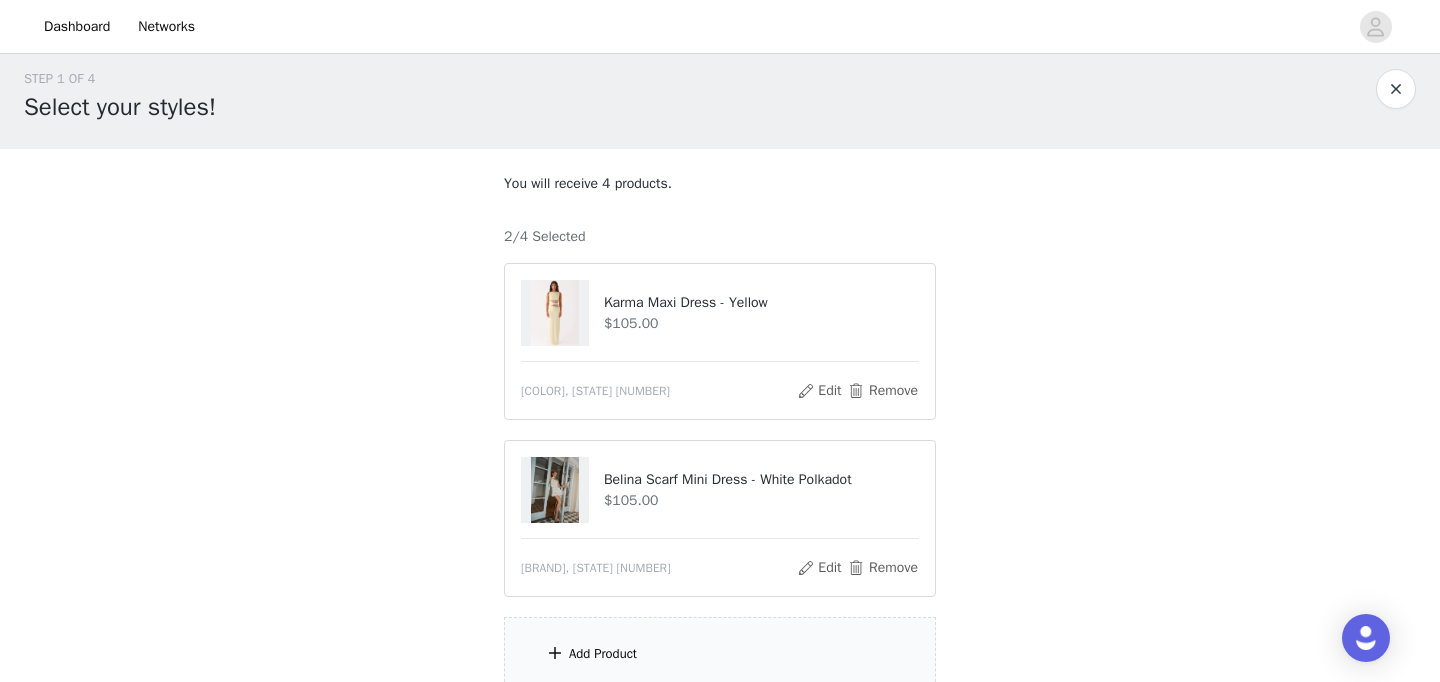 scroll, scrollTop: 190, scrollLeft: 0, axis: vertical 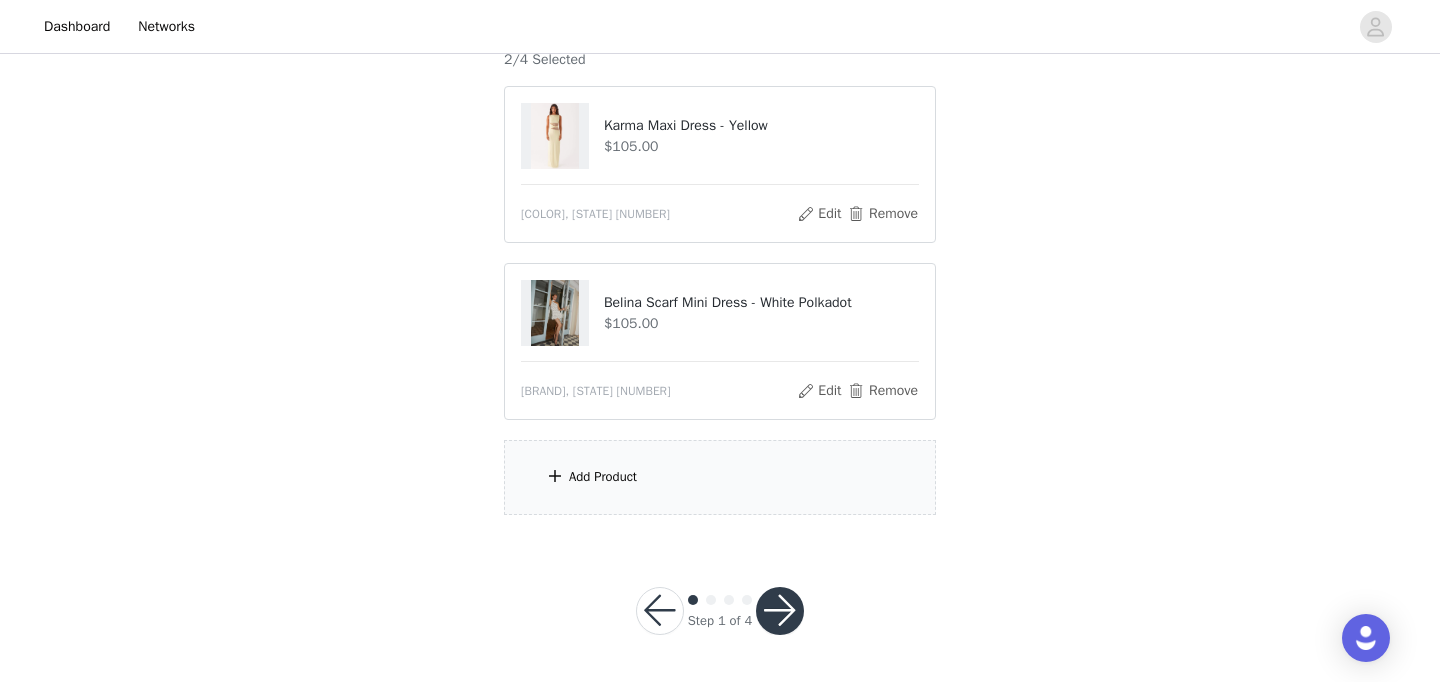 click on "Add Product" at bounding box center [603, 477] 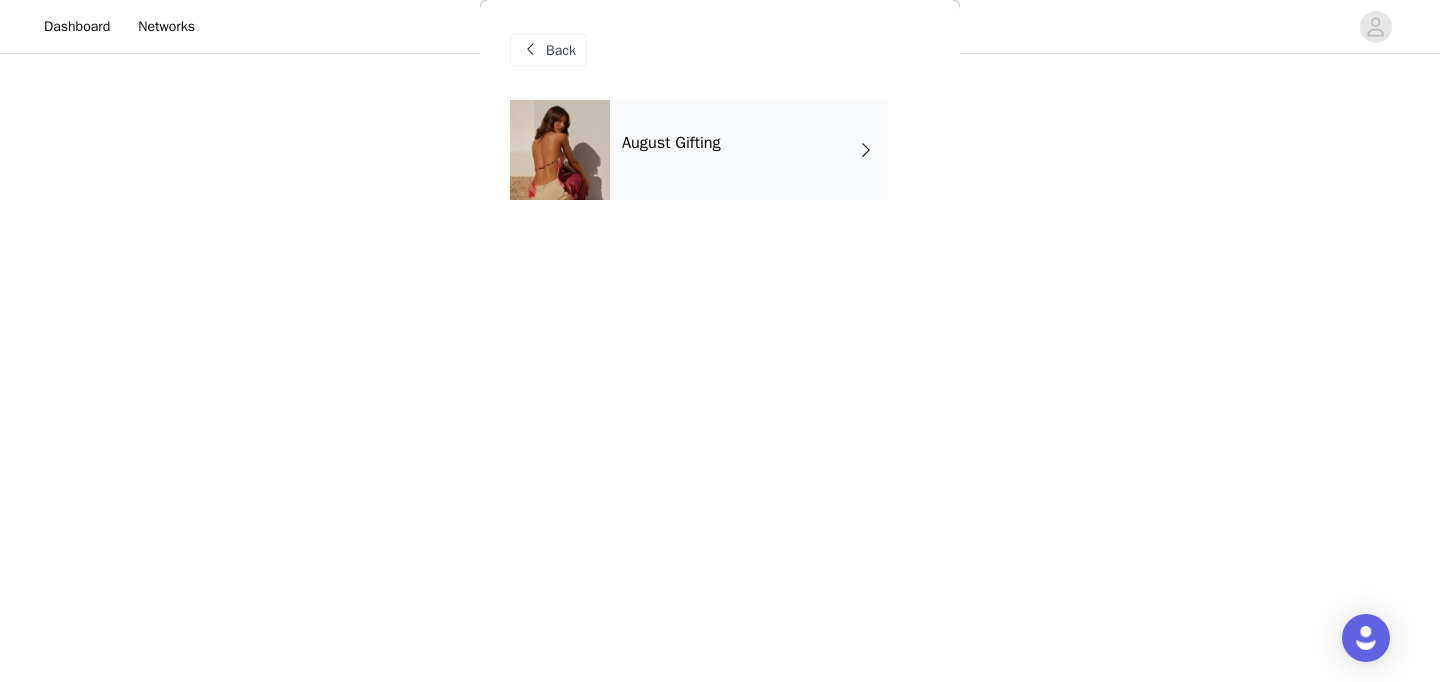 click on "August Gifting" at bounding box center [749, 150] 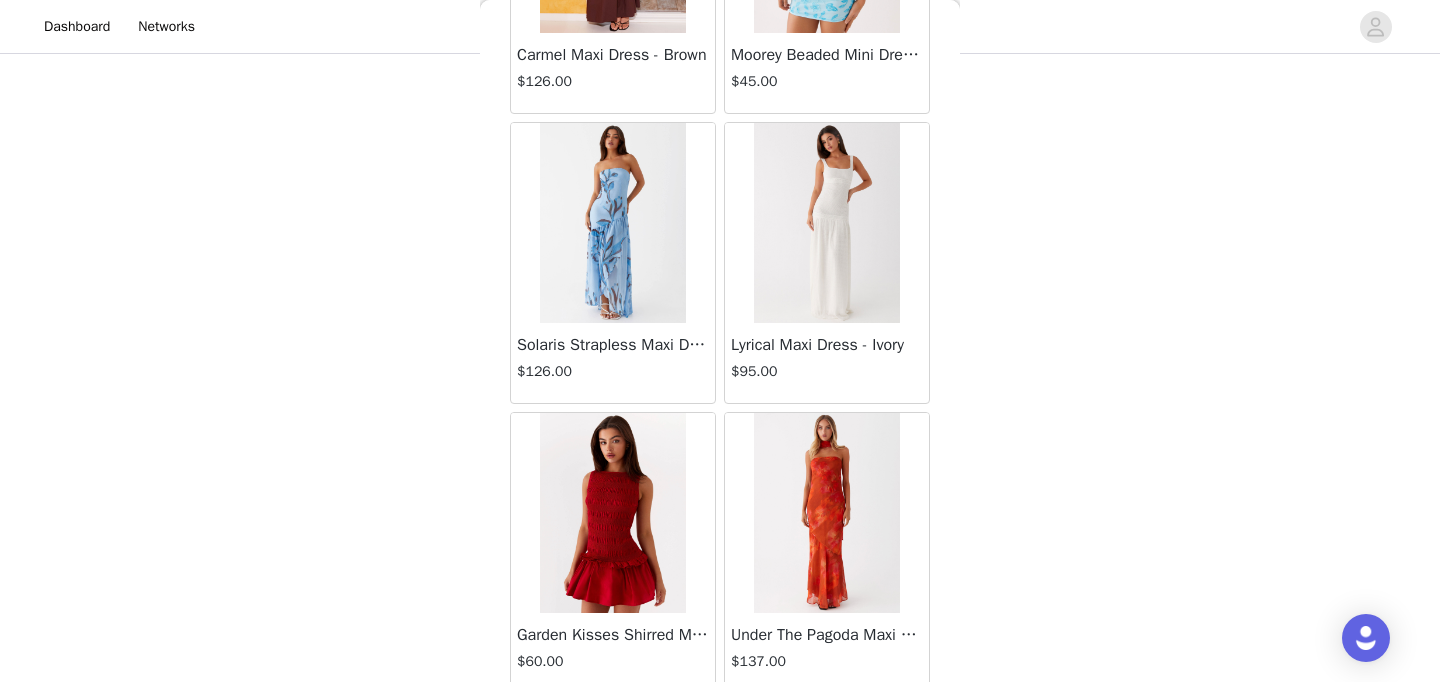 scroll, scrollTop: 2378, scrollLeft: 0, axis: vertical 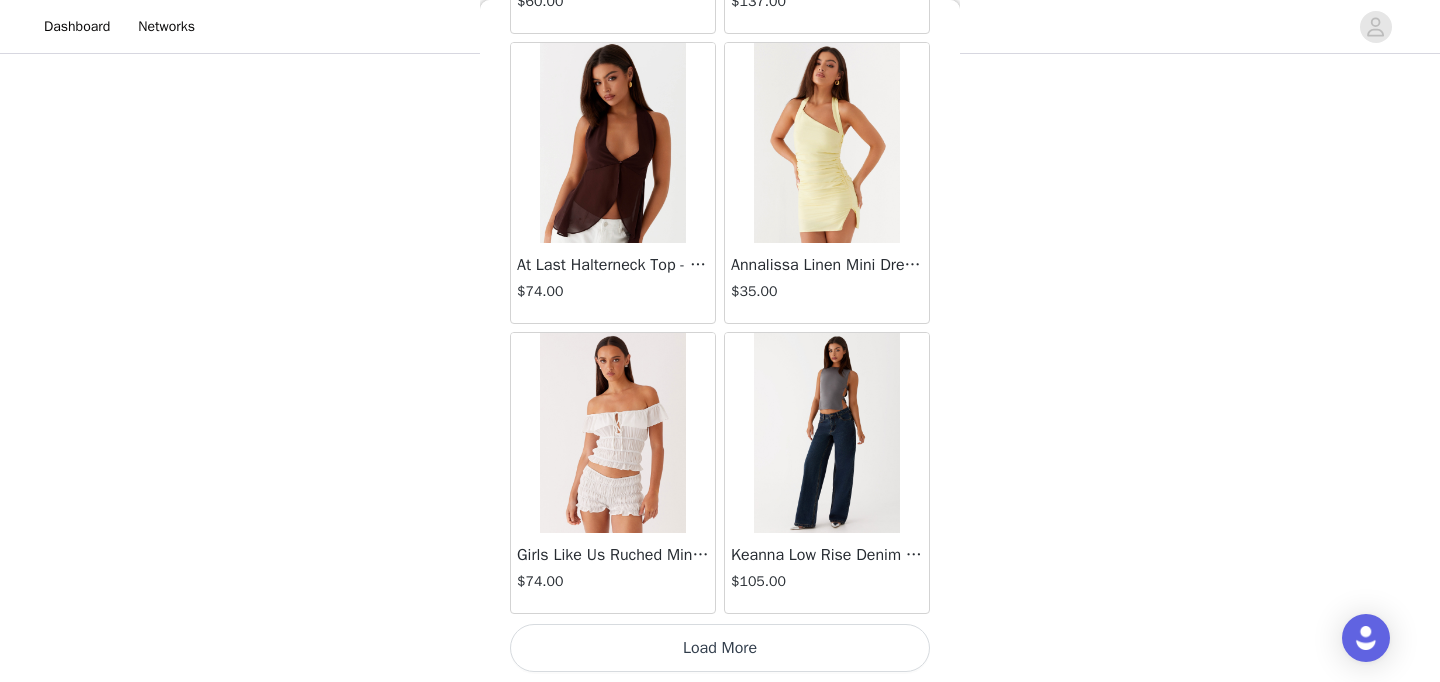click on "Load More" at bounding box center (720, 648) 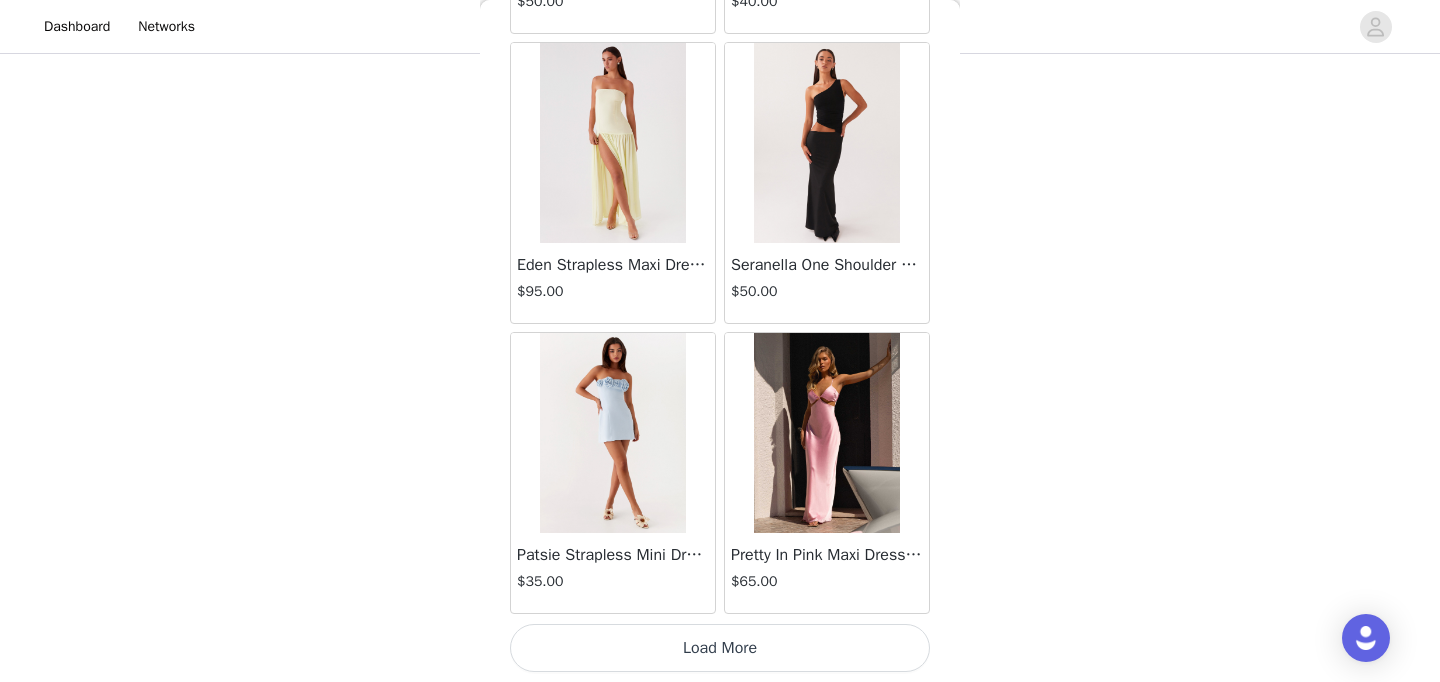 click on "Load More" at bounding box center [720, 648] 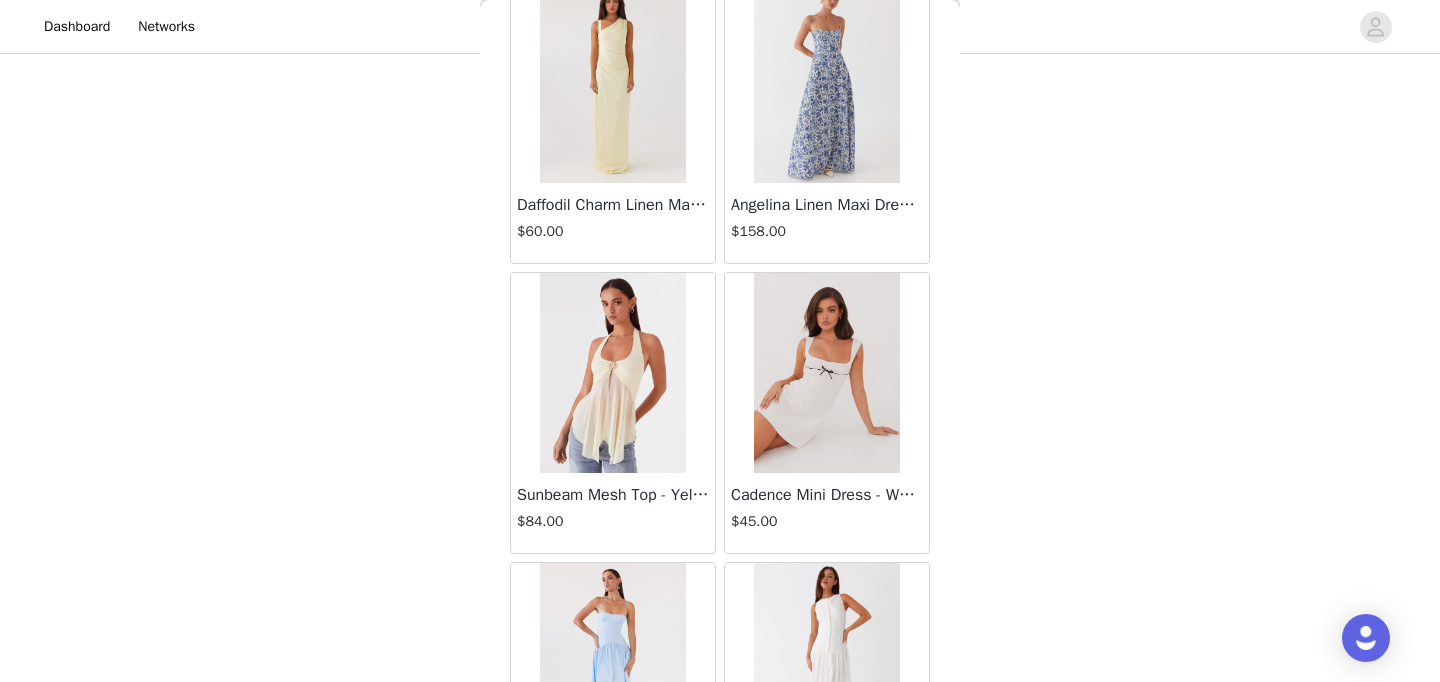 scroll, scrollTop: 8178, scrollLeft: 0, axis: vertical 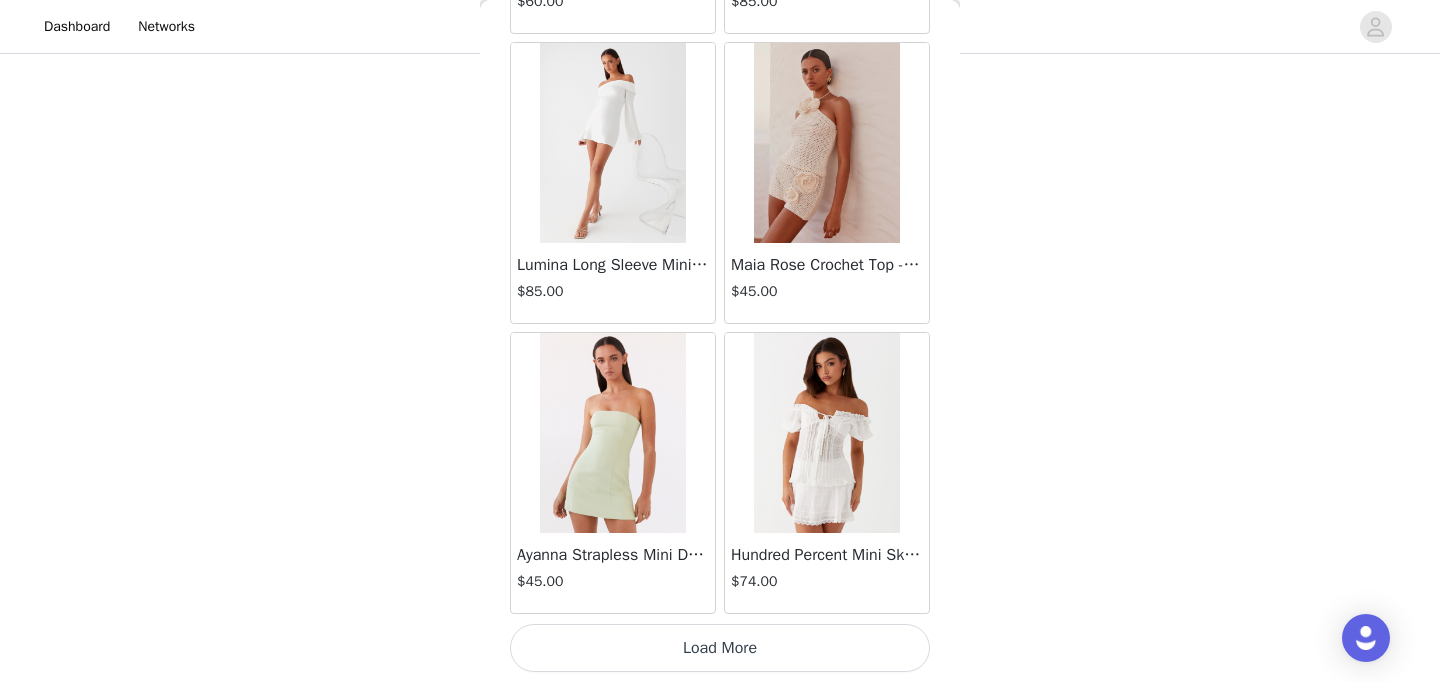 click on "Load More" at bounding box center [720, 648] 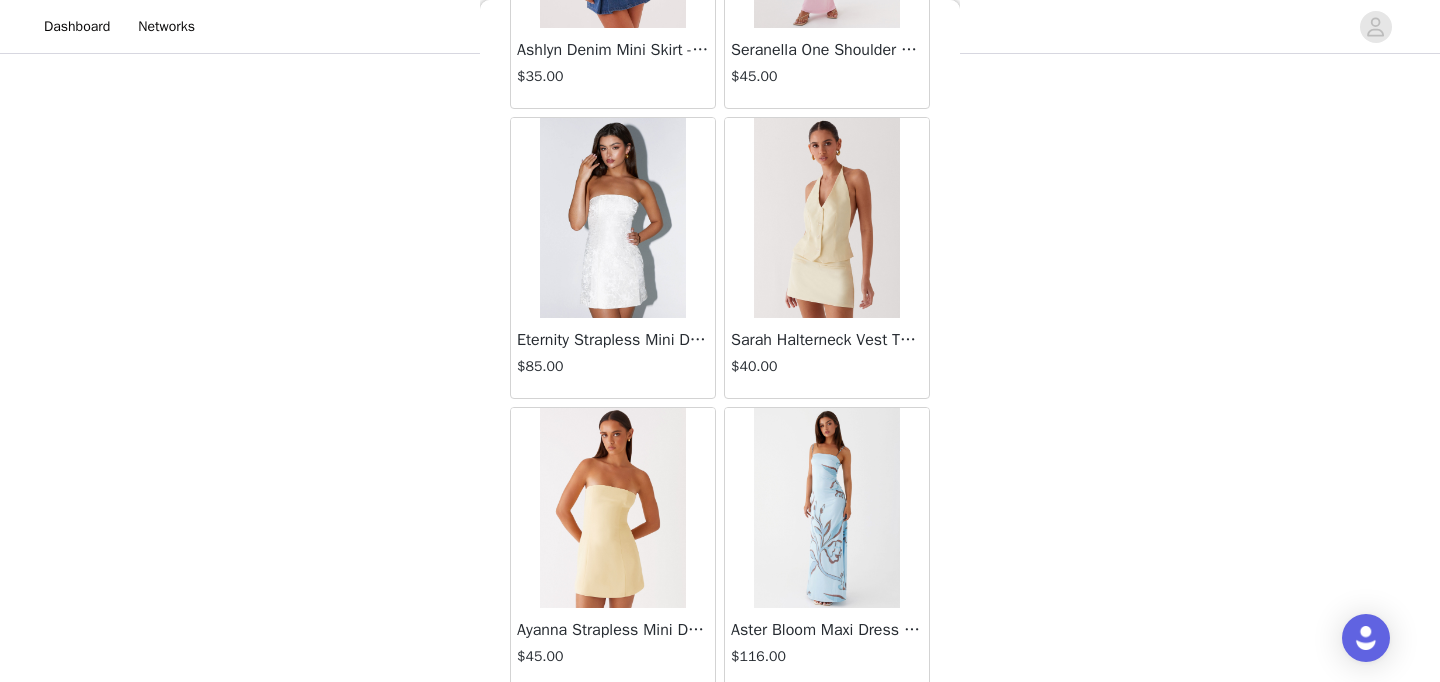scroll, scrollTop: 11078, scrollLeft: 0, axis: vertical 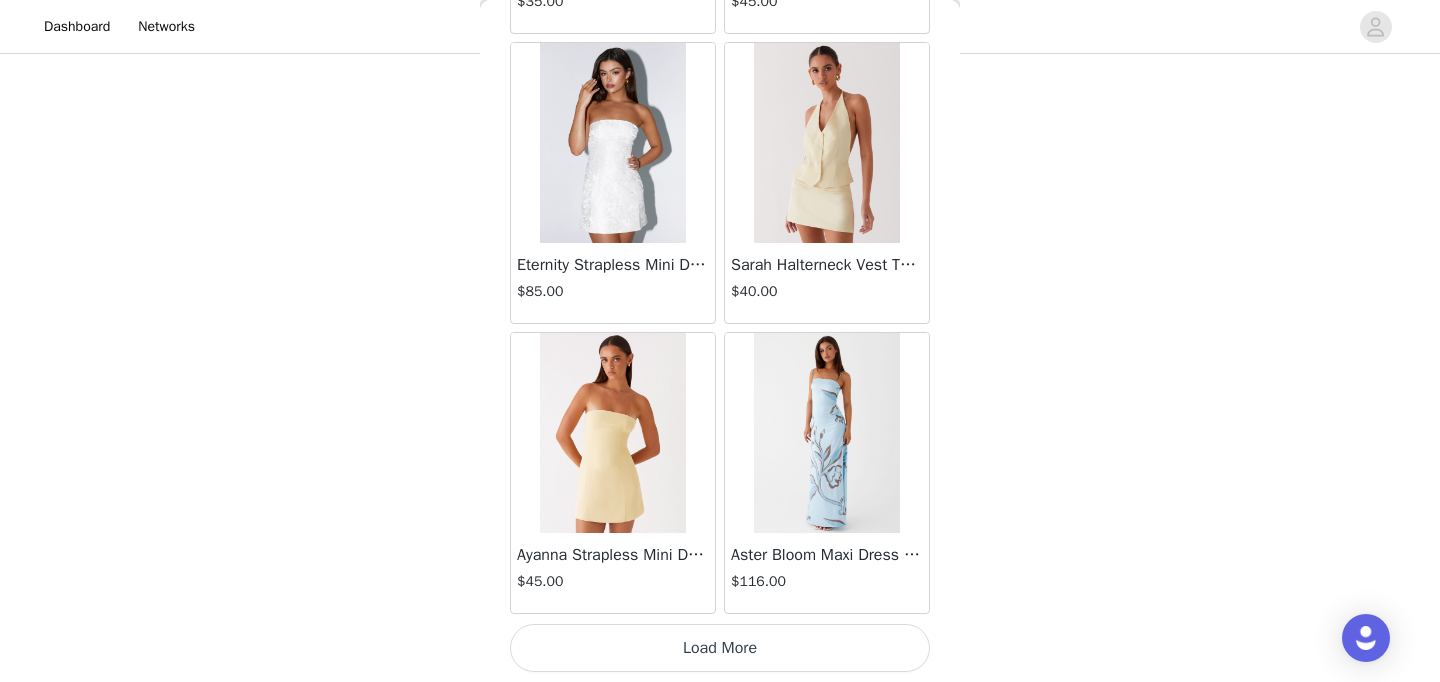click on "Load More" at bounding box center [720, 648] 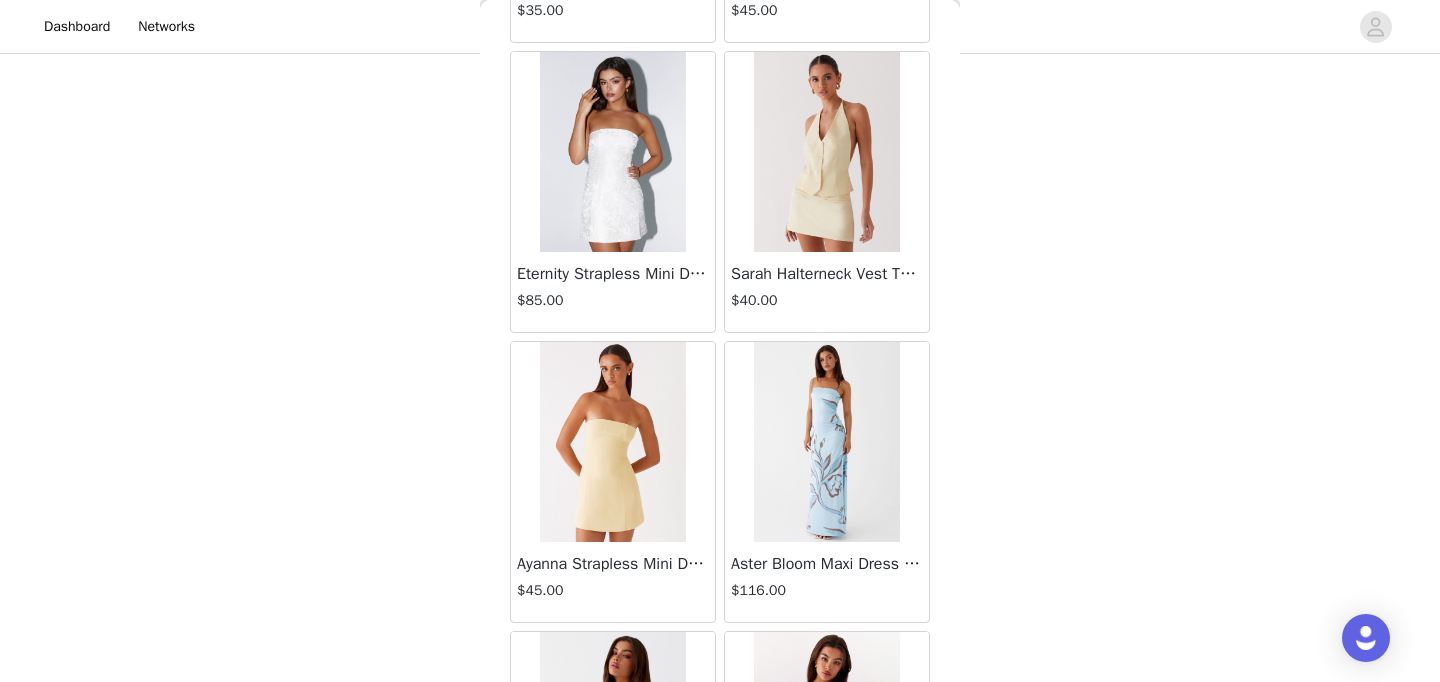scroll, scrollTop: 11078, scrollLeft: 0, axis: vertical 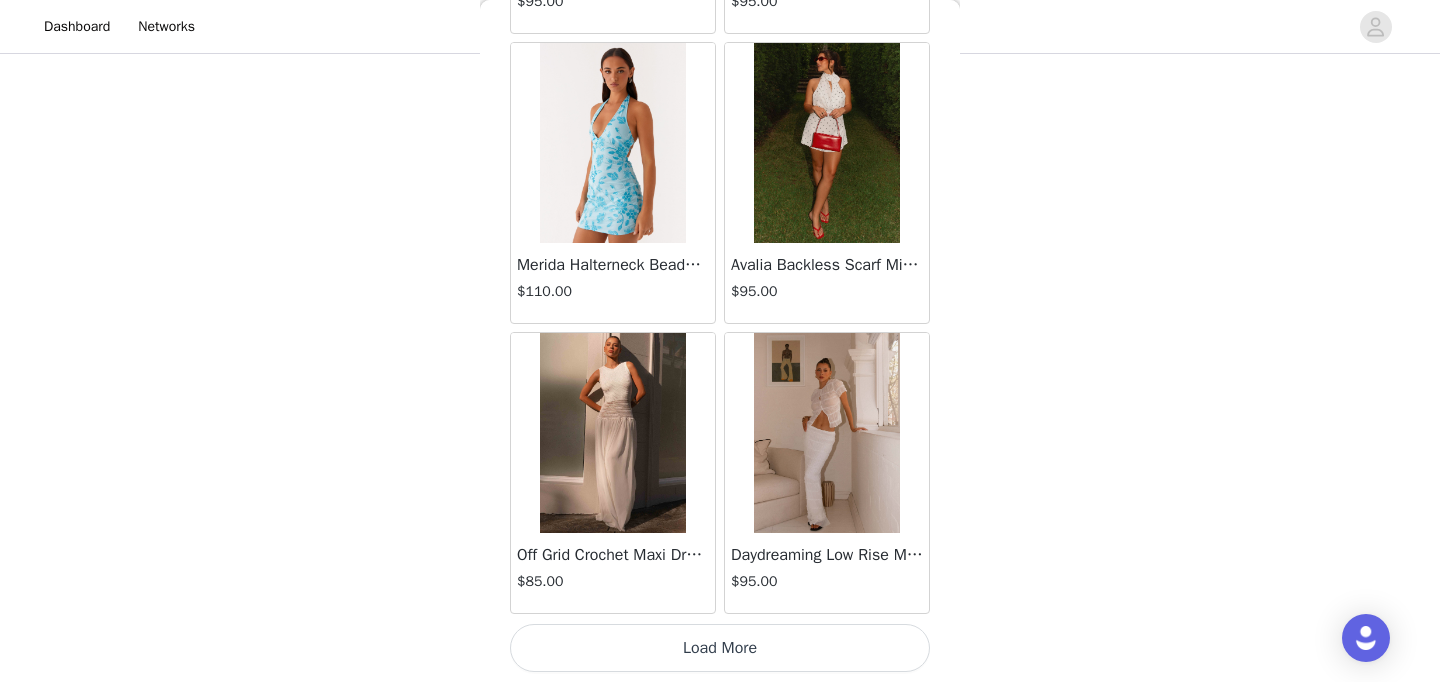 click on "Load More" at bounding box center (720, 648) 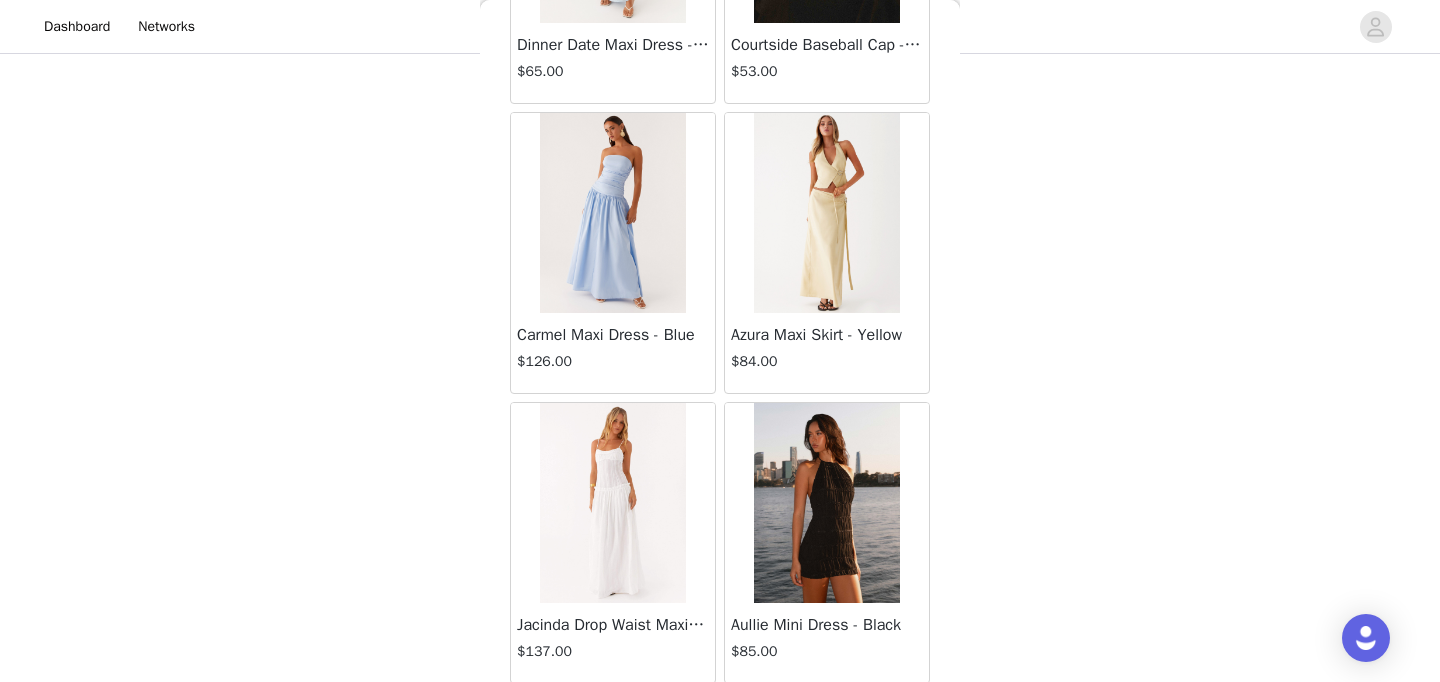 scroll, scrollTop: 16878, scrollLeft: 0, axis: vertical 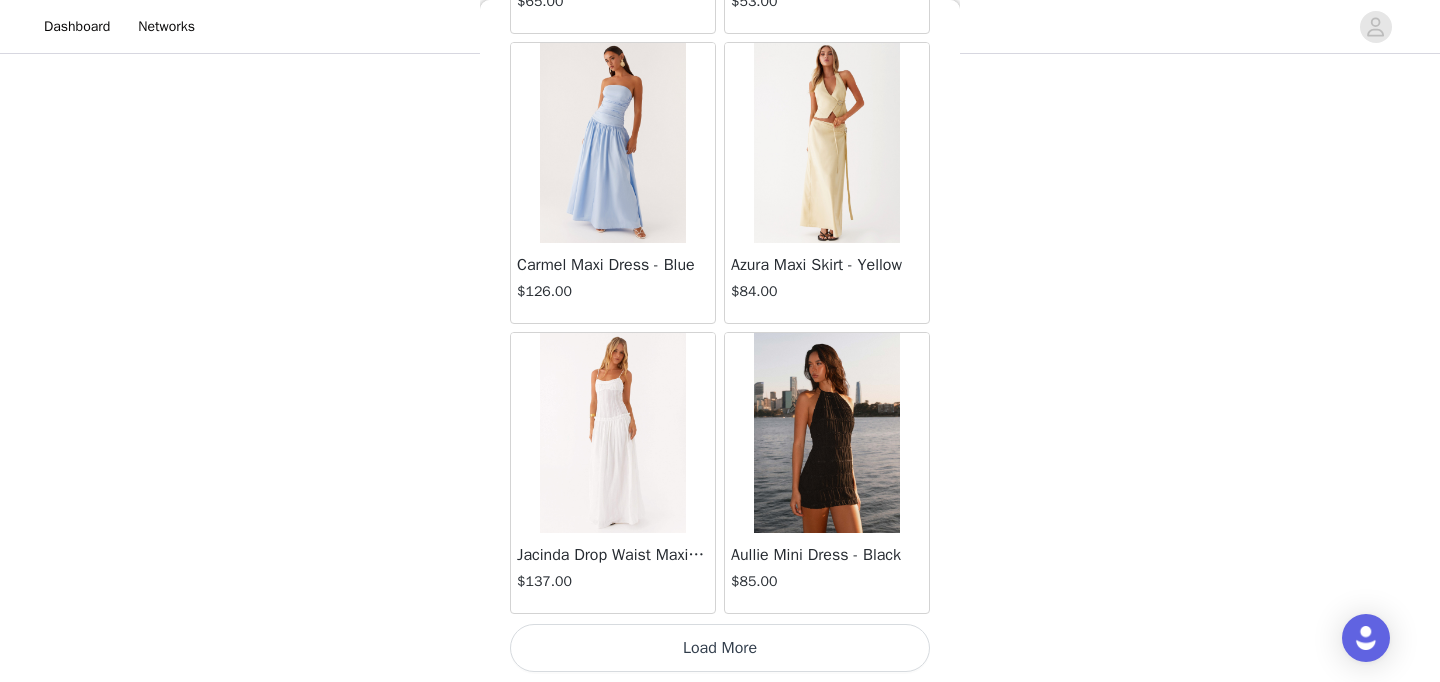 click on "Load More" at bounding box center (720, 648) 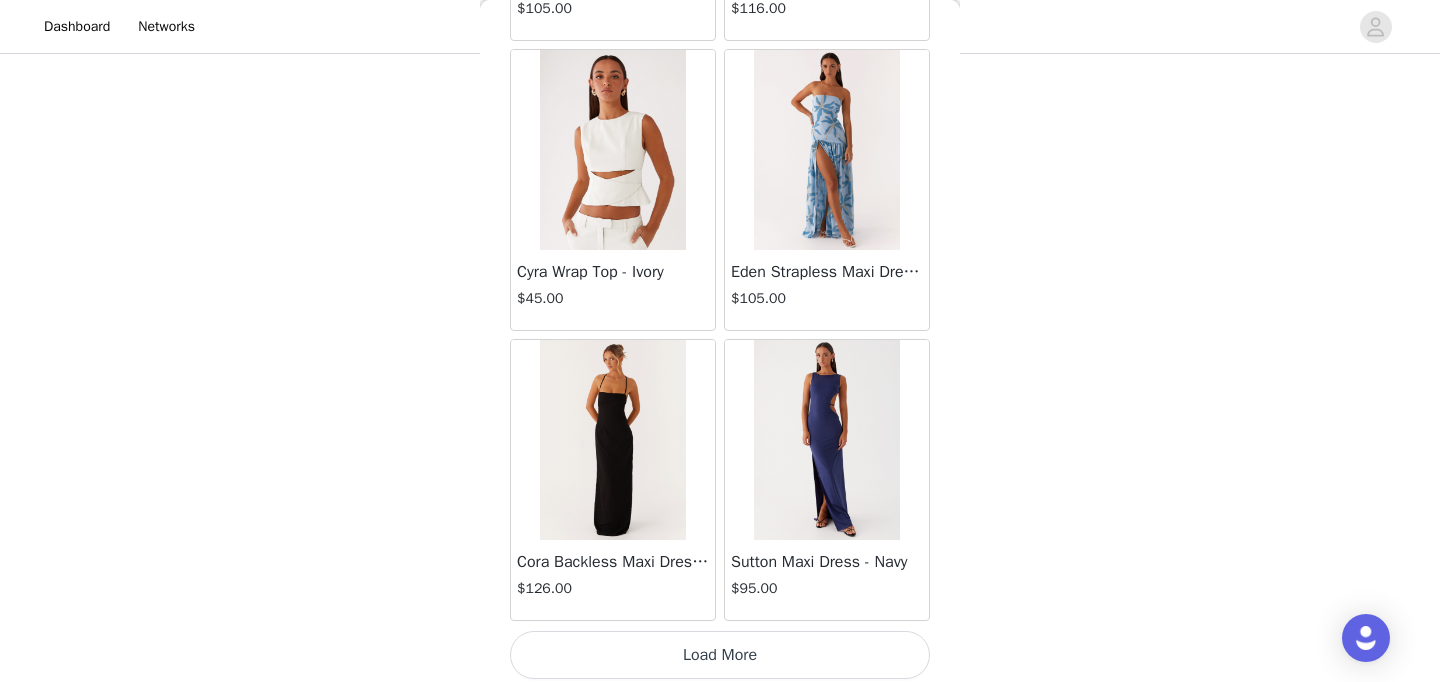 scroll, scrollTop: 19778, scrollLeft: 0, axis: vertical 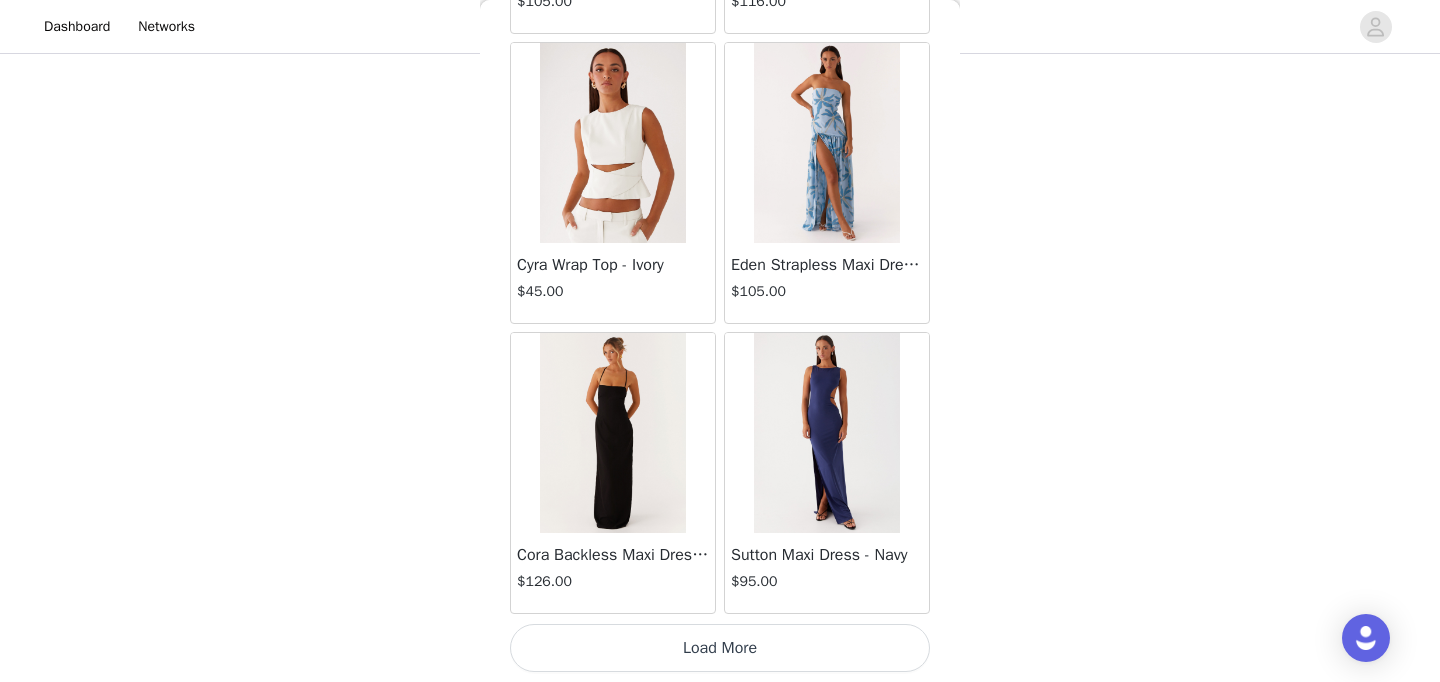click on "Load More" at bounding box center (720, 648) 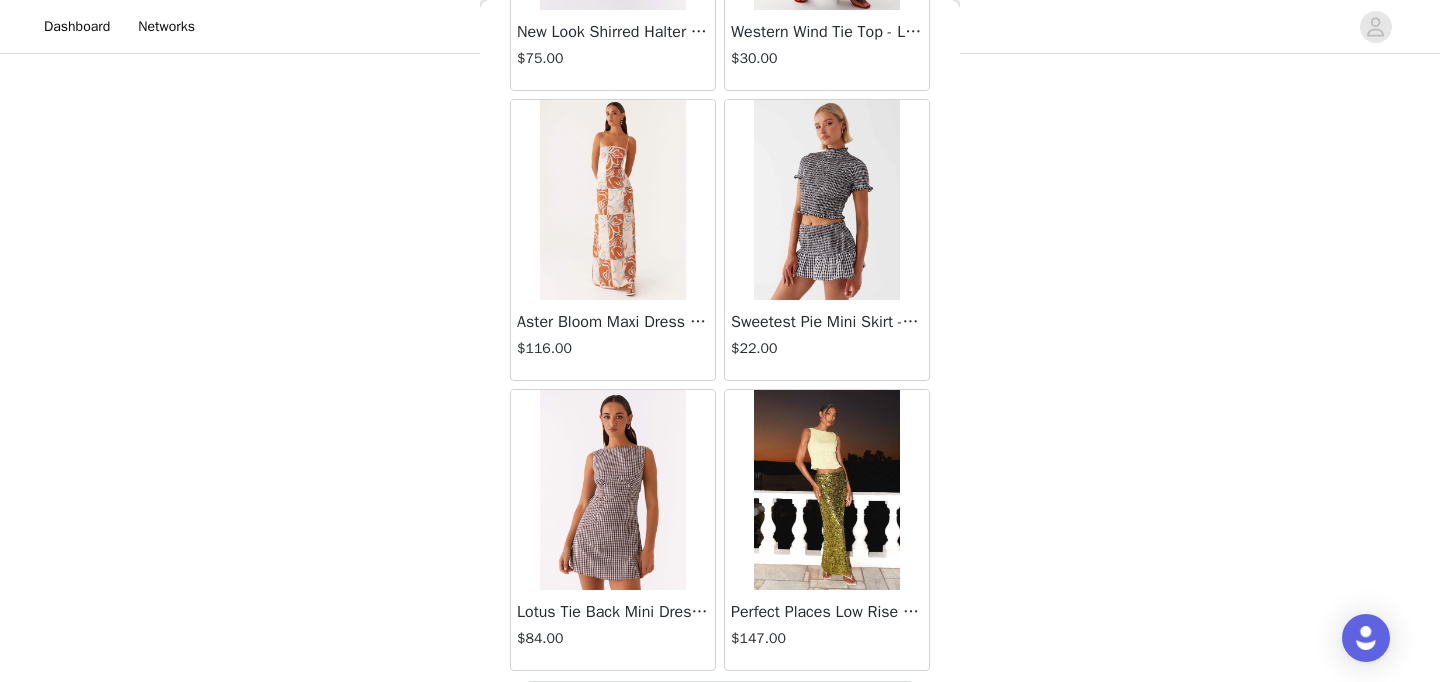scroll, scrollTop: 22678, scrollLeft: 0, axis: vertical 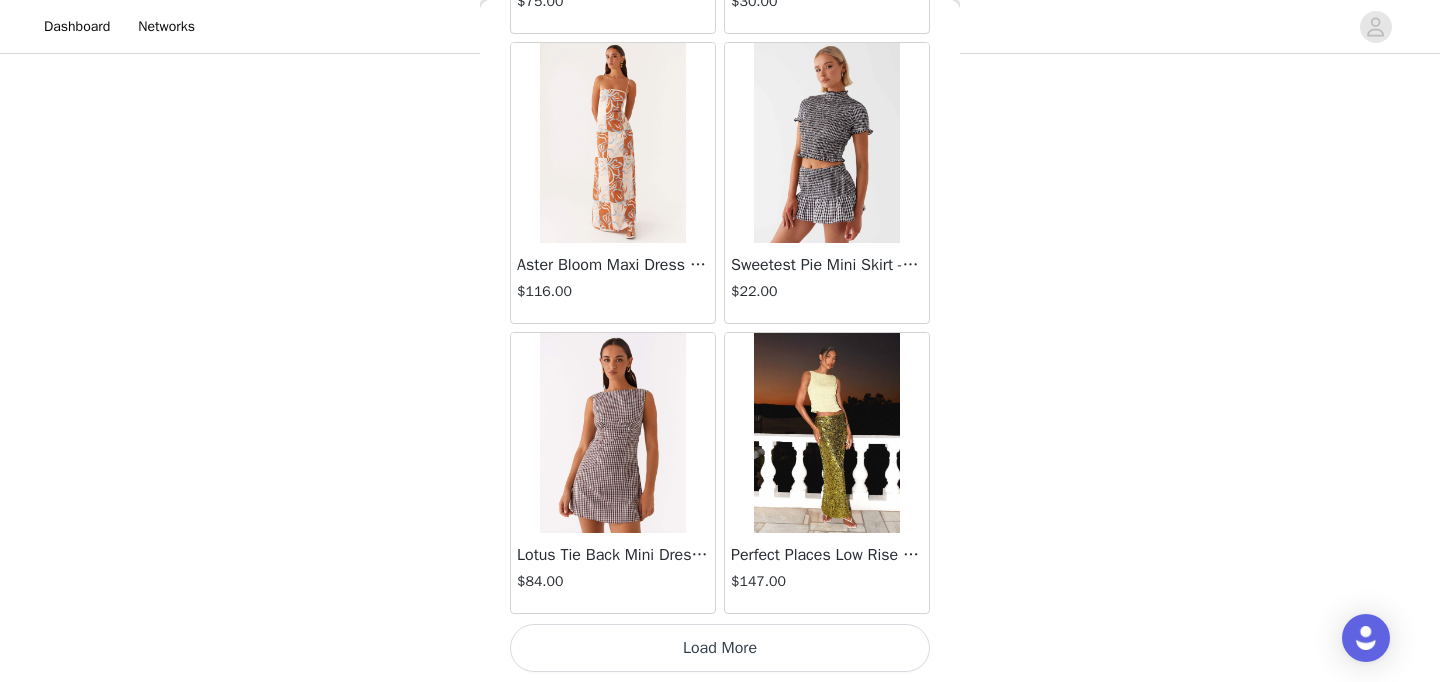 click on "Load More" at bounding box center [720, 648] 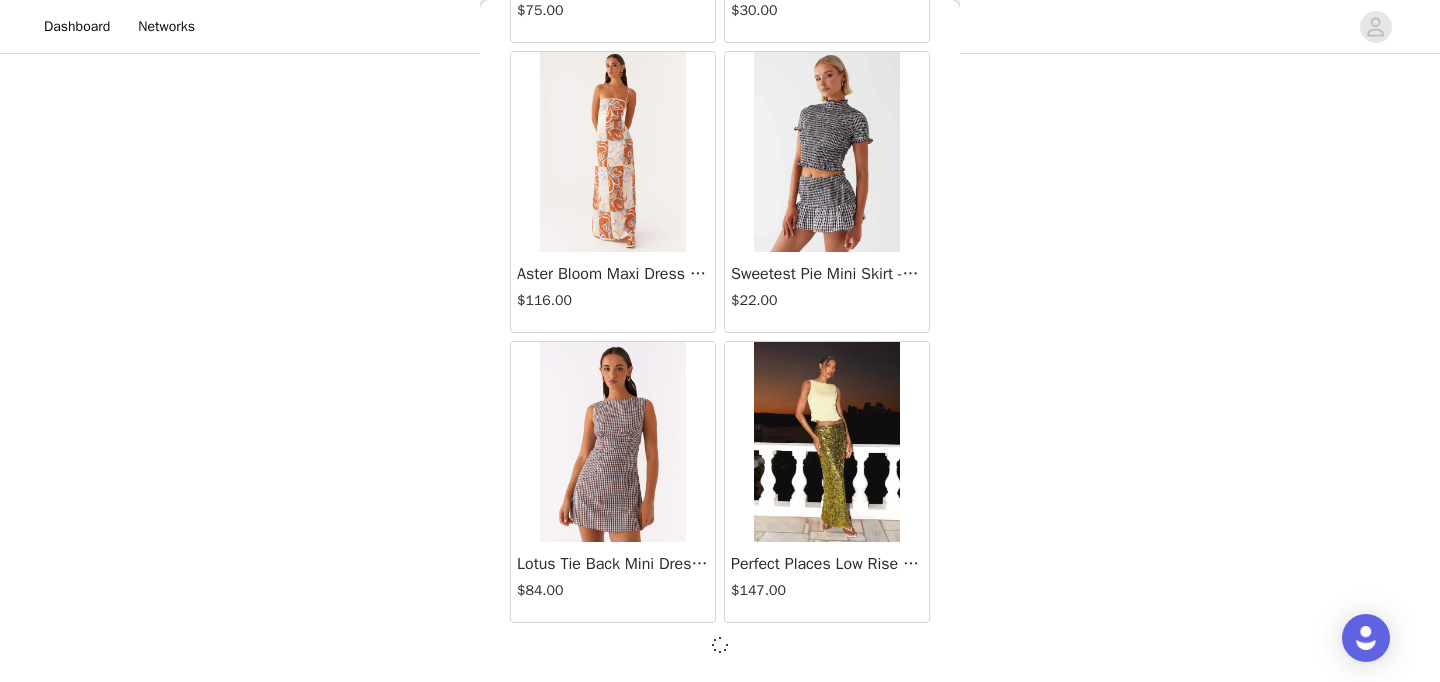 scroll, scrollTop: 22669, scrollLeft: 0, axis: vertical 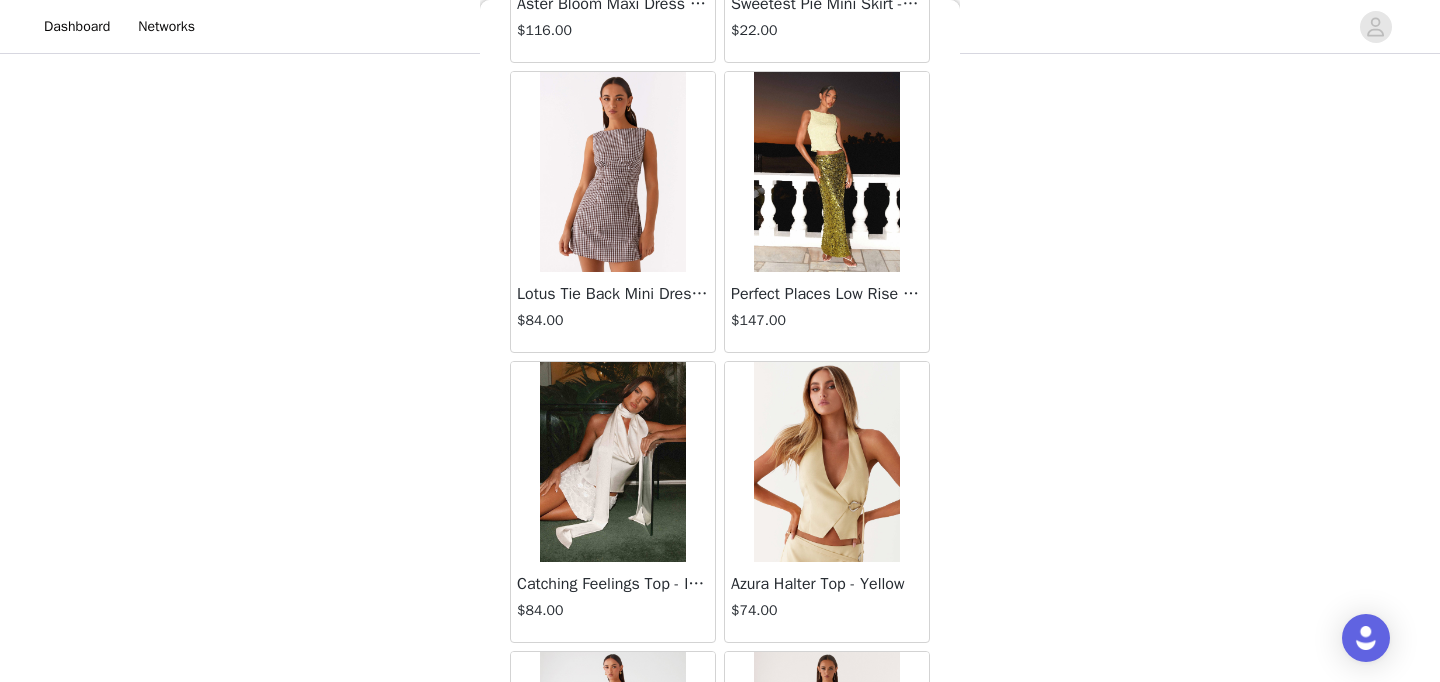 click on "Catching Feelings Top - Ivory   $84.00" at bounding box center [613, 602] 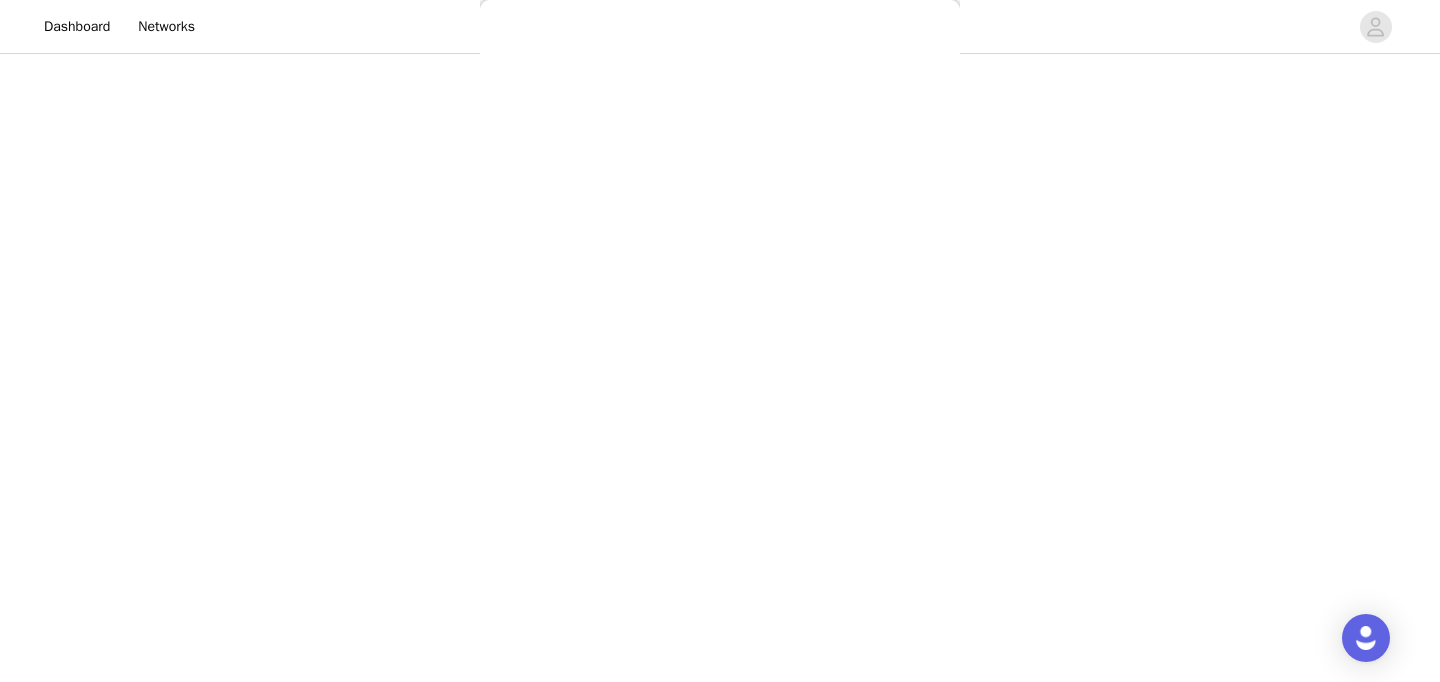 scroll, scrollTop: 0, scrollLeft: 0, axis: both 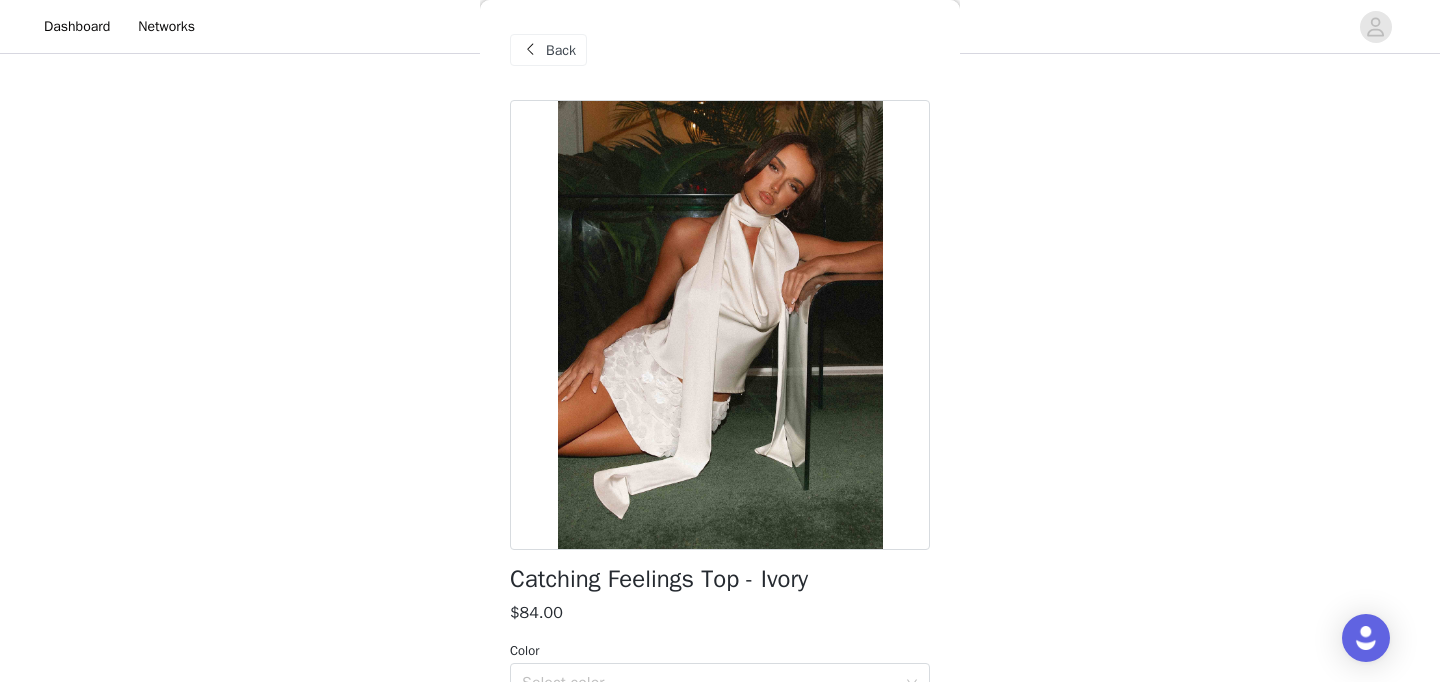 click on "Back" at bounding box center (548, 50) 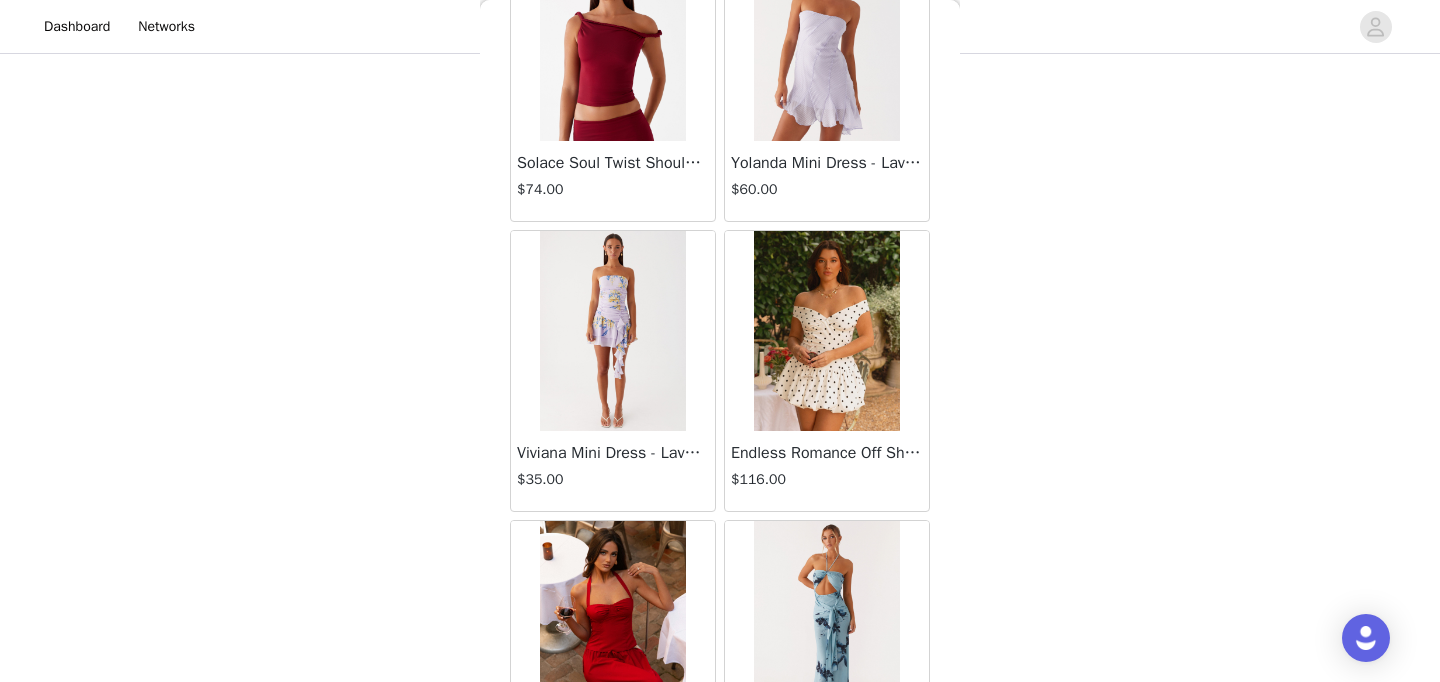 scroll, scrollTop: 25578, scrollLeft: 0, axis: vertical 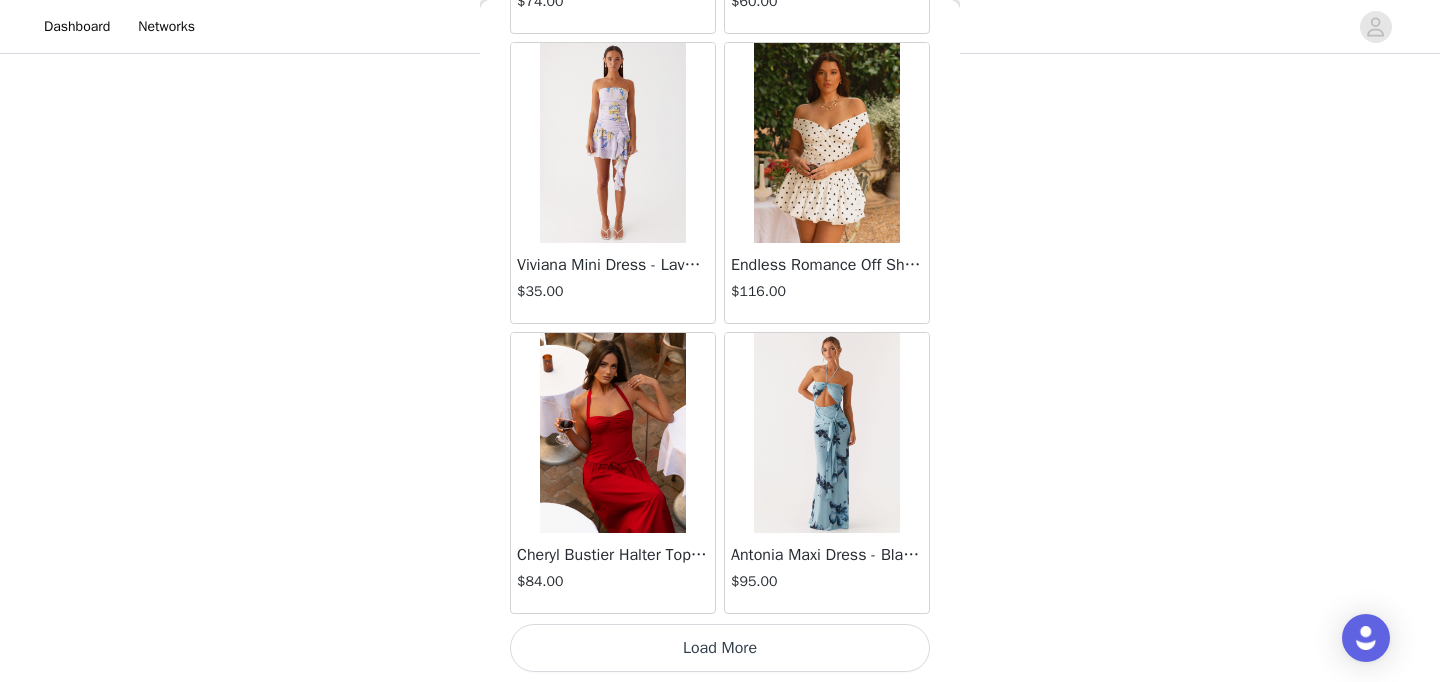 click on "Load More" at bounding box center (720, 648) 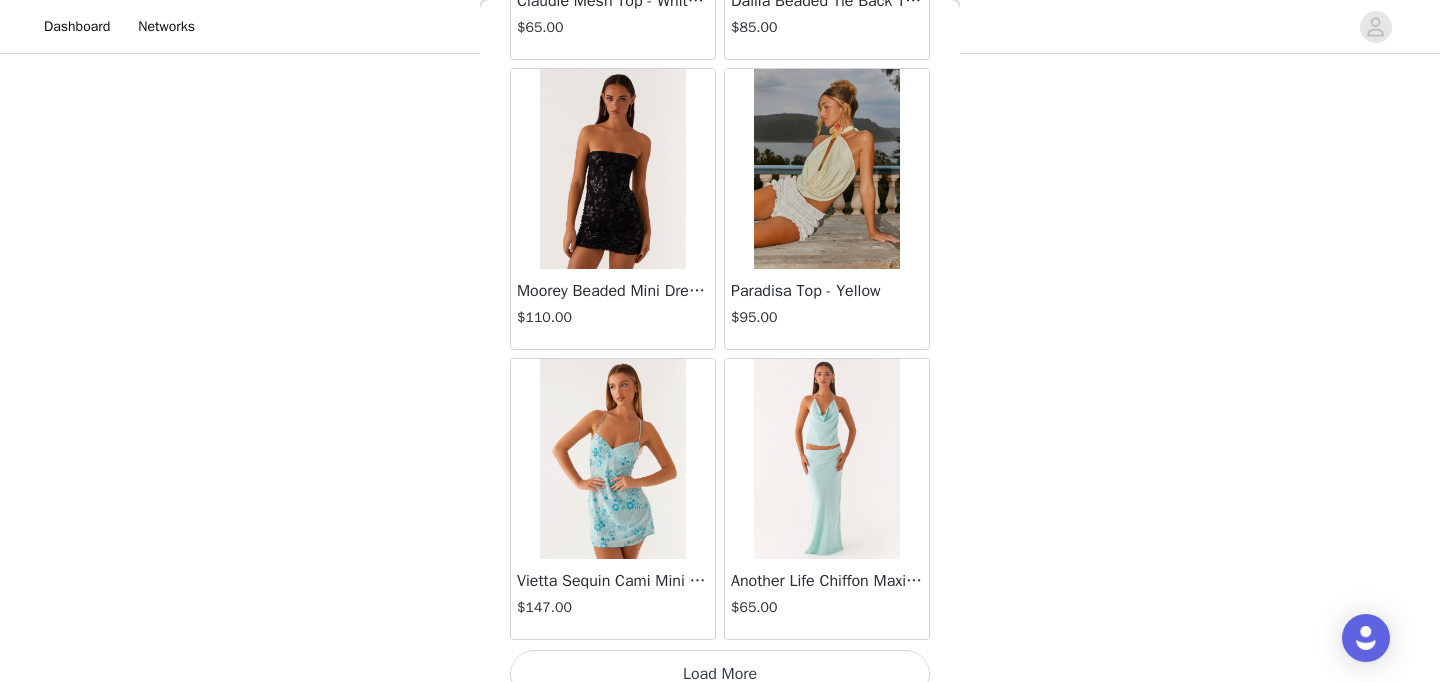 scroll, scrollTop: 28478, scrollLeft: 0, axis: vertical 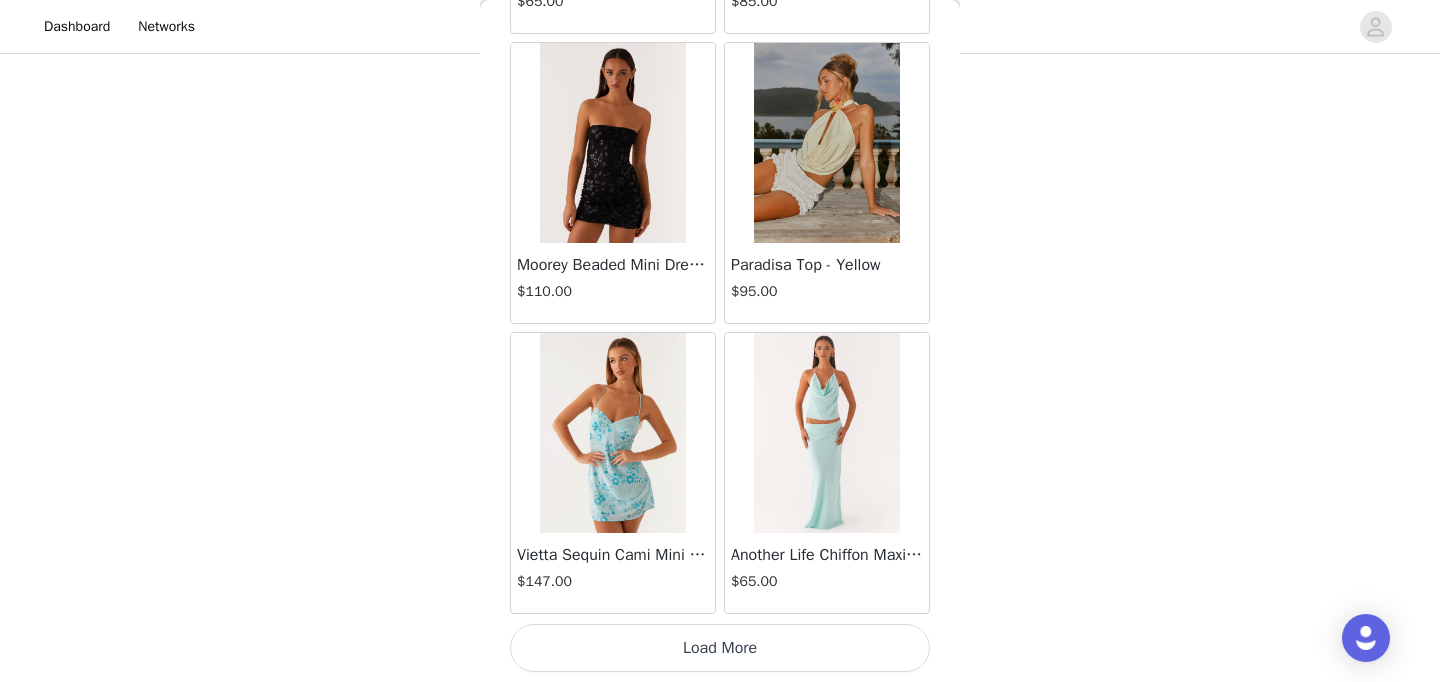 click on "Load More" at bounding box center [720, 648] 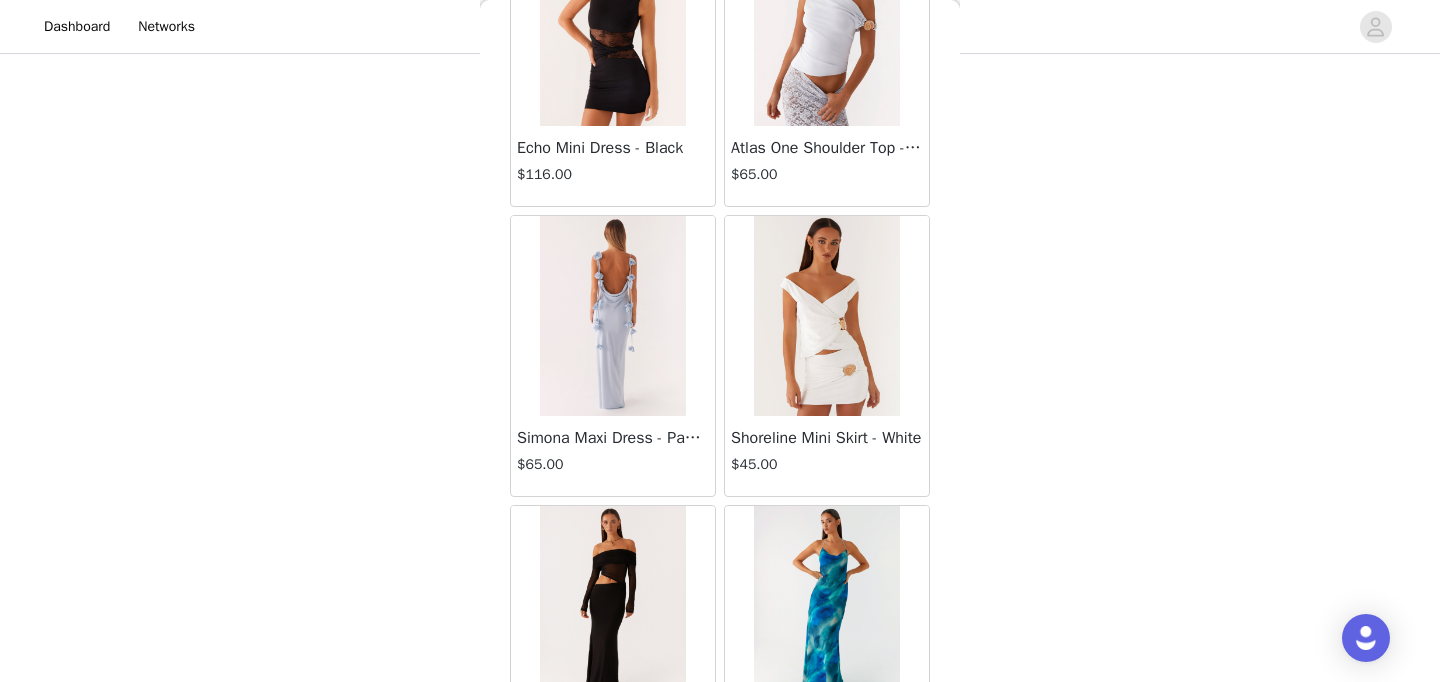 scroll, scrollTop: 31229, scrollLeft: 0, axis: vertical 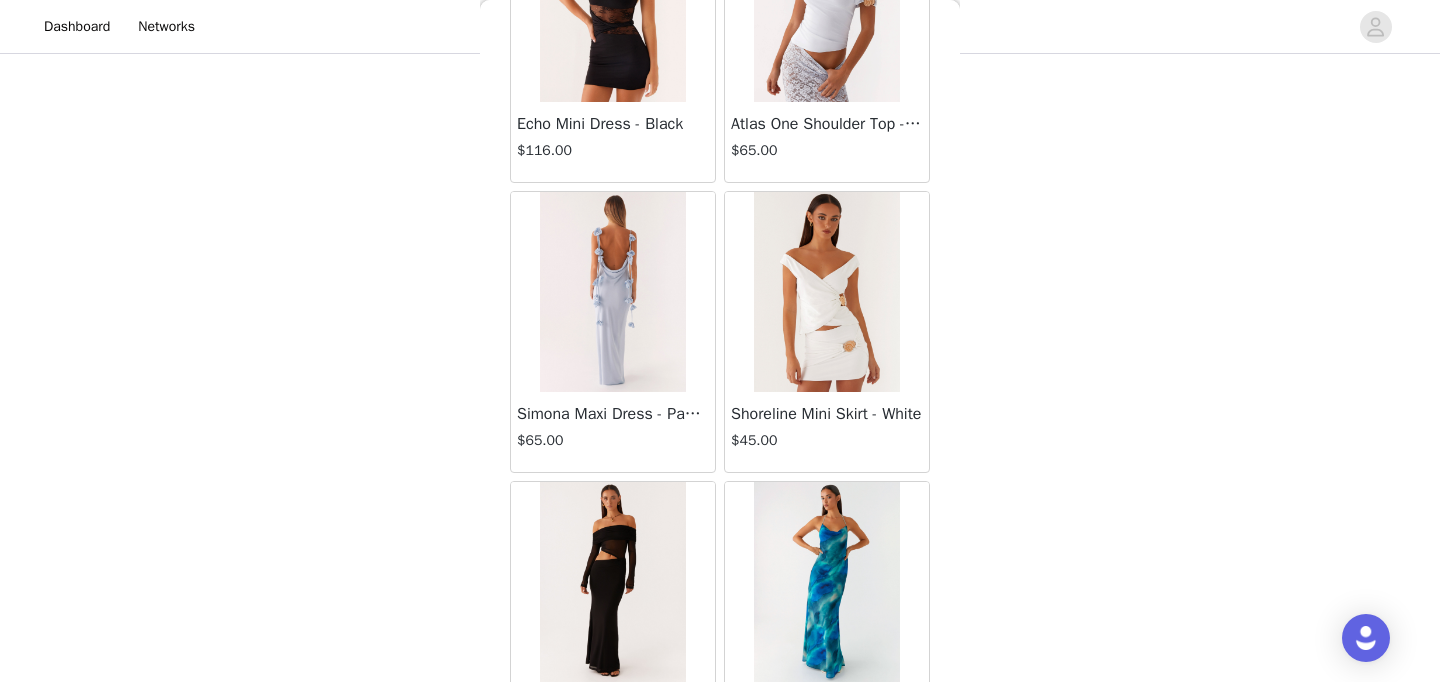 click on "Simona Maxi Dress - Pastel Blue" at bounding box center (613, 414) 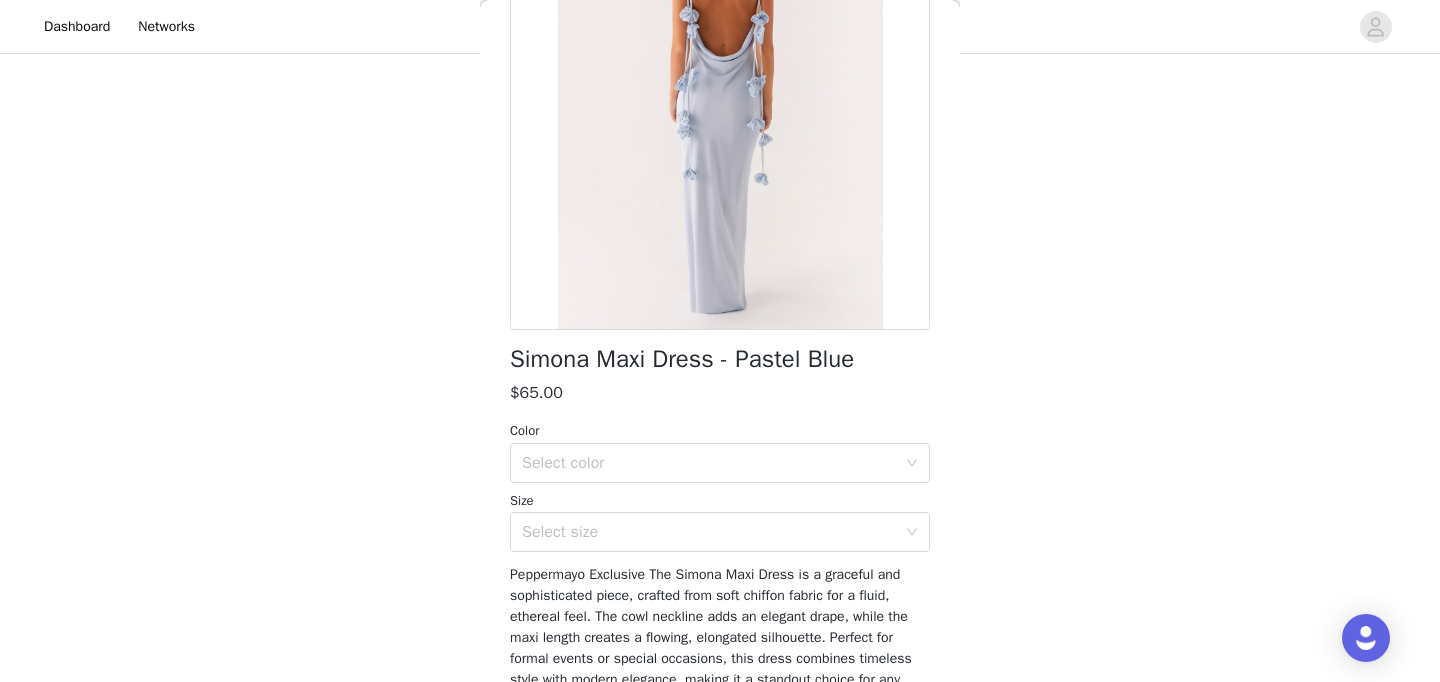 scroll, scrollTop: 247, scrollLeft: 0, axis: vertical 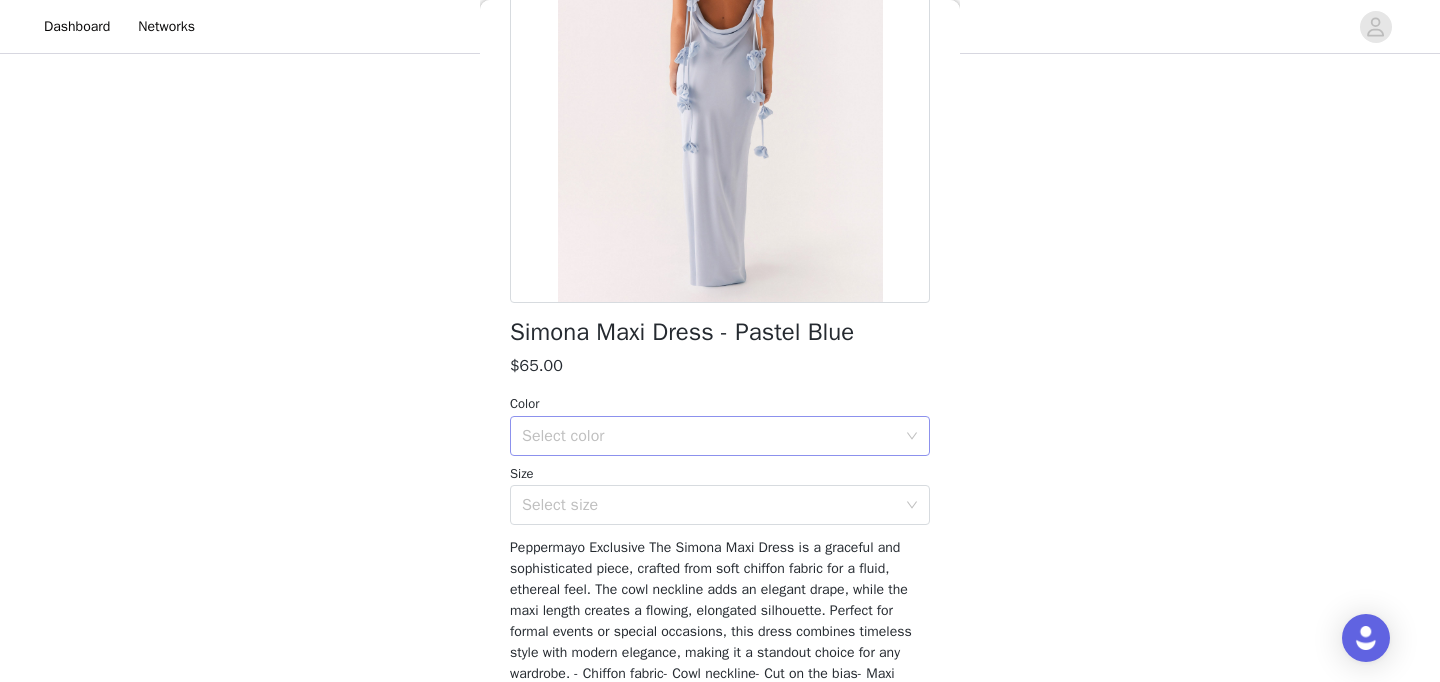 click on "Select color" at bounding box center (709, 436) 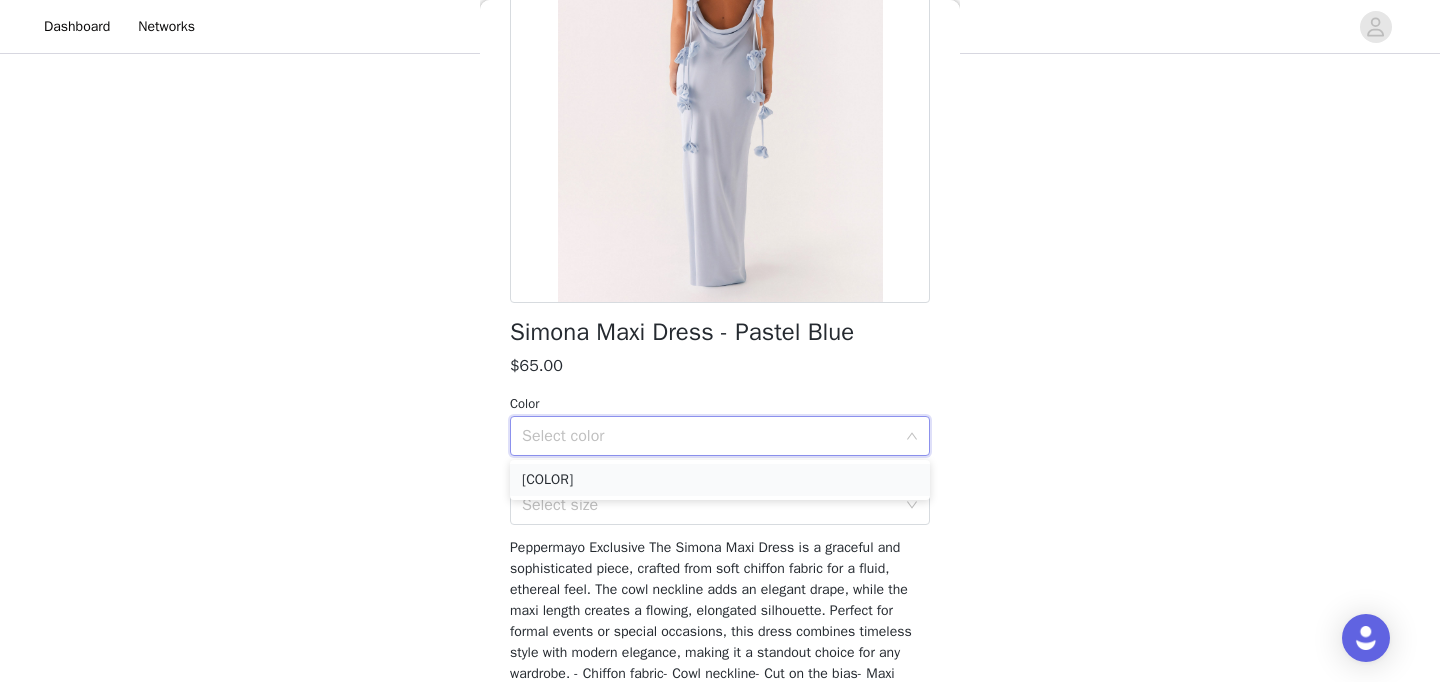 click on "[COLOR]" at bounding box center (720, 480) 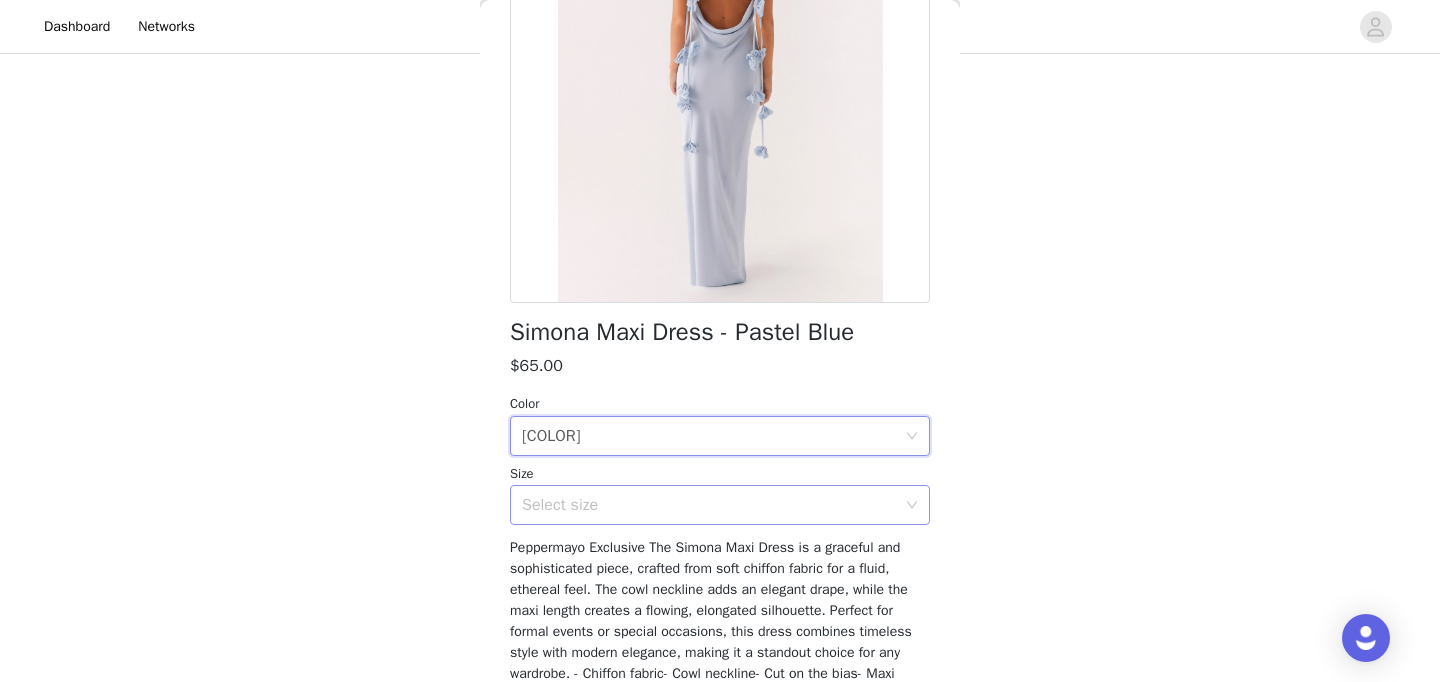 click on "Select size" at bounding box center (709, 505) 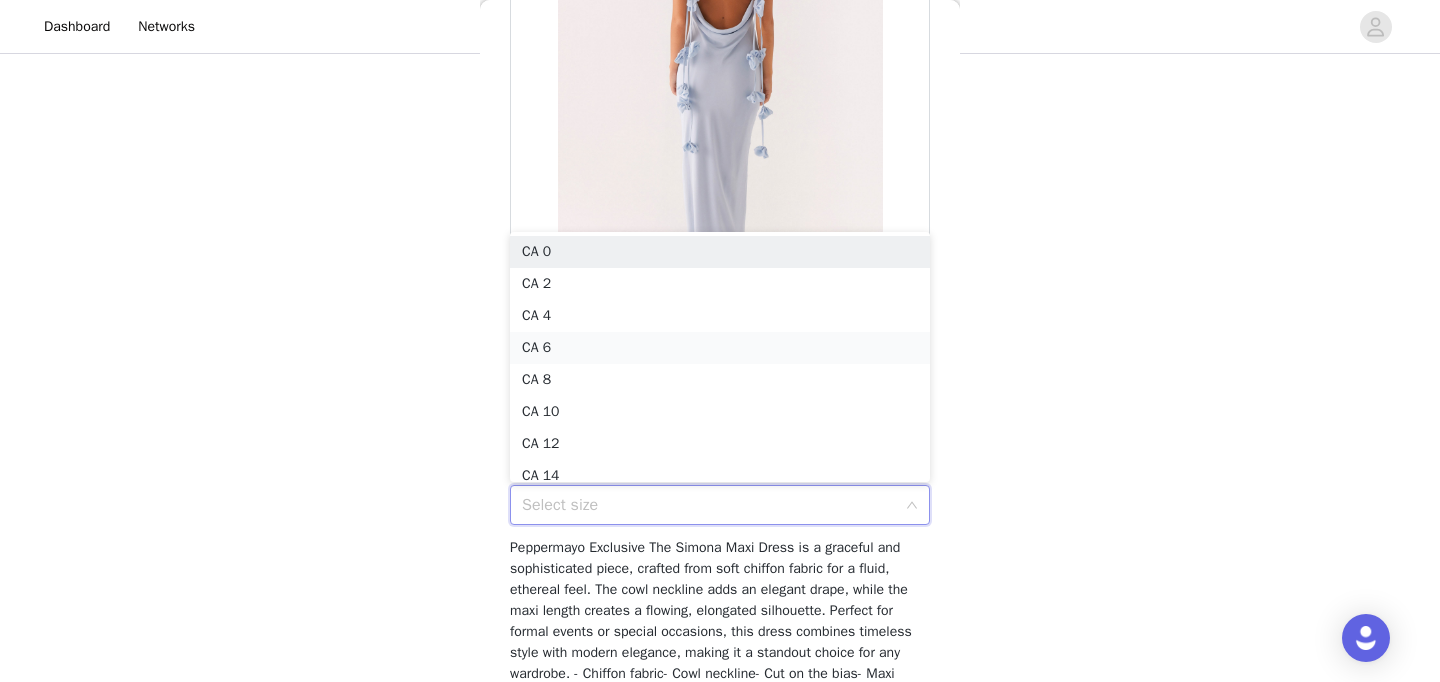 scroll, scrollTop: 10, scrollLeft: 0, axis: vertical 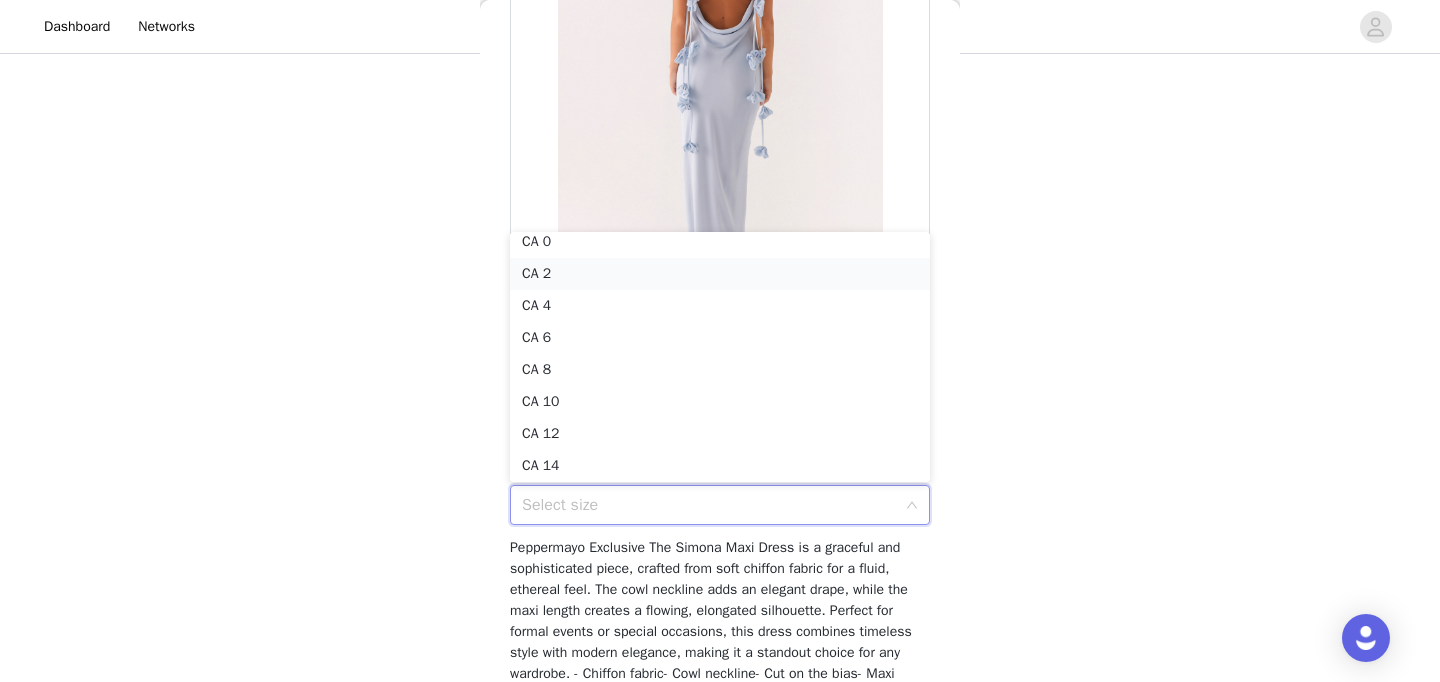 click on "CA 2" at bounding box center (720, 274) 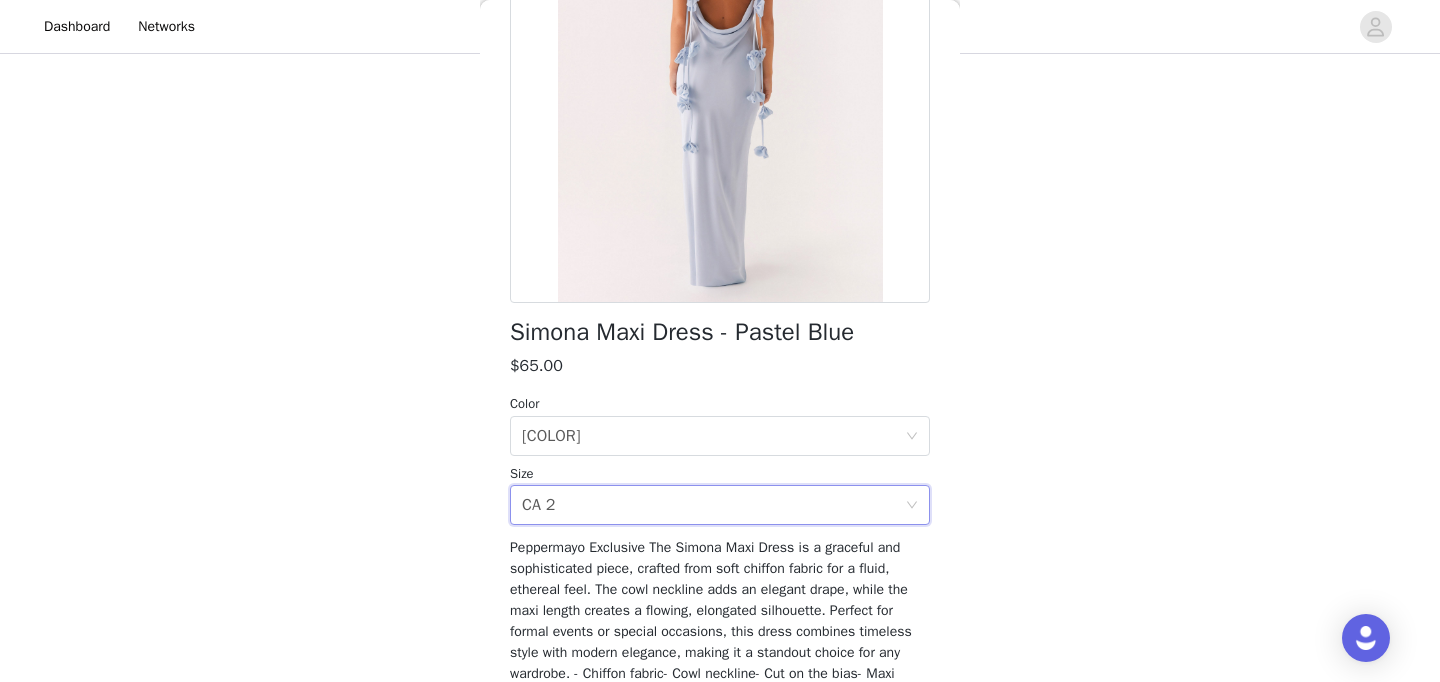 scroll, scrollTop: 438, scrollLeft: 0, axis: vertical 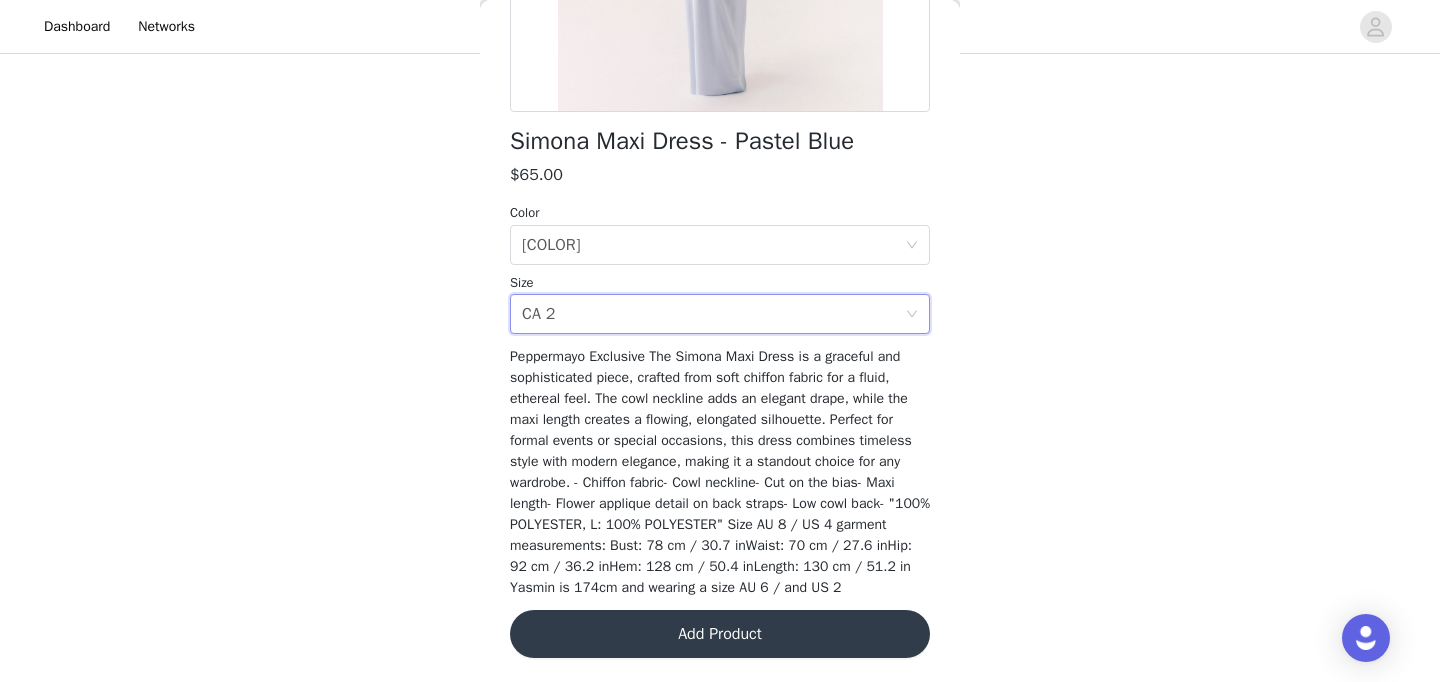 click on "Add Product" at bounding box center [720, 634] 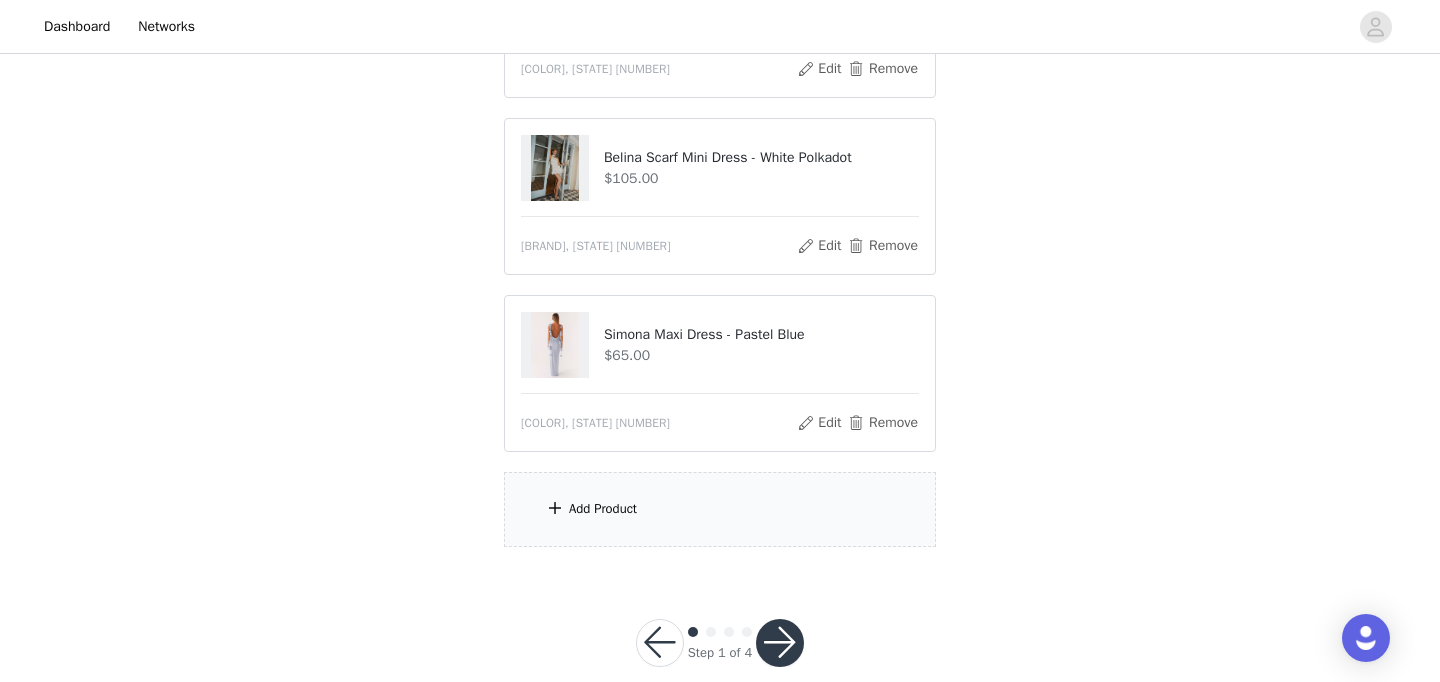 scroll, scrollTop: 367, scrollLeft: 0, axis: vertical 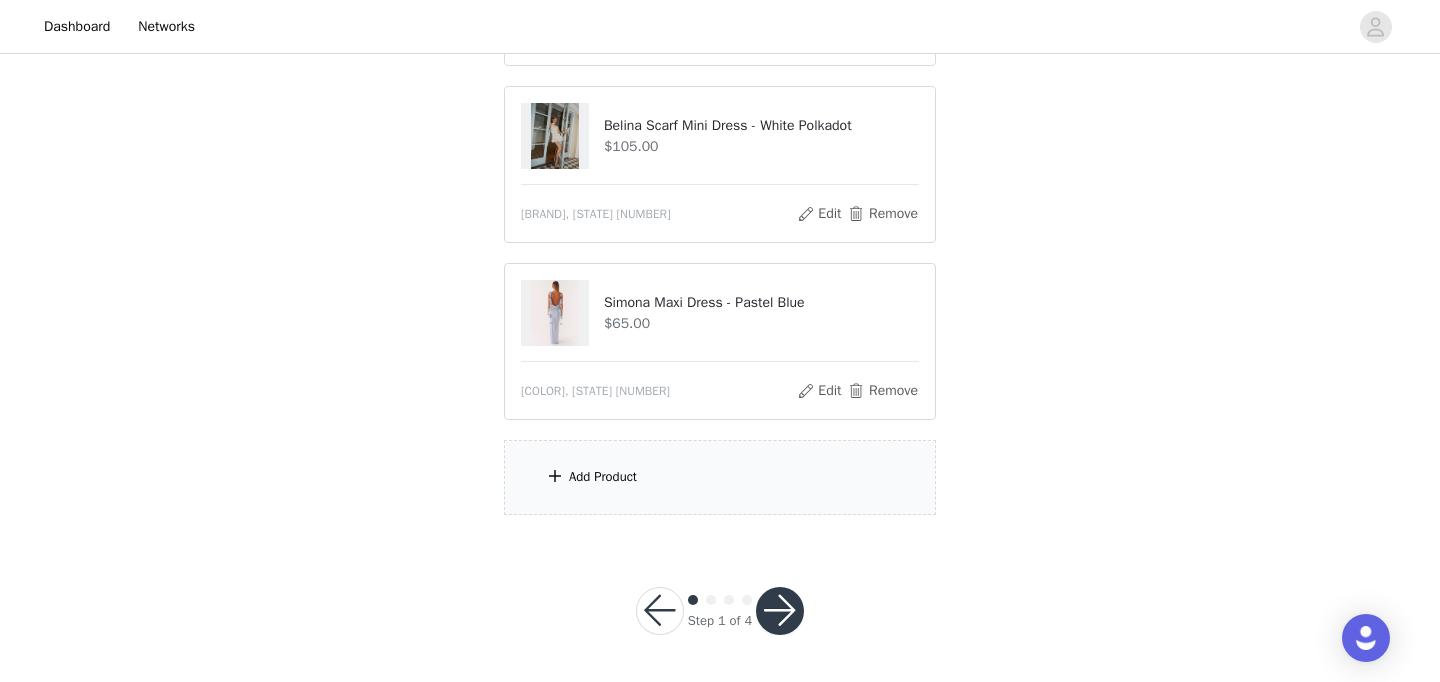 click on "Add Product" at bounding box center [603, 477] 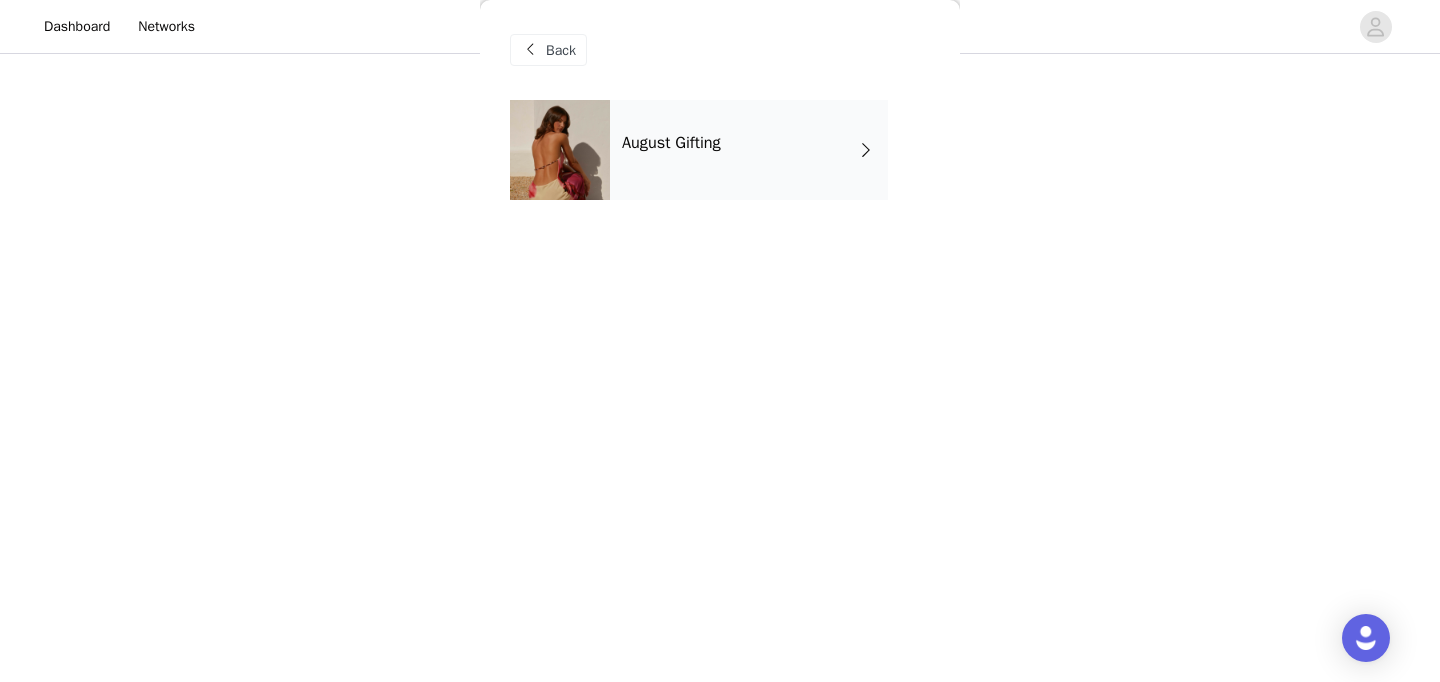 click on "August Gifting" at bounding box center [749, 150] 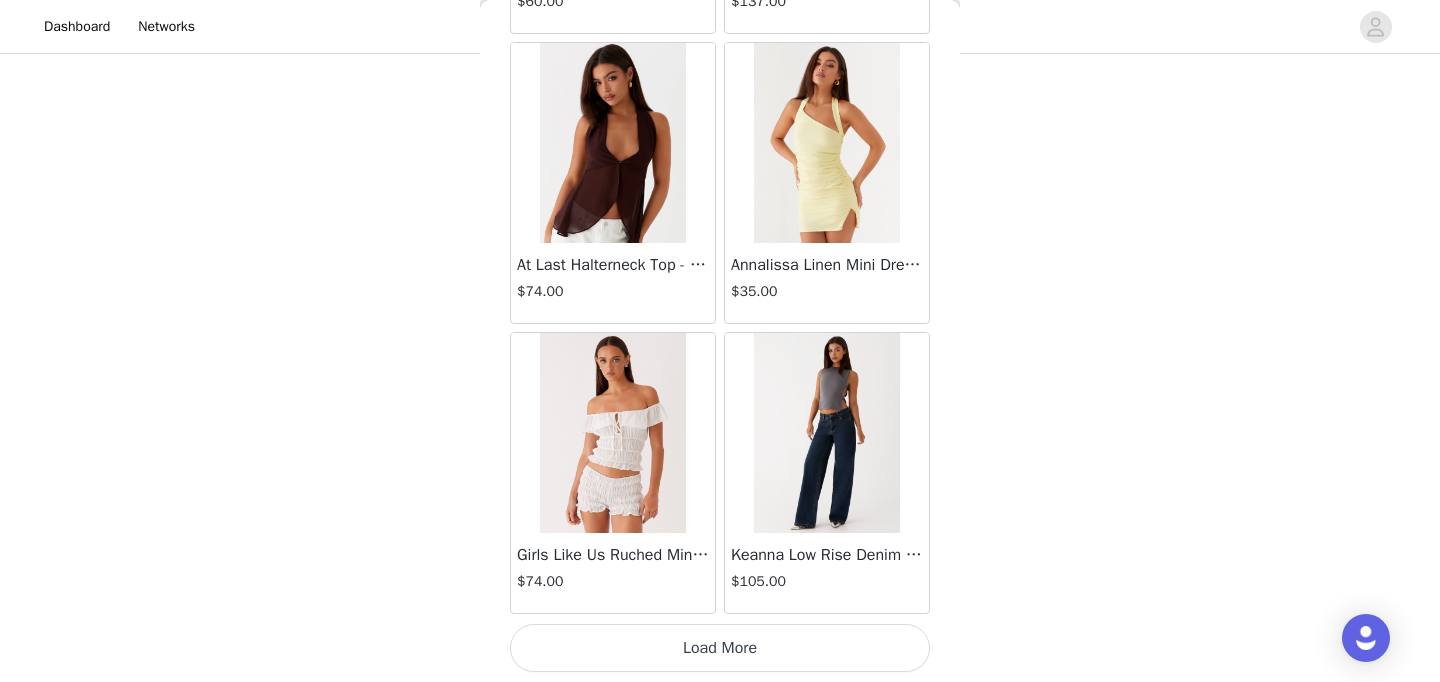 click on "Load More" at bounding box center [720, 648] 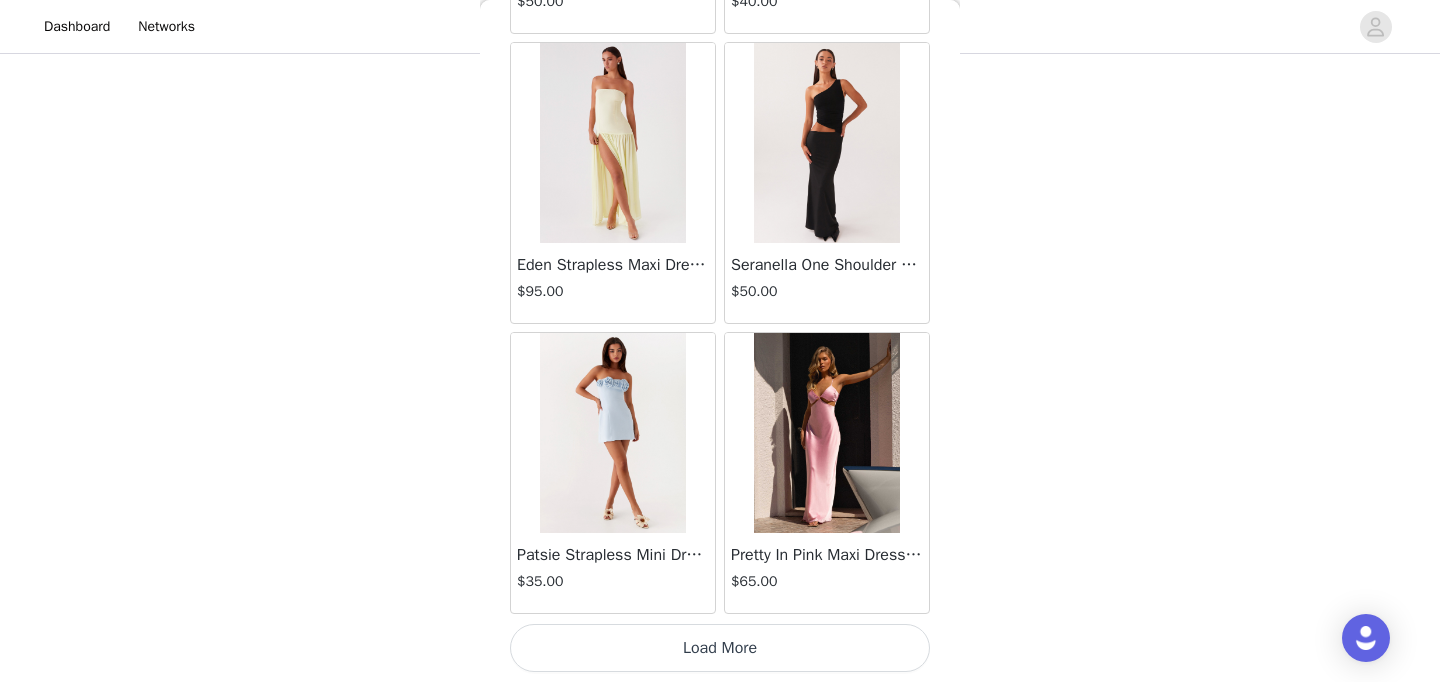 click on "Load More" at bounding box center [720, 648] 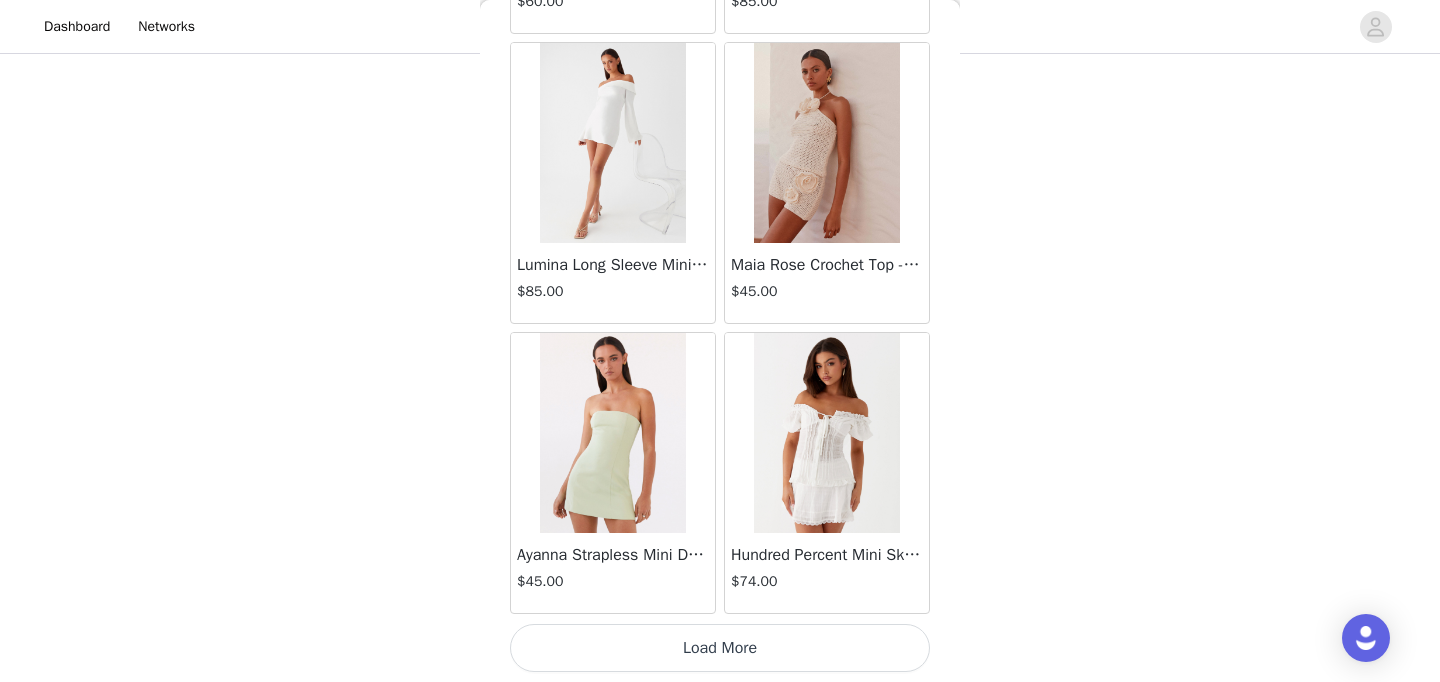 click on "Load More" at bounding box center [720, 648] 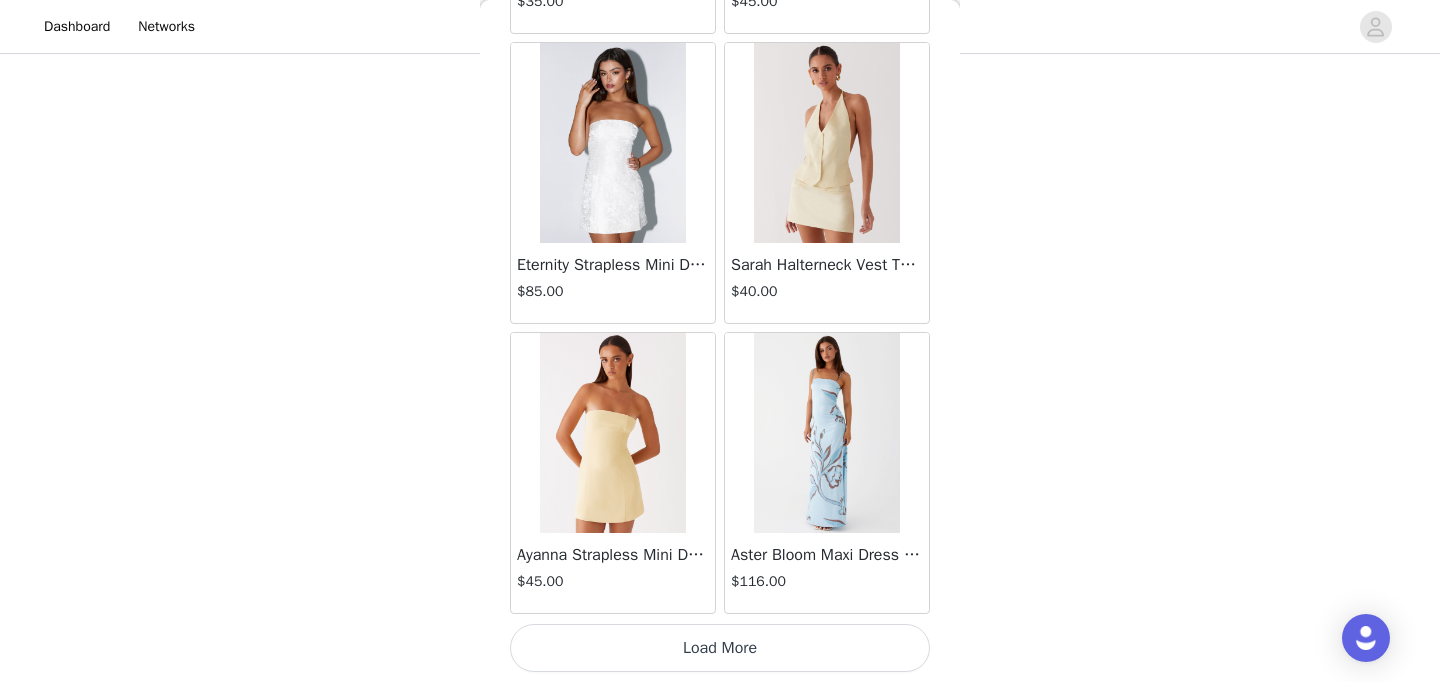 click on "Load More" at bounding box center [720, 648] 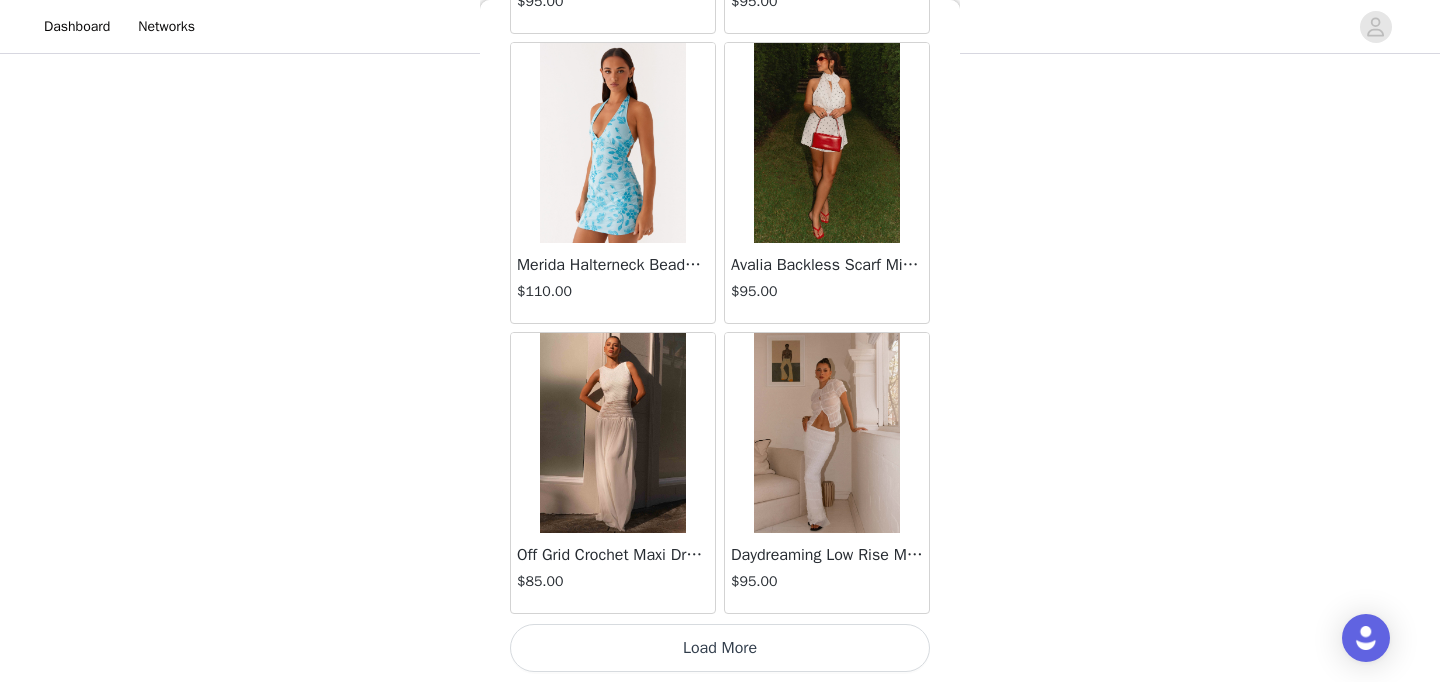 click on "Load More" at bounding box center [720, 648] 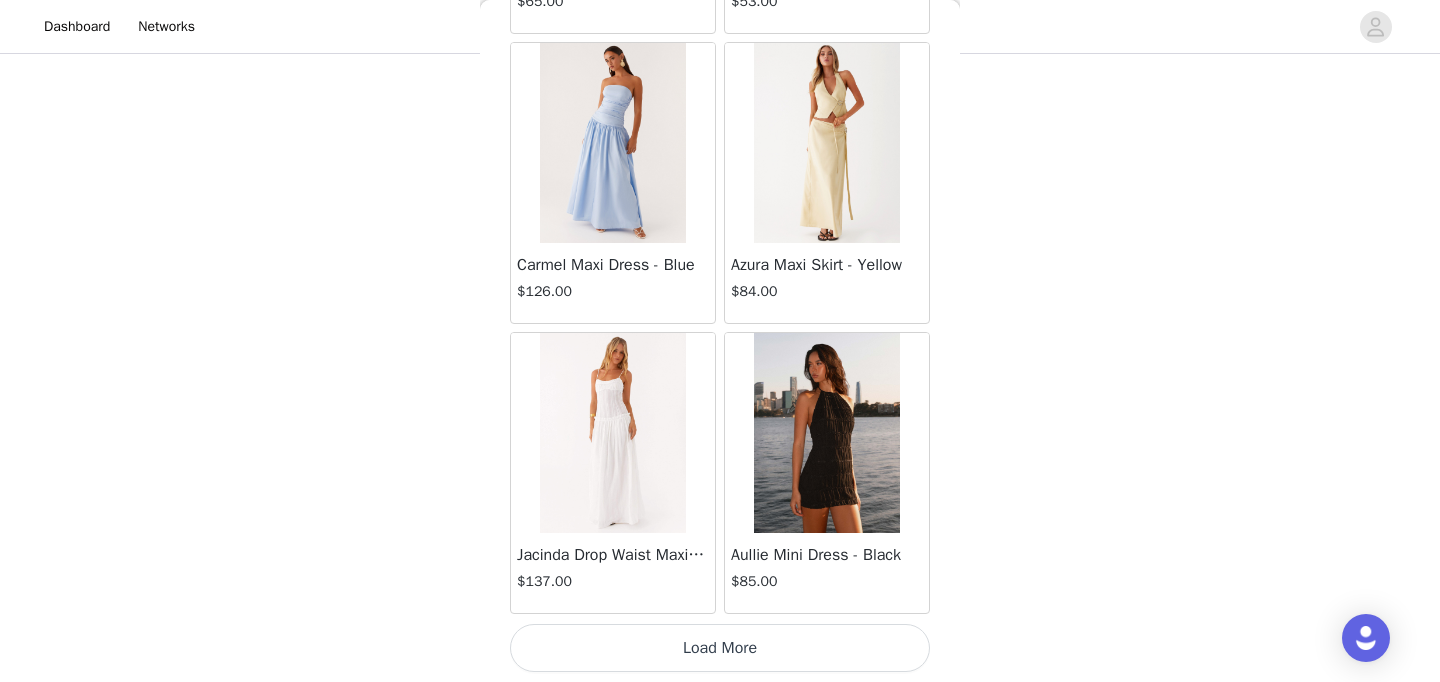 click on "Load More" at bounding box center (720, 648) 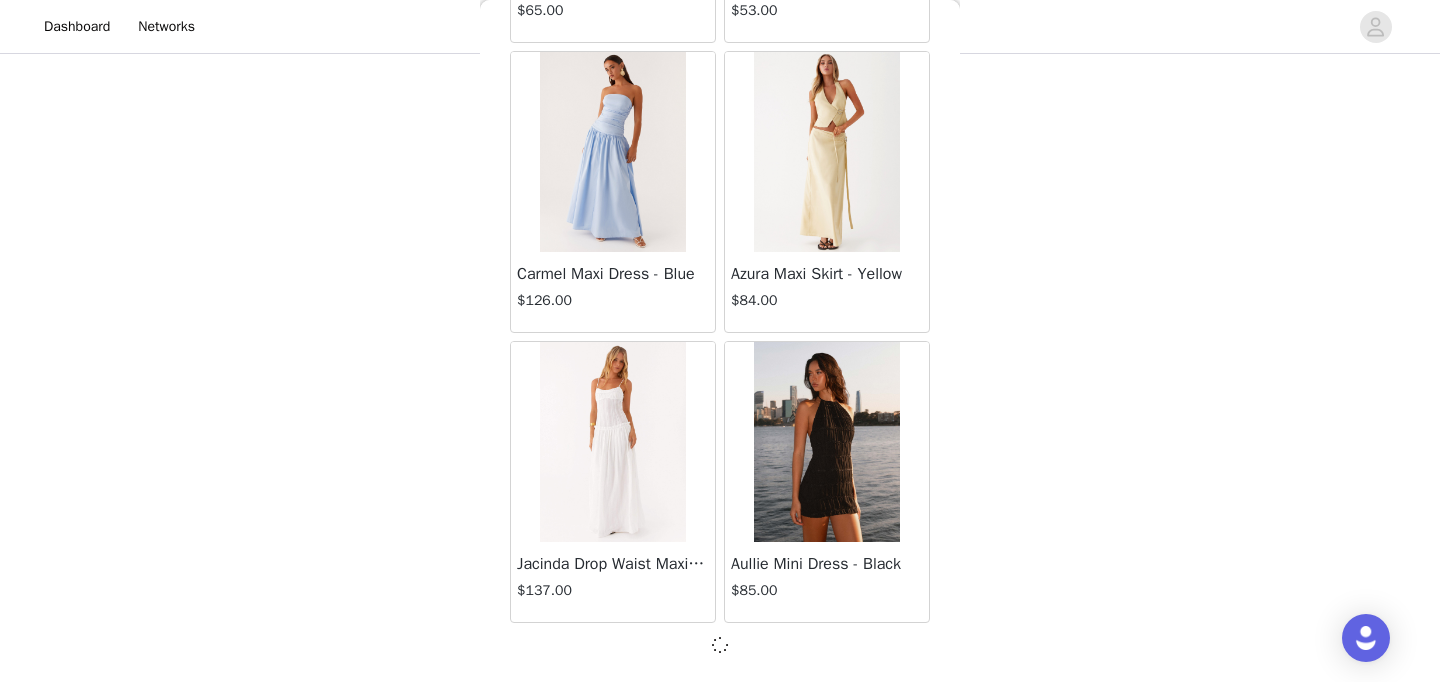 scroll, scrollTop: 16869, scrollLeft: 0, axis: vertical 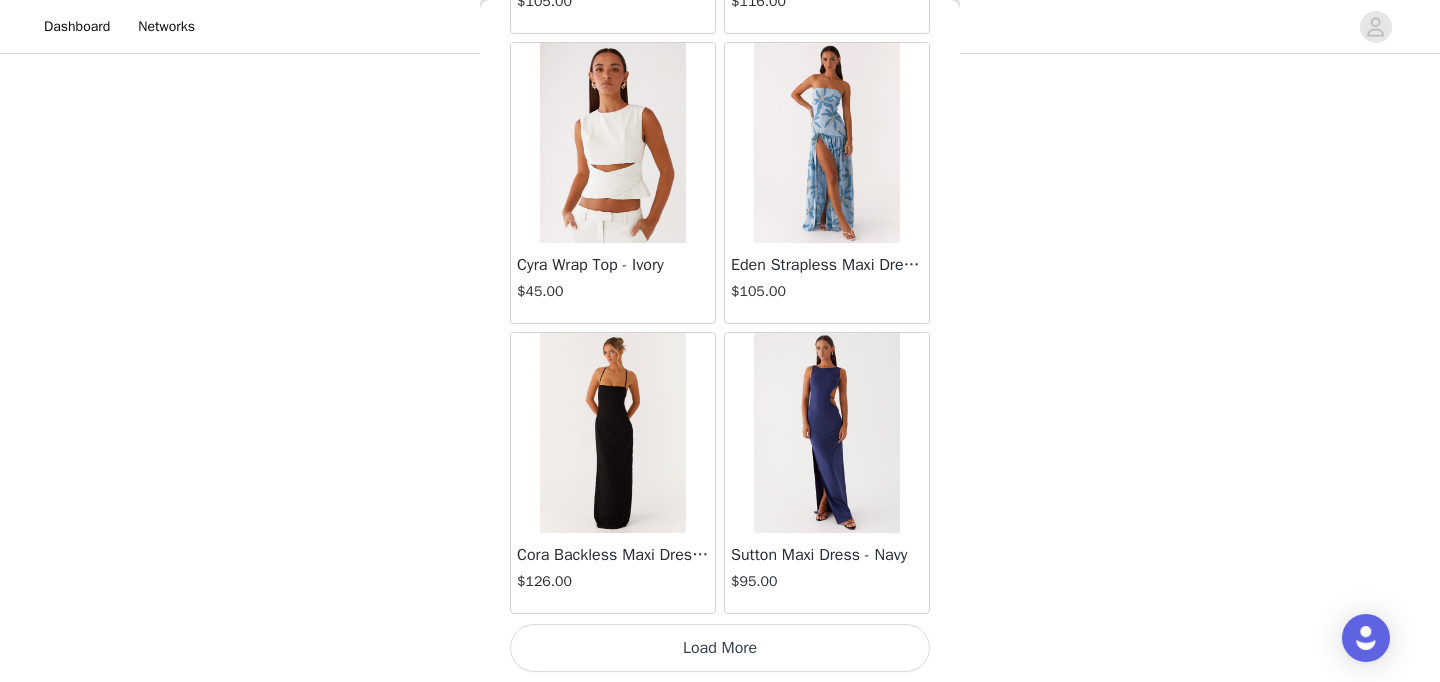 click on "Load More" at bounding box center (720, 648) 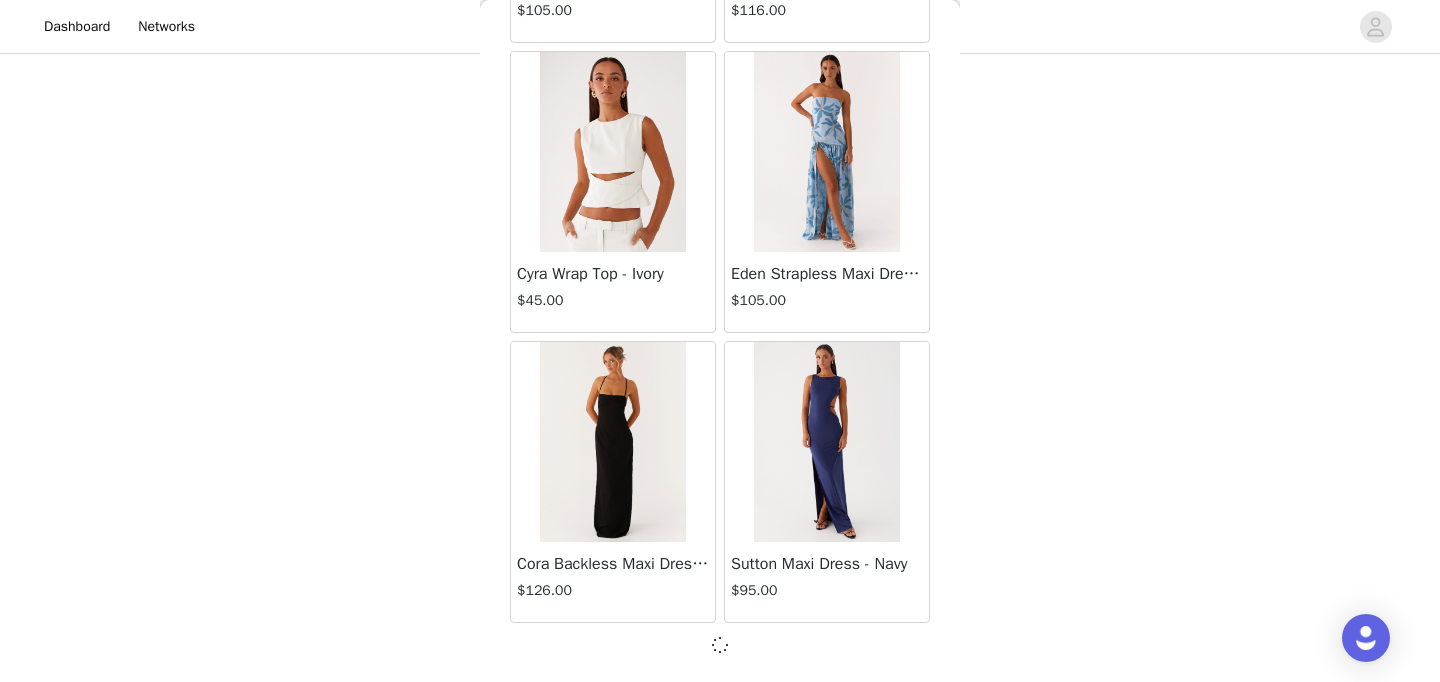 scroll, scrollTop: 19778, scrollLeft: 0, axis: vertical 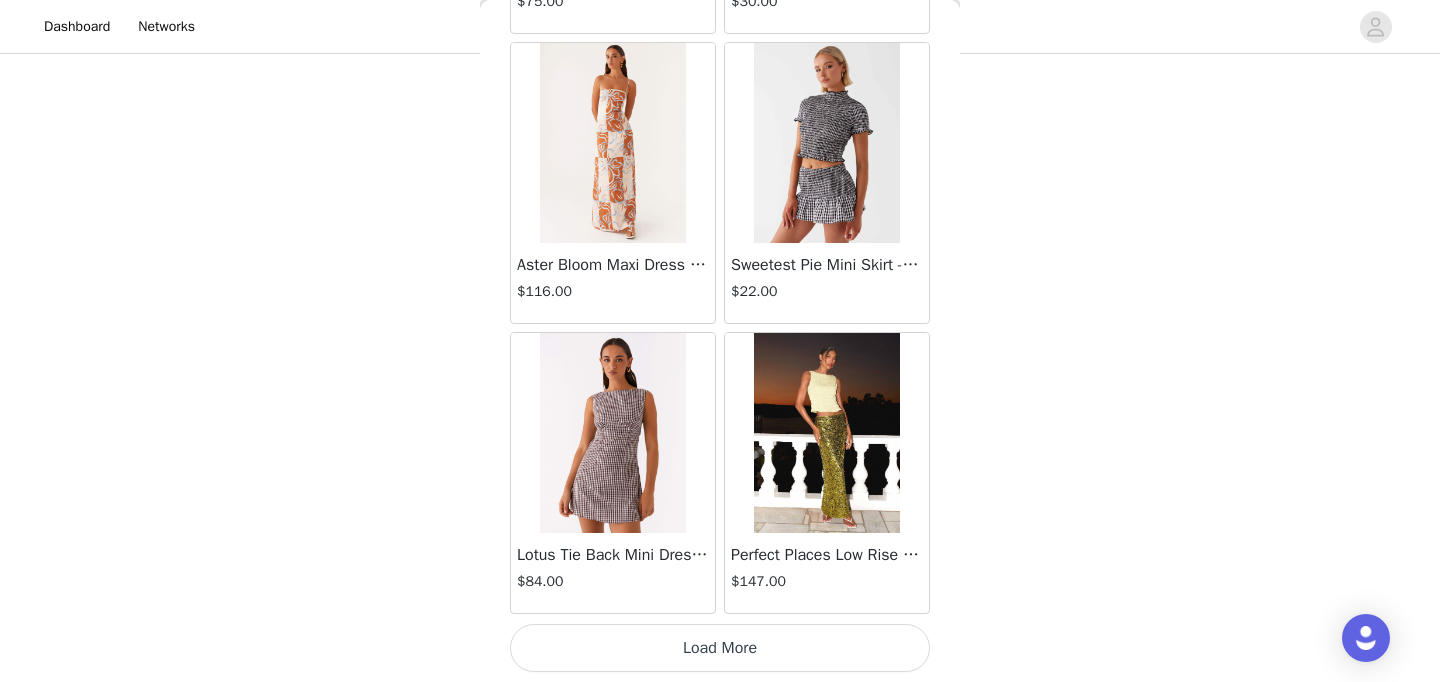 click on "Load More" at bounding box center (720, 648) 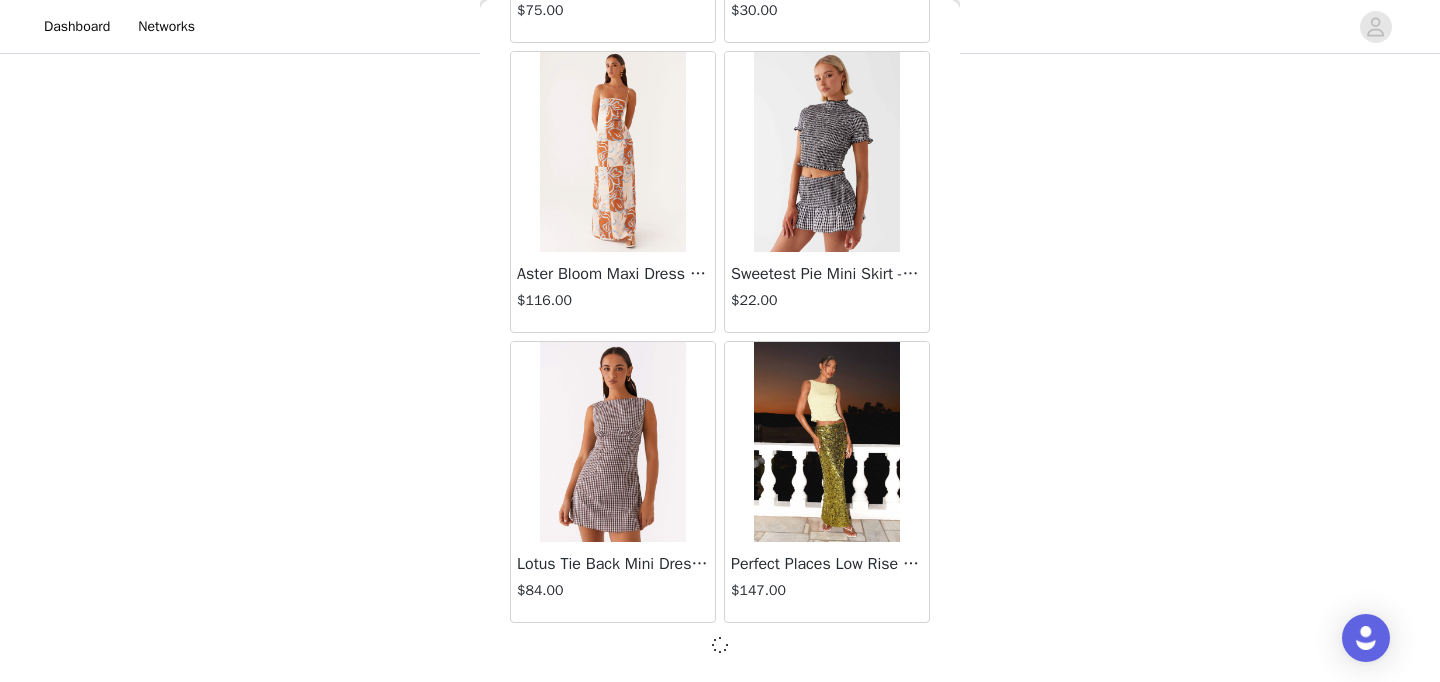 scroll, scrollTop: 22669, scrollLeft: 0, axis: vertical 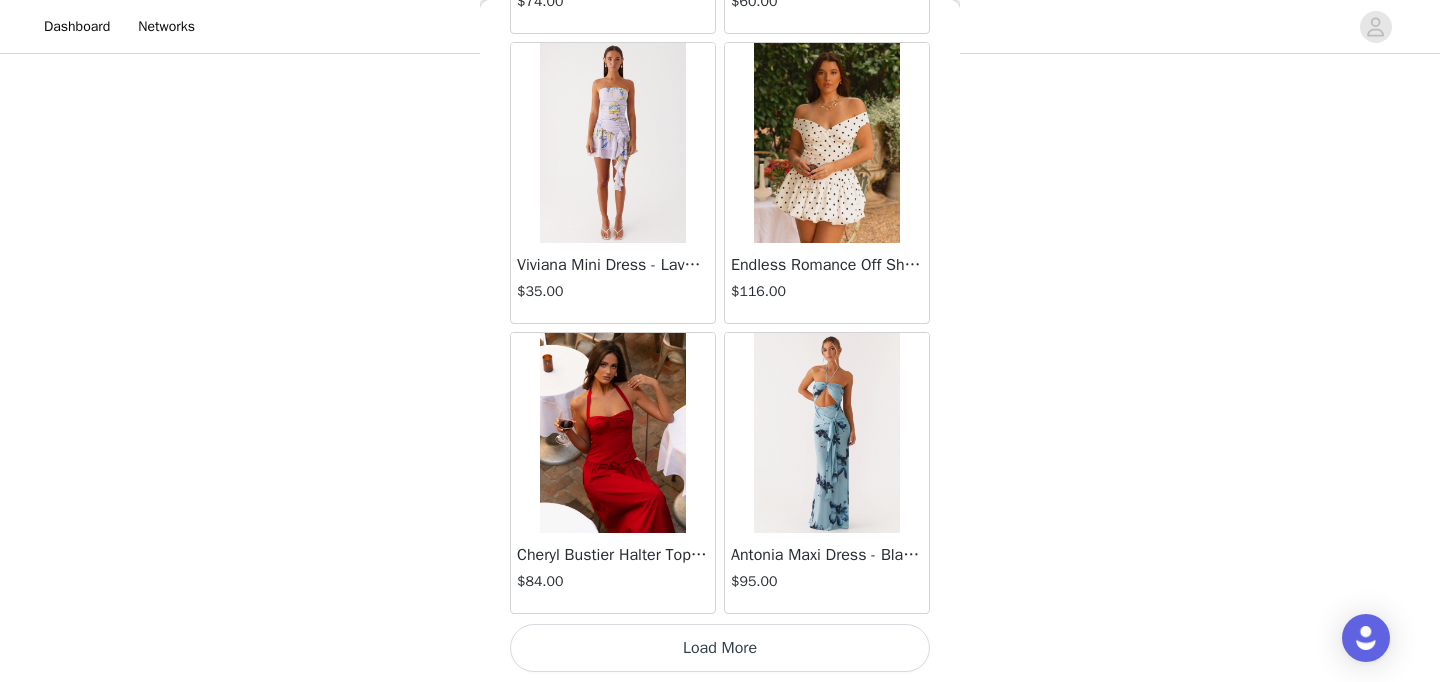 click on "Load More" at bounding box center (720, 648) 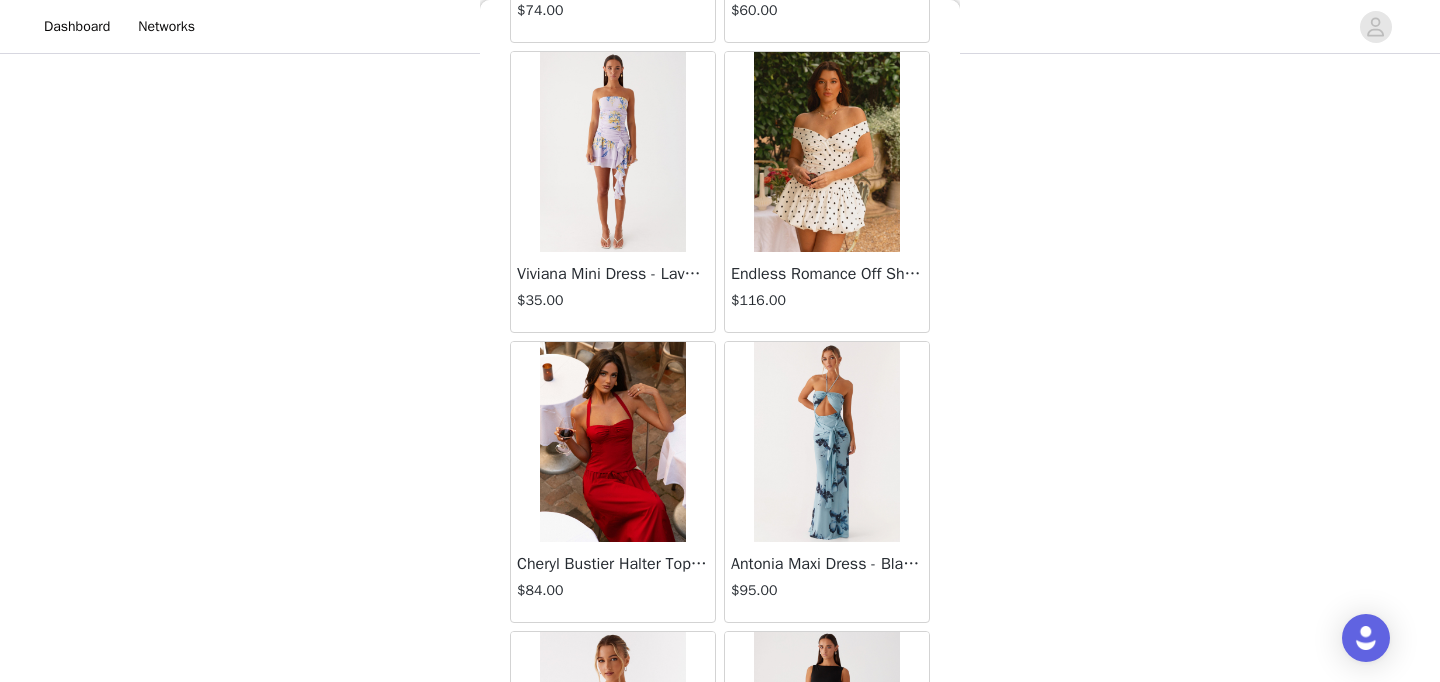 click at bounding box center [613, 732] 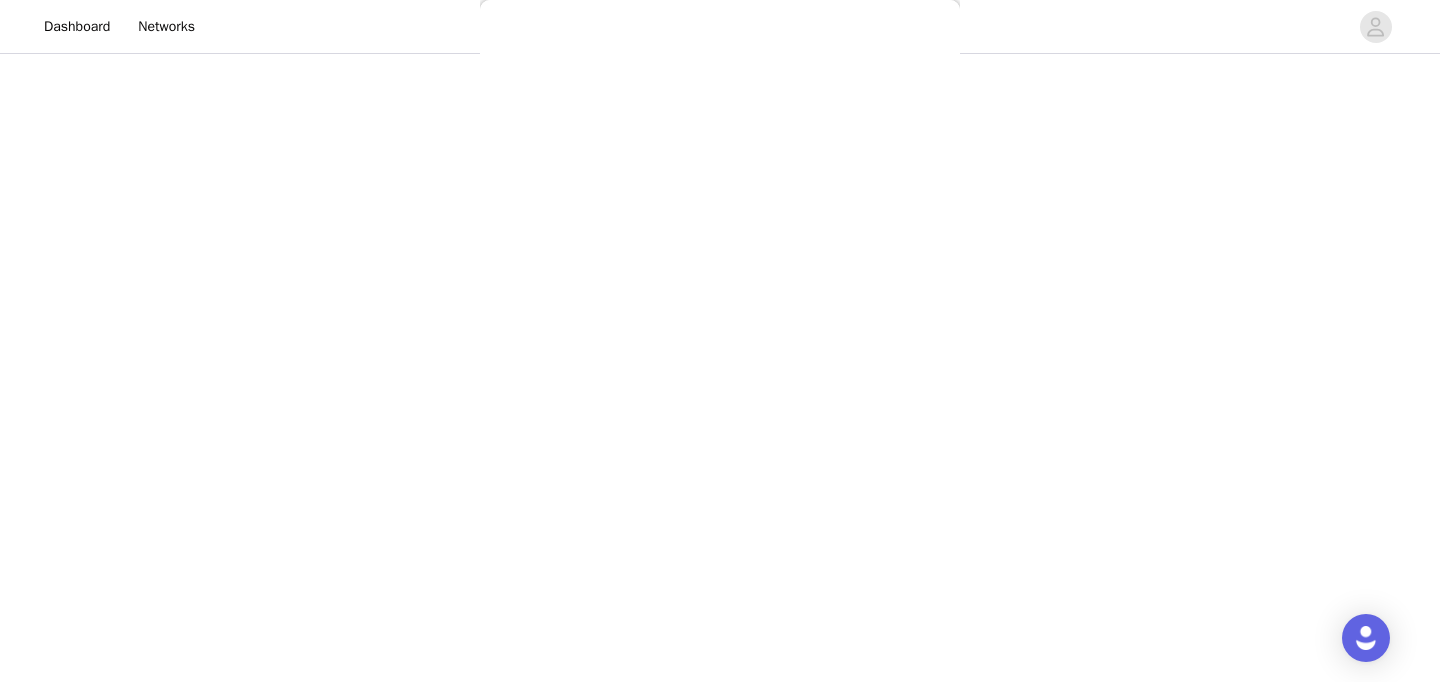 scroll, scrollTop: 0, scrollLeft: 0, axis: both 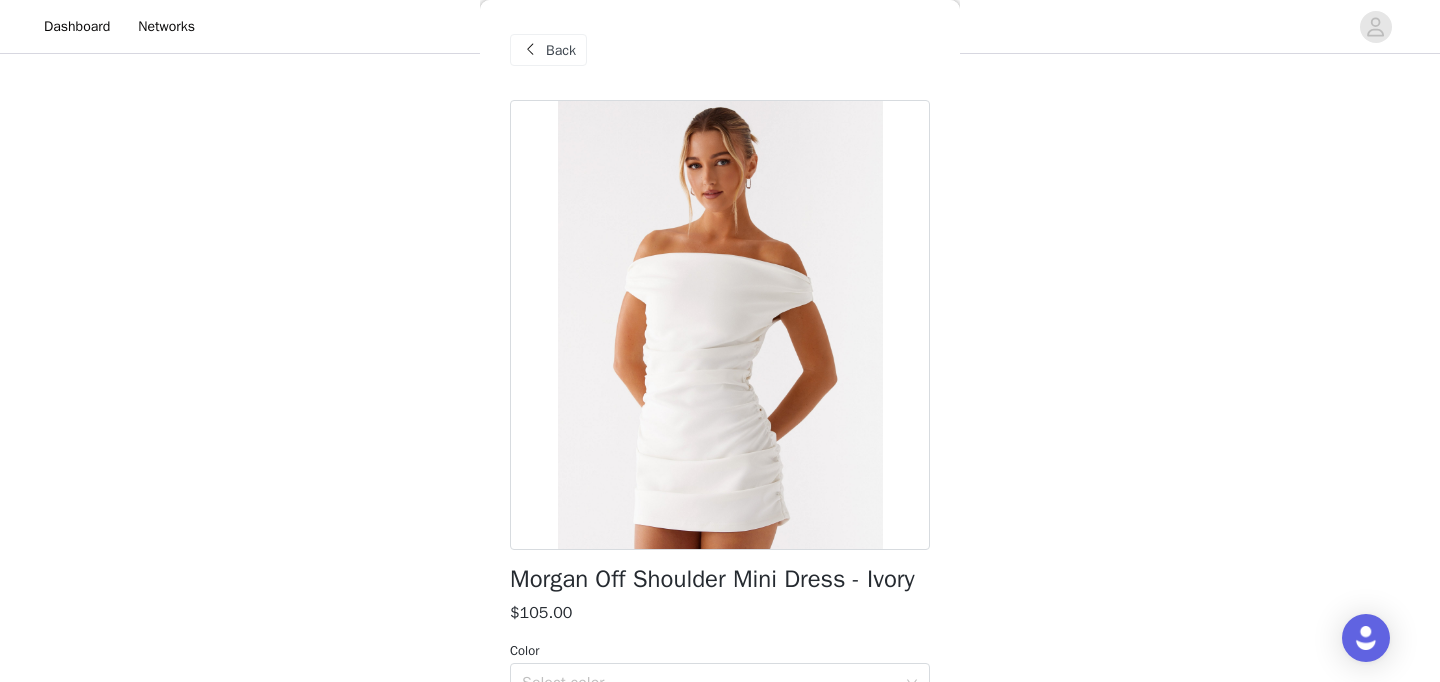 click on "Back" at bounding box center [561, 50] 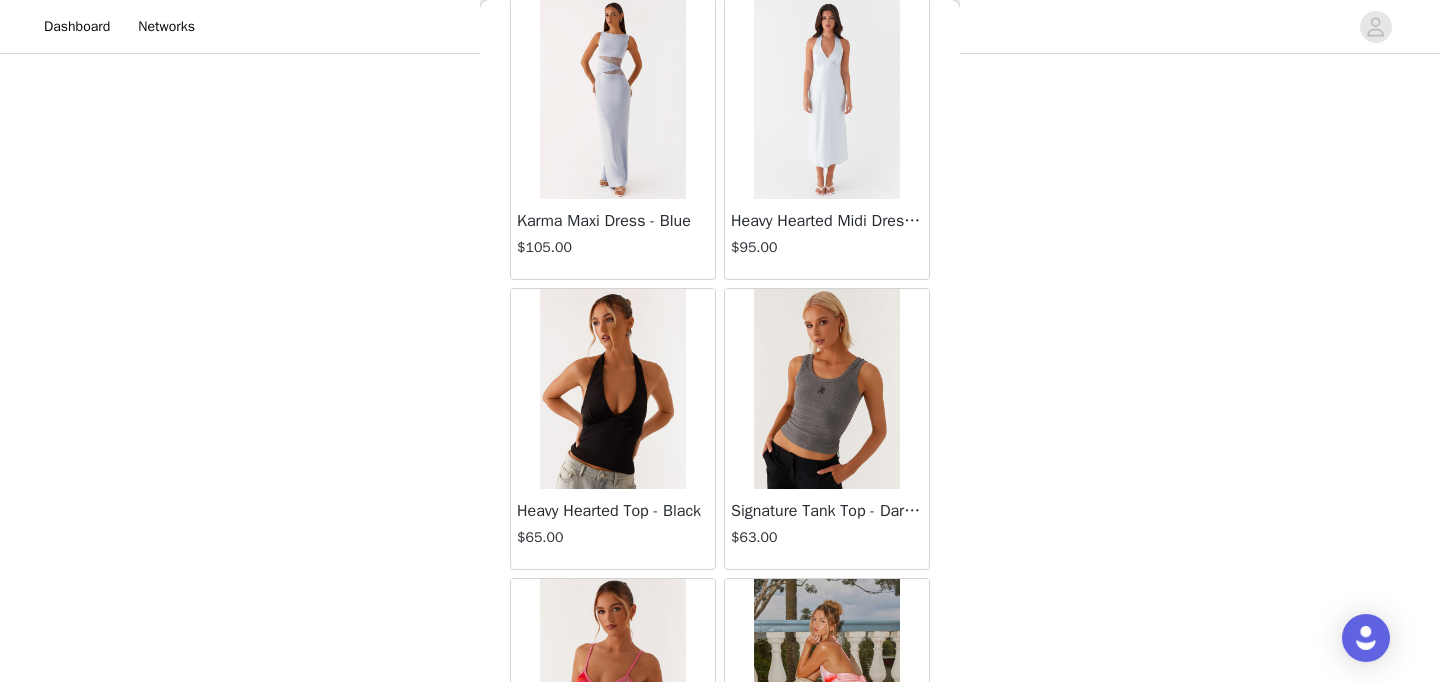 scroll, scrollTop: 28478, scrollLeft: 0, axis: vertical 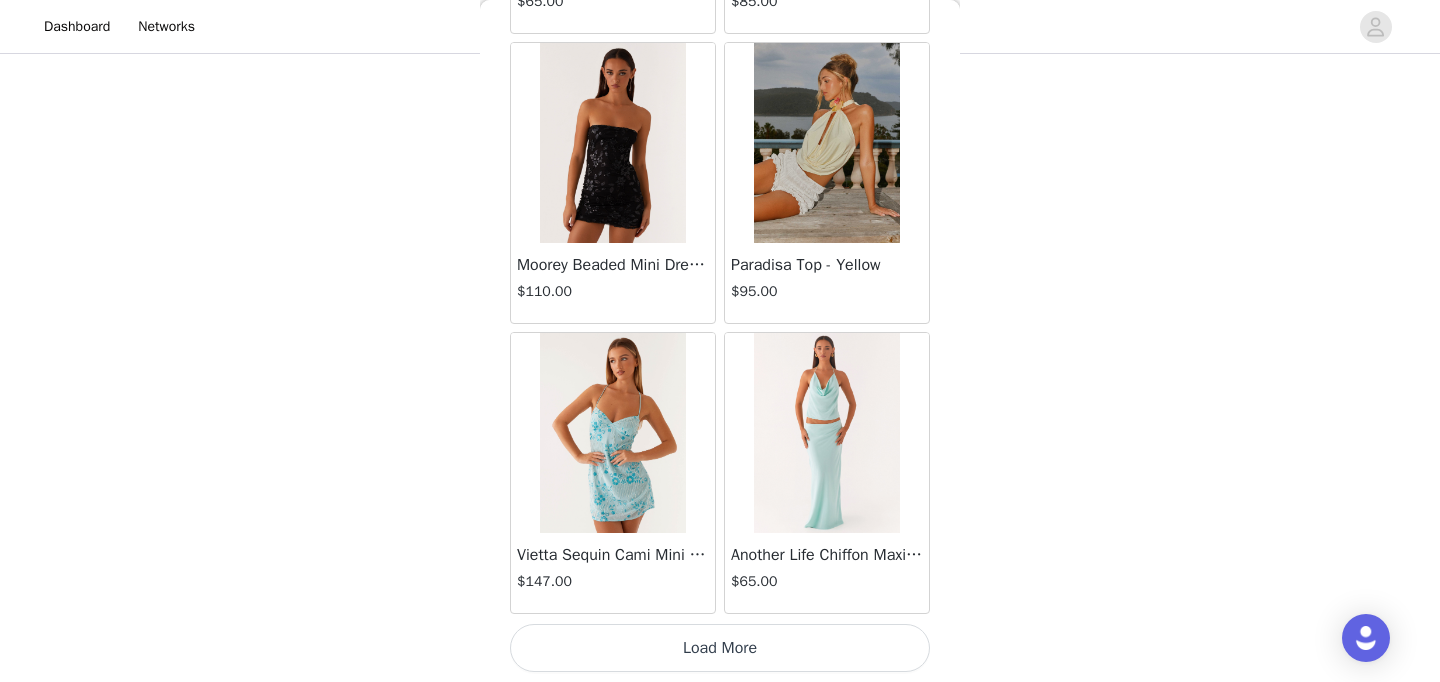 click on "Load More" at bounding box center [720, 648] 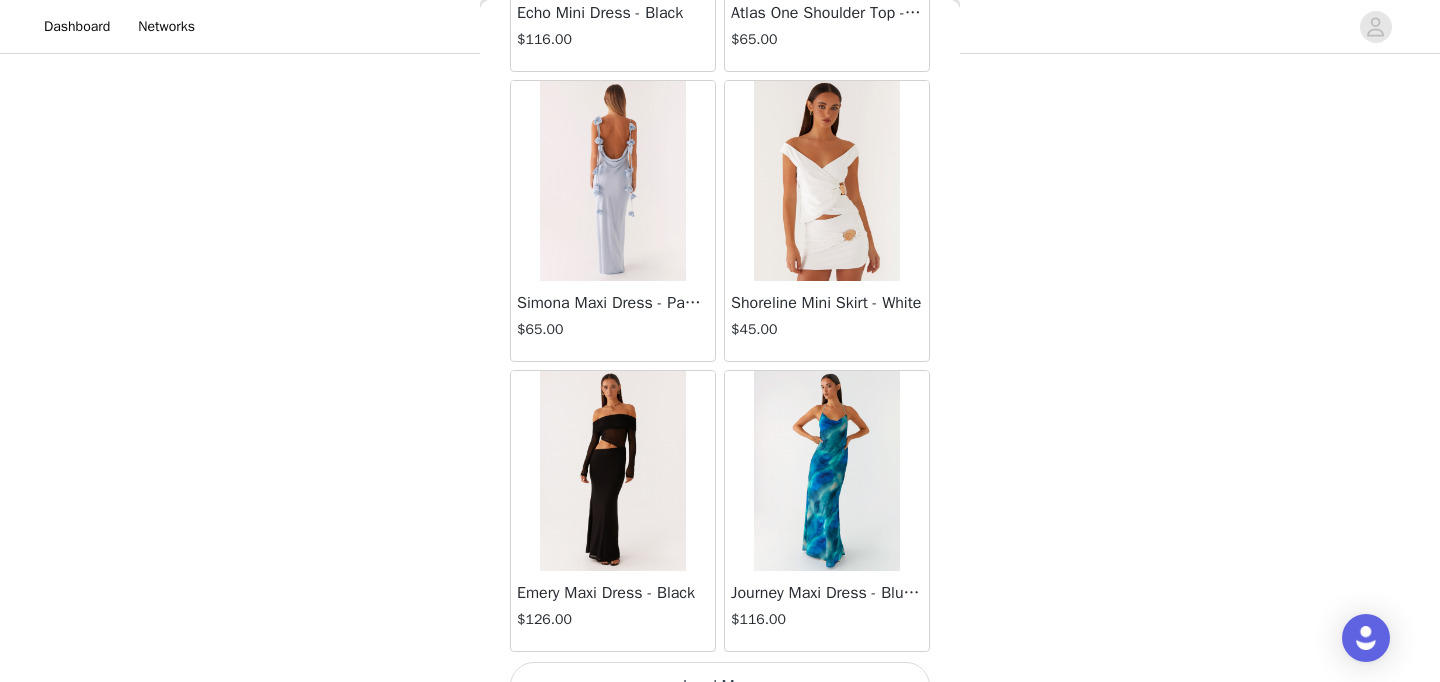 scroll, scrollTop: 31378, scrollLeft: 0, axis: vertical 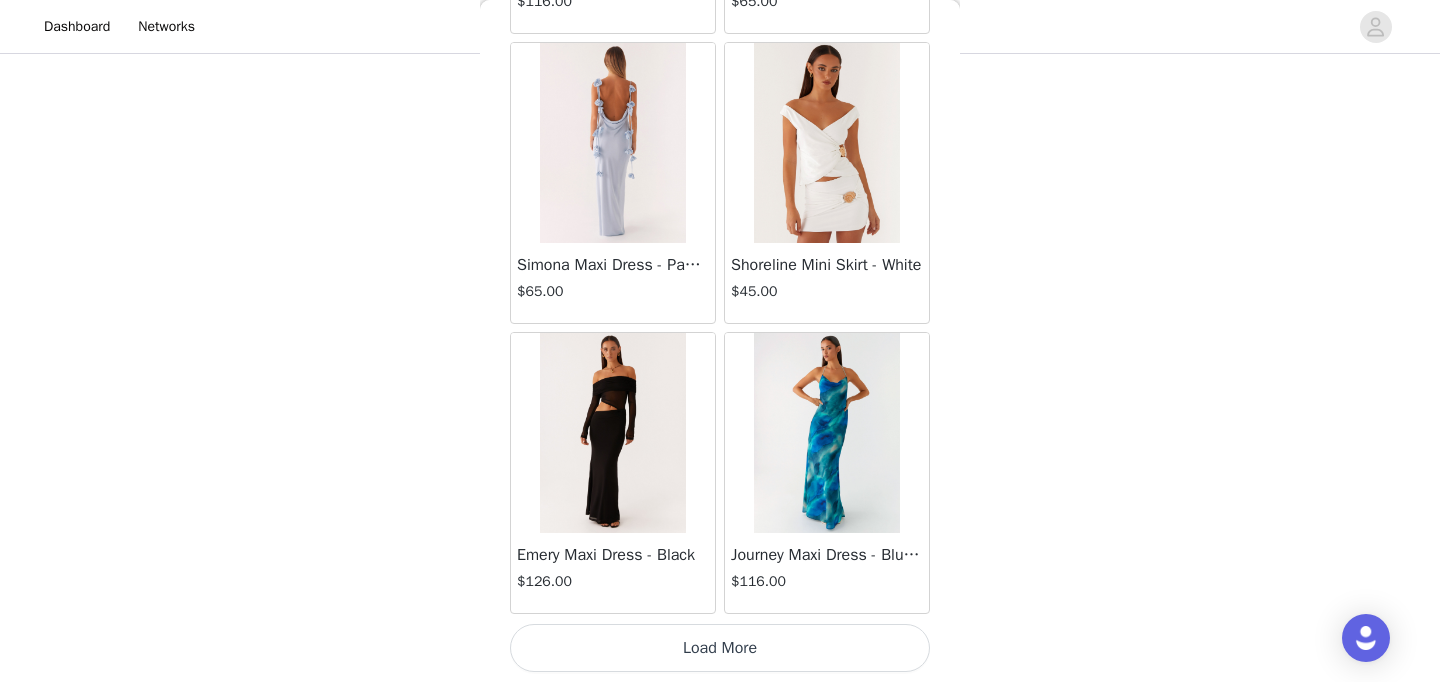 click on "Load More" at bounding box center (720, 648) 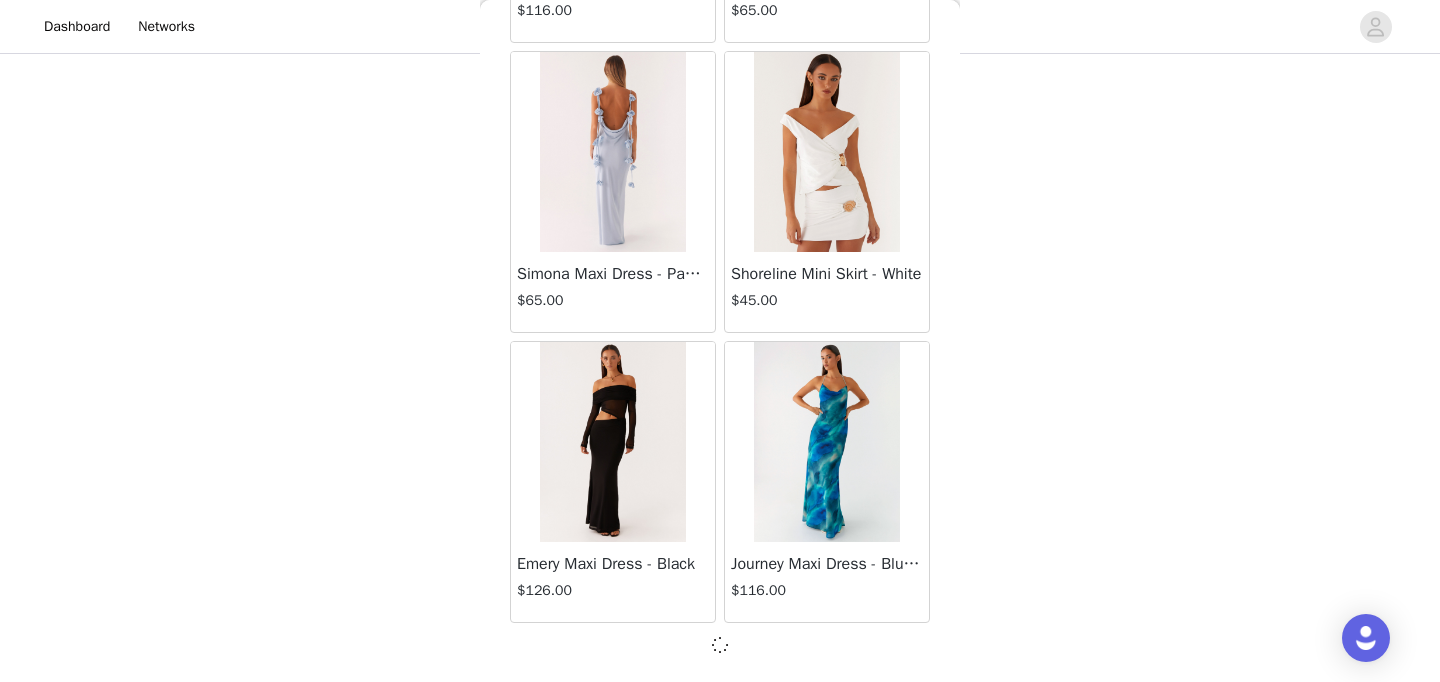 scroll, scrollTop: 31369, scrollLeft: 0, axis: vertical 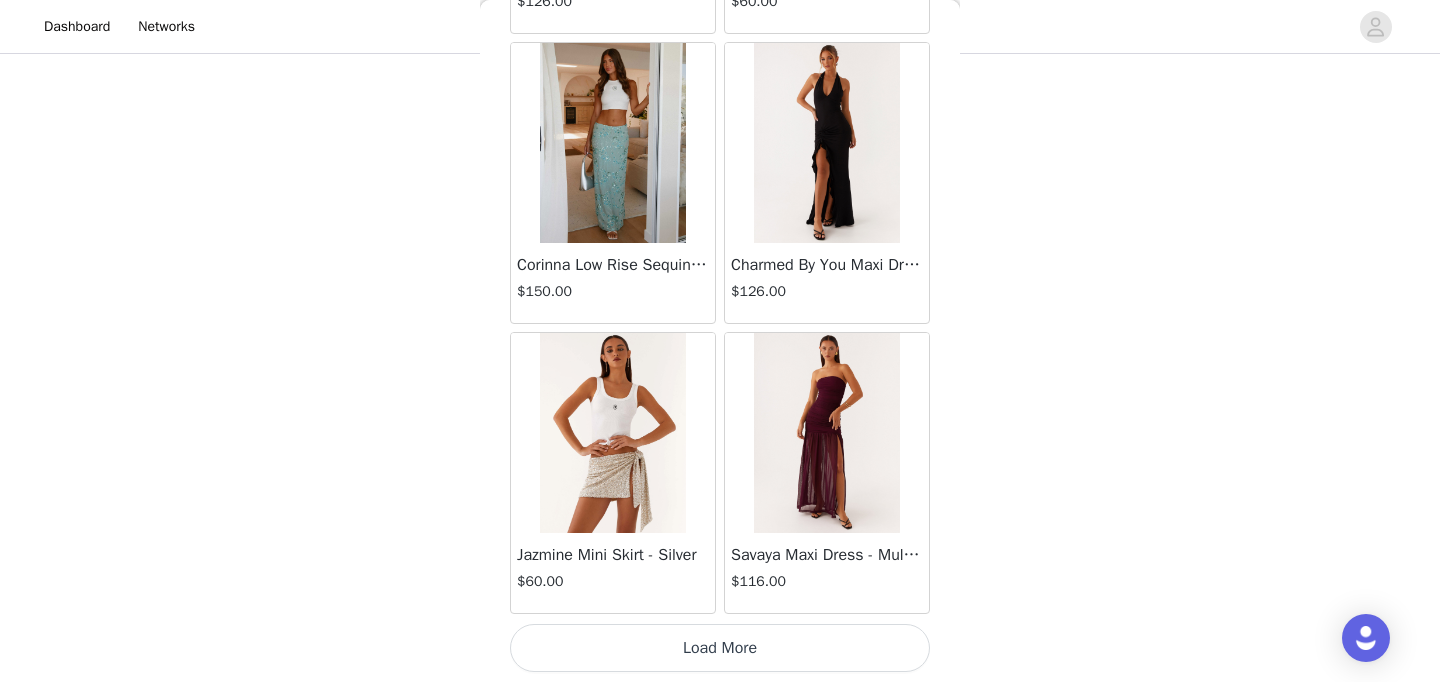 click on "Load More" at bounding box center [720, 648] 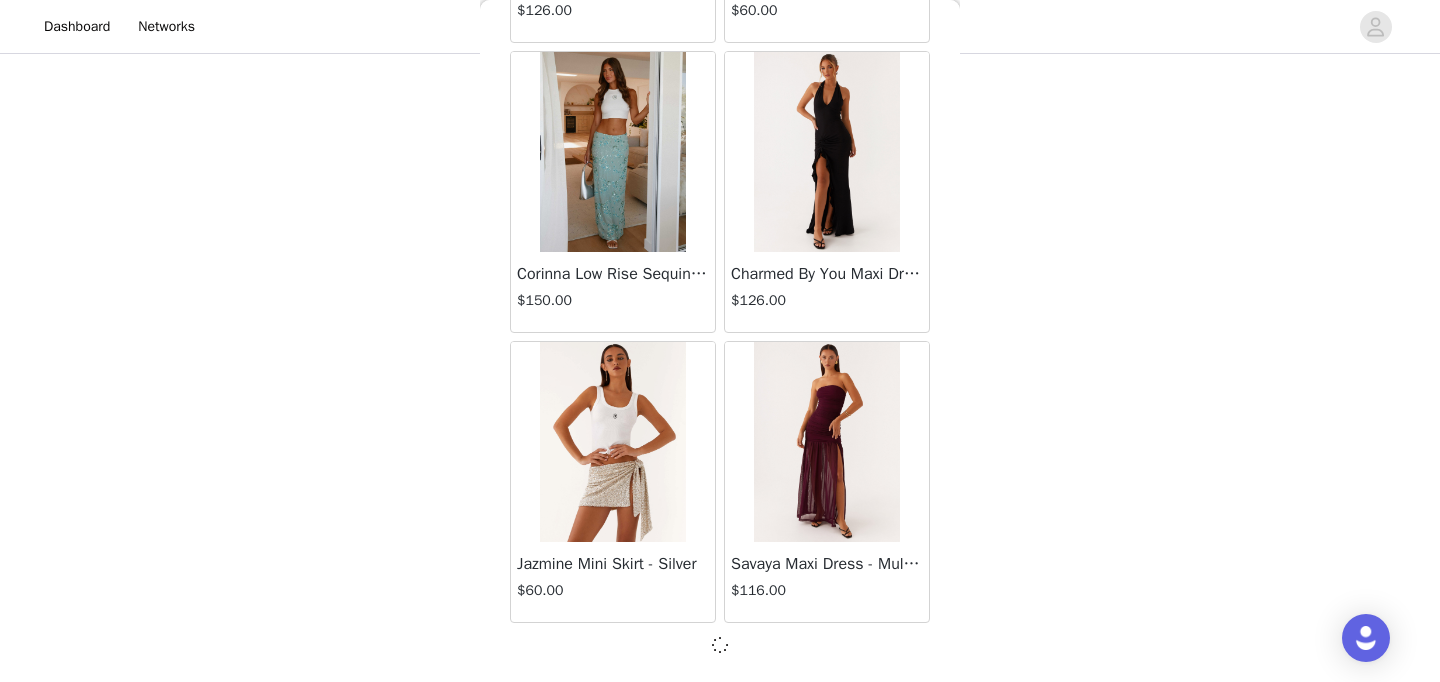 scroll, scrollTop: 34269, scrollLeft: 0, axis: vertical 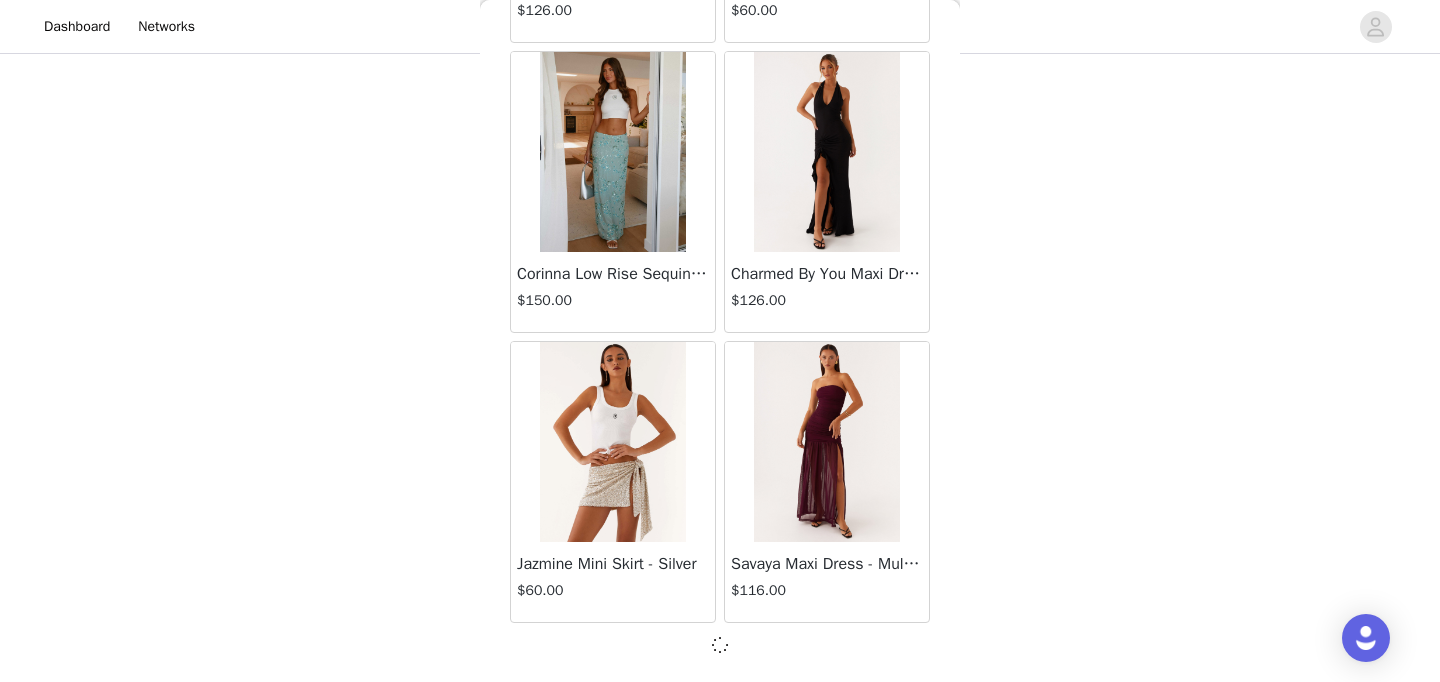 click at bounding box center (720, 645) 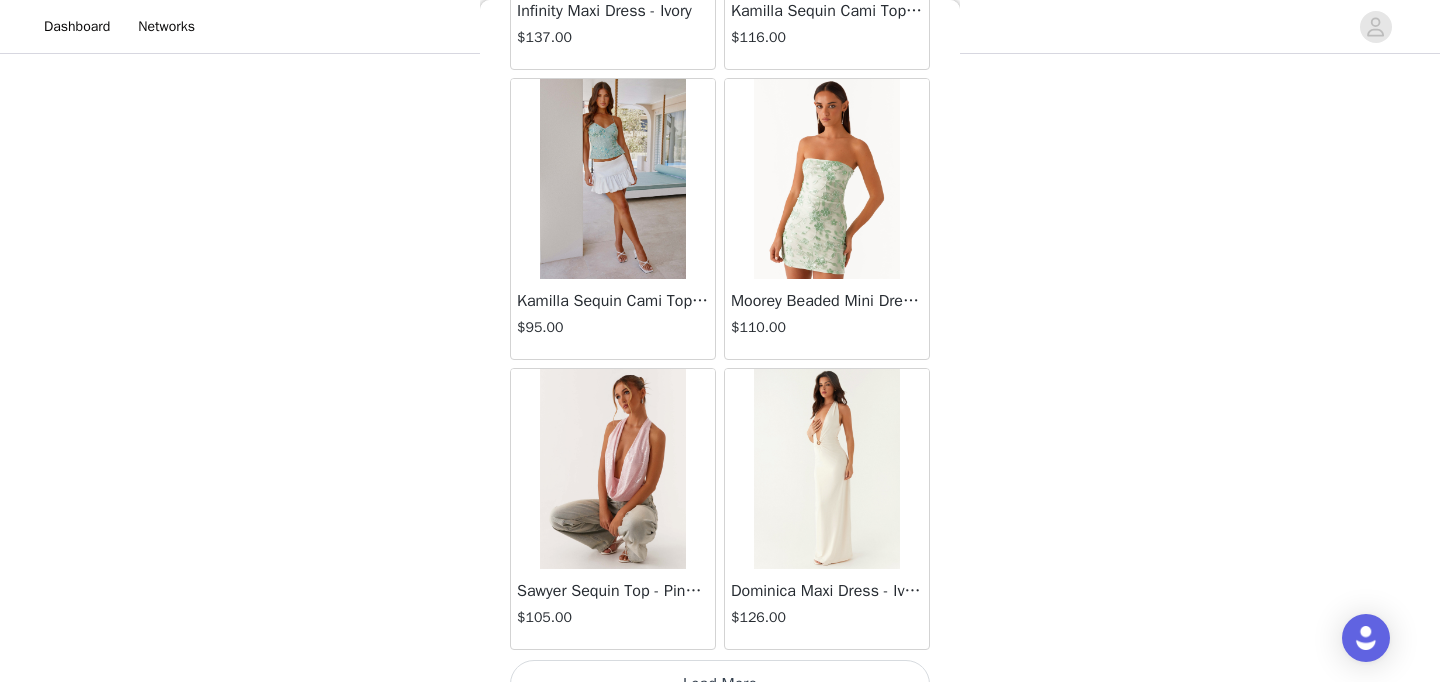 scroll, scrollTop: 37178, scrollLeft: 0, axis: vertical 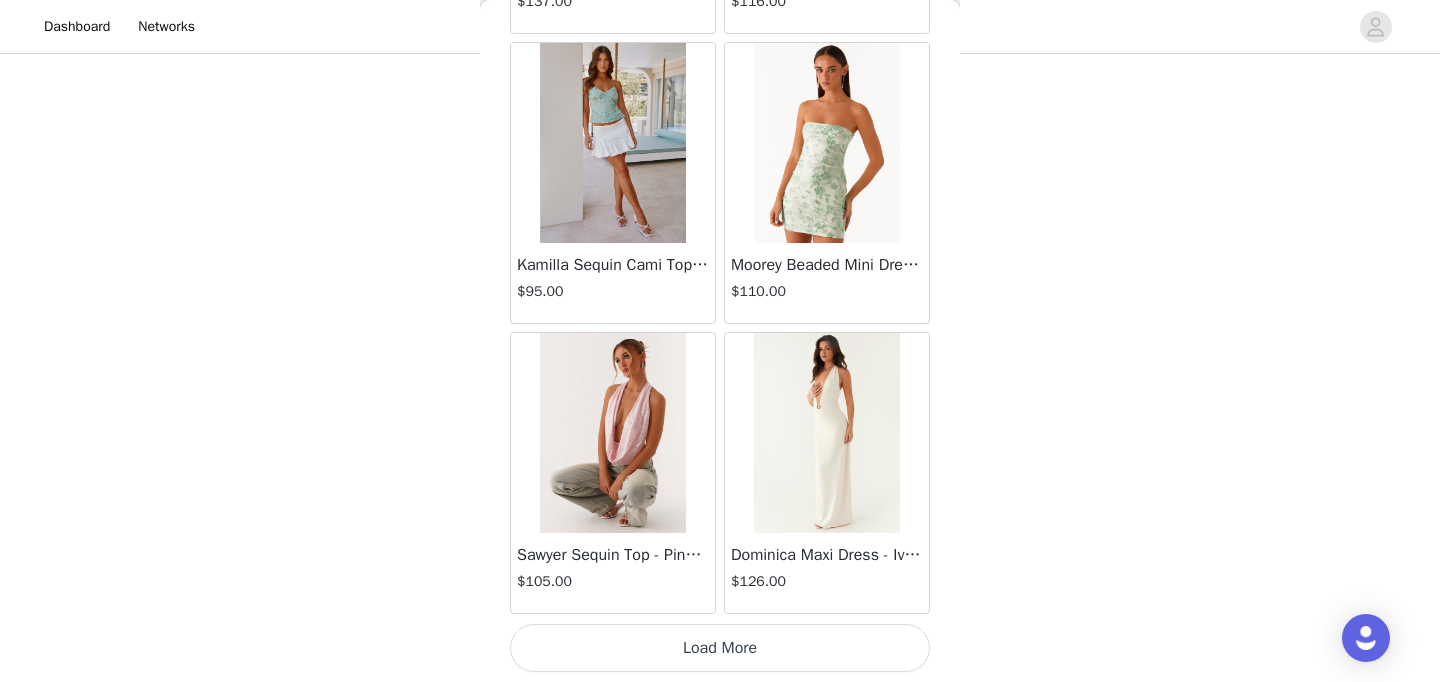 click on "Load More" at bounding box center [720, 648] 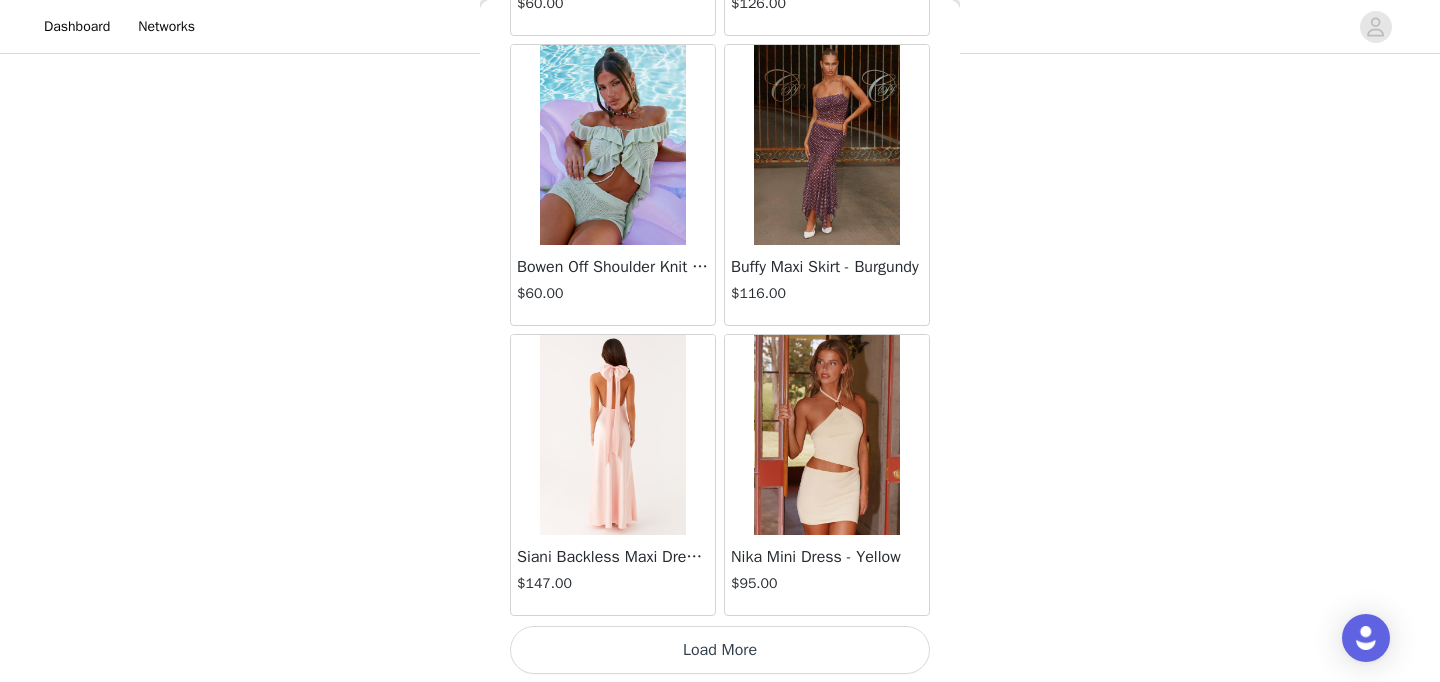 scroll, scrollTop: 40078, scrollLeft: 0, axis: vertical 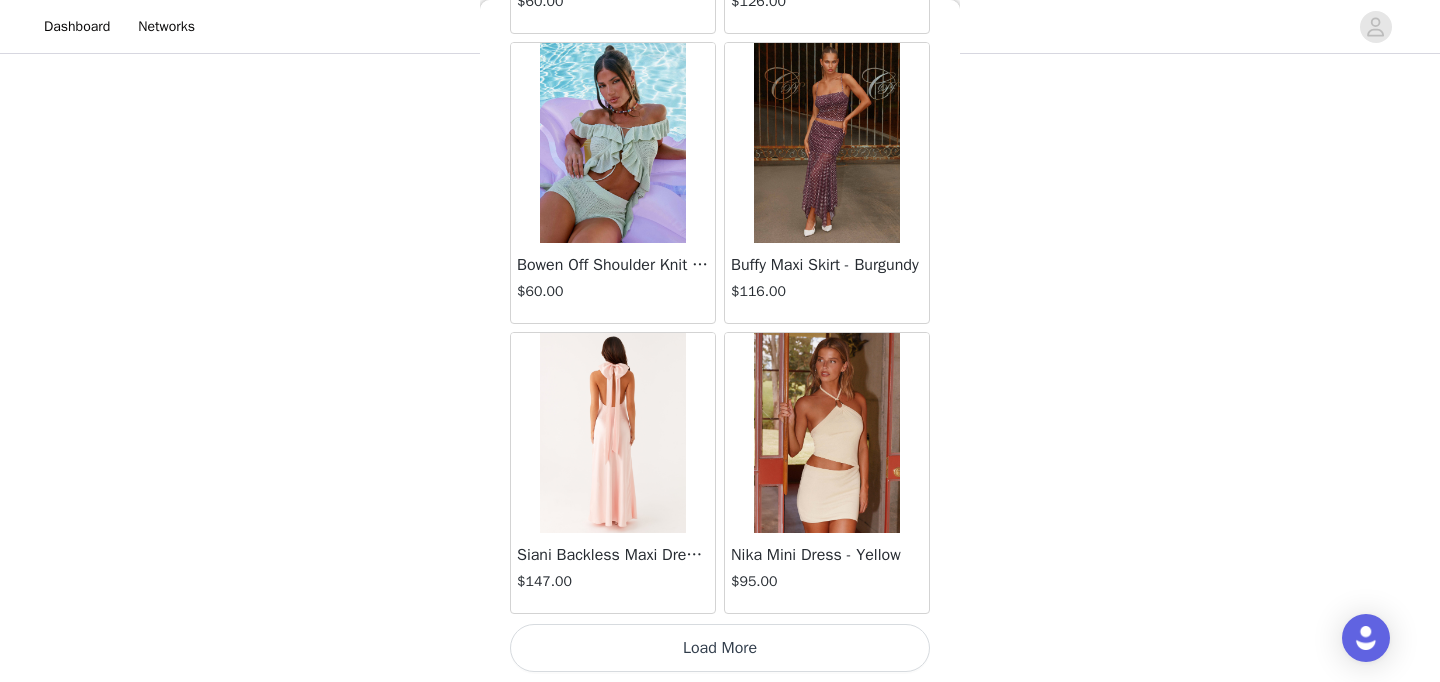 click on "Load More" at bounding box center (720, 648) 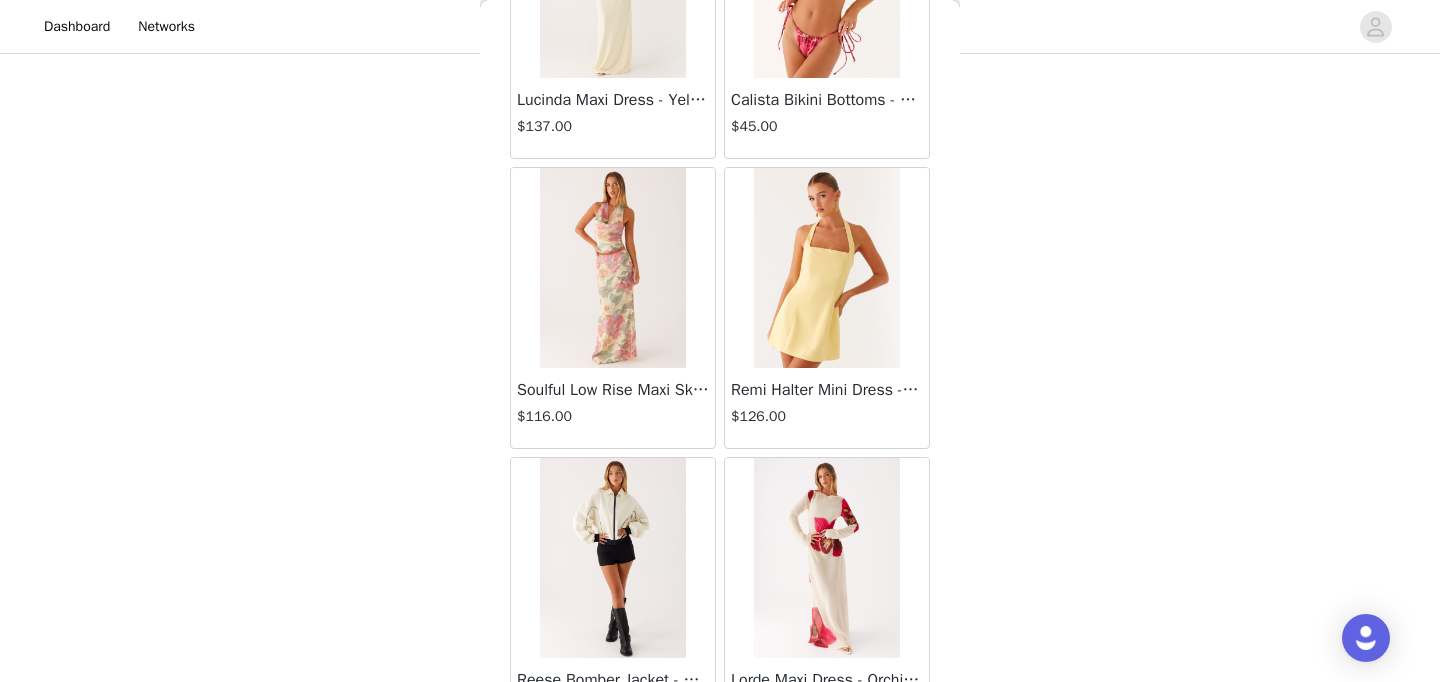 scroll, scrollTop: 42978, scrollLeft: 0, axis: vertical 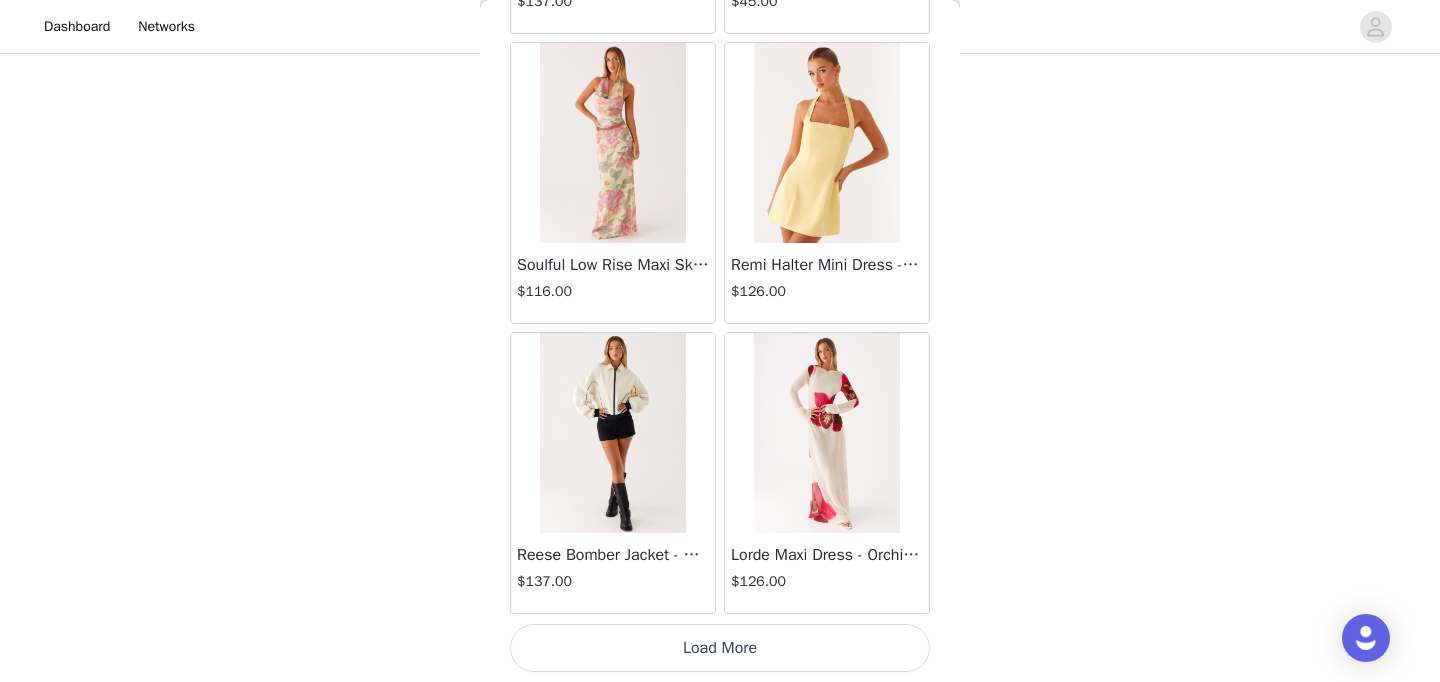 click at bounding box center (612, 433) 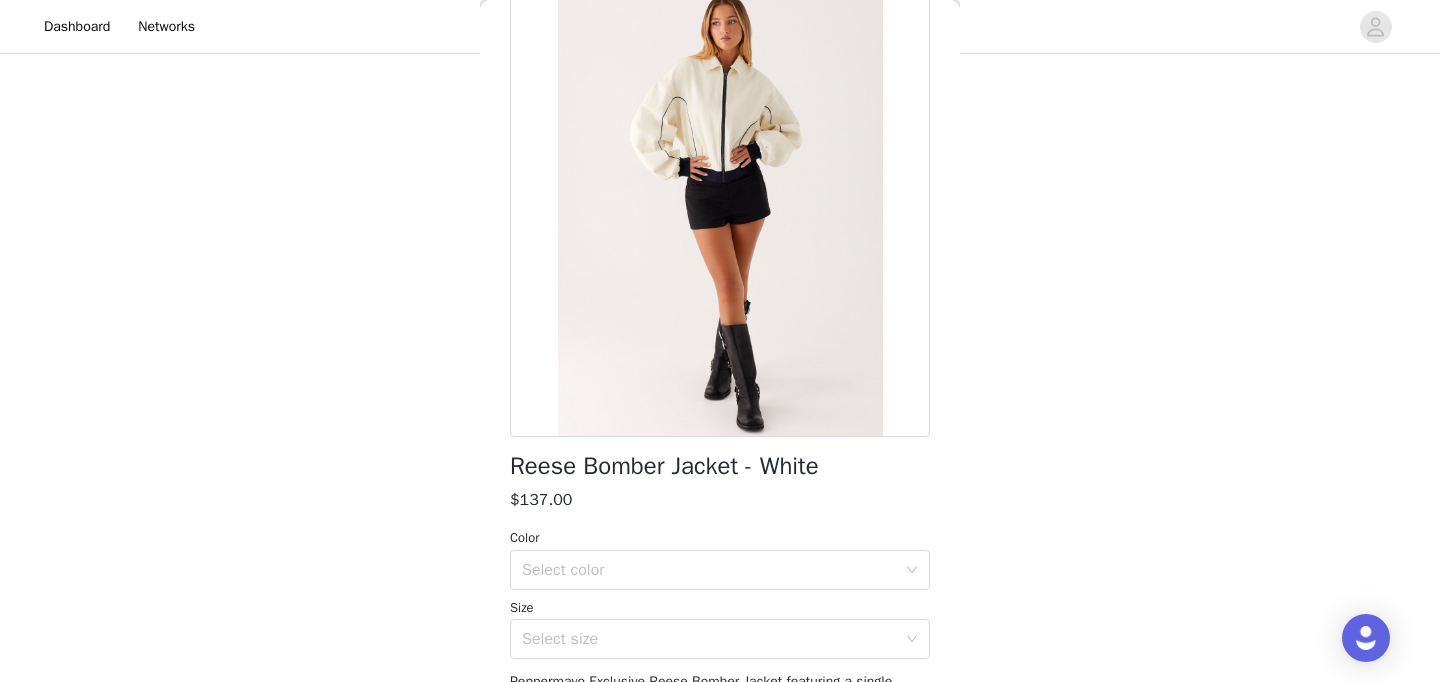 scroll, scrollTop: 221, scrollLeft: 0, axis: vertical 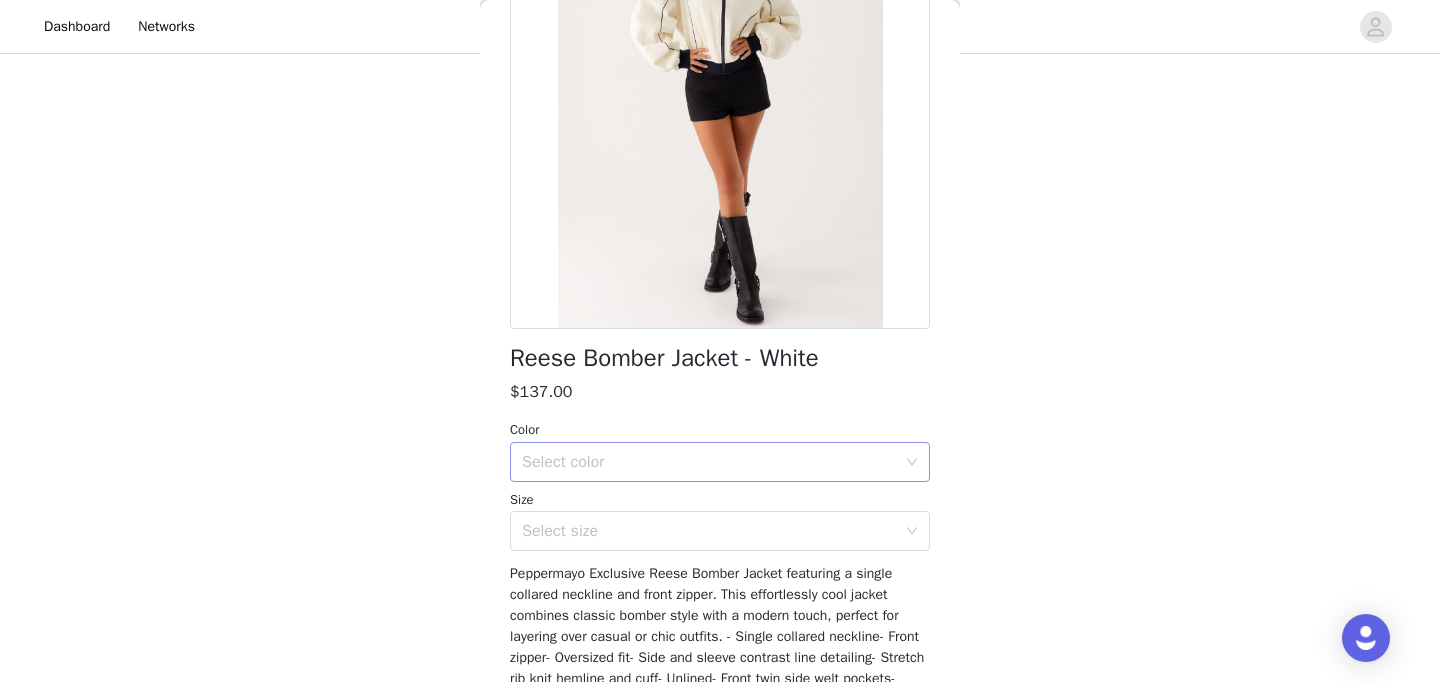 click on "Select color" at bounding box center (709, 462) 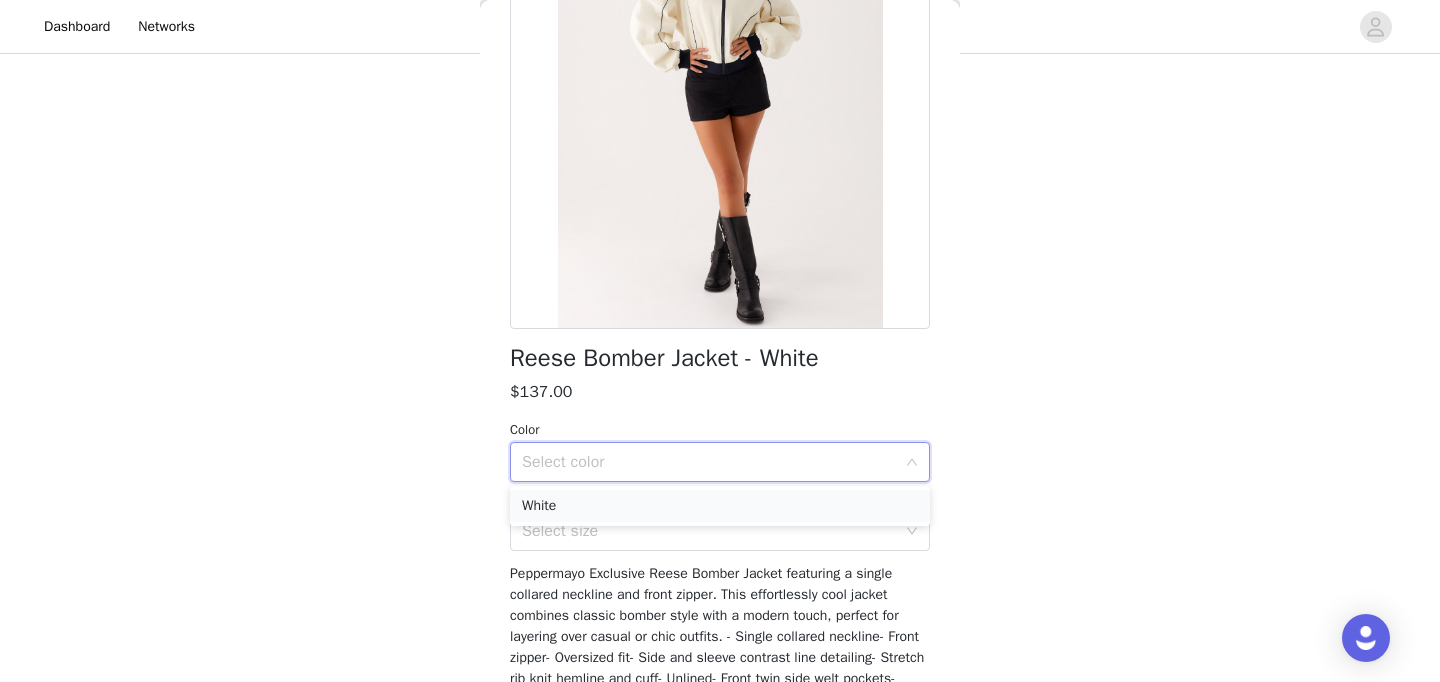click on "White" at bounding box center [720, 506] 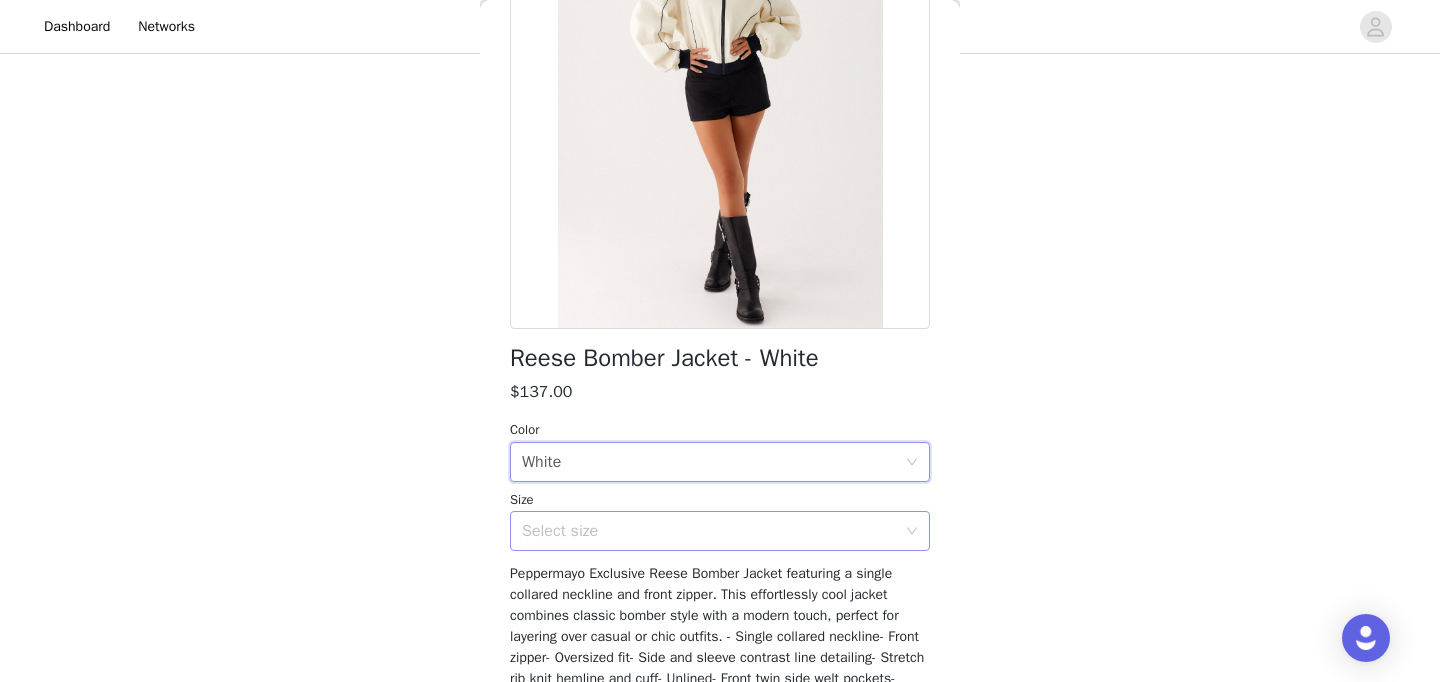 click on "Select size" at bounding box center [709, 531] 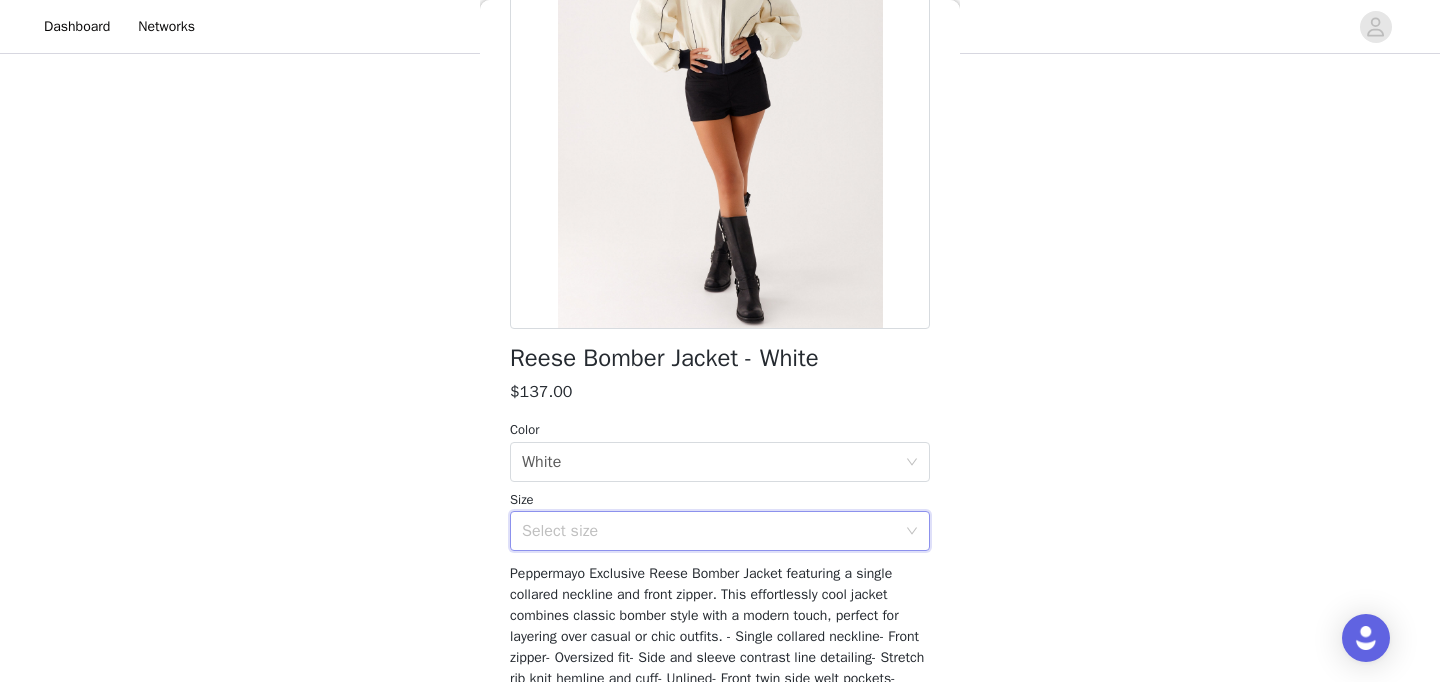 click on "Select size" at bounding box center [713, 531] 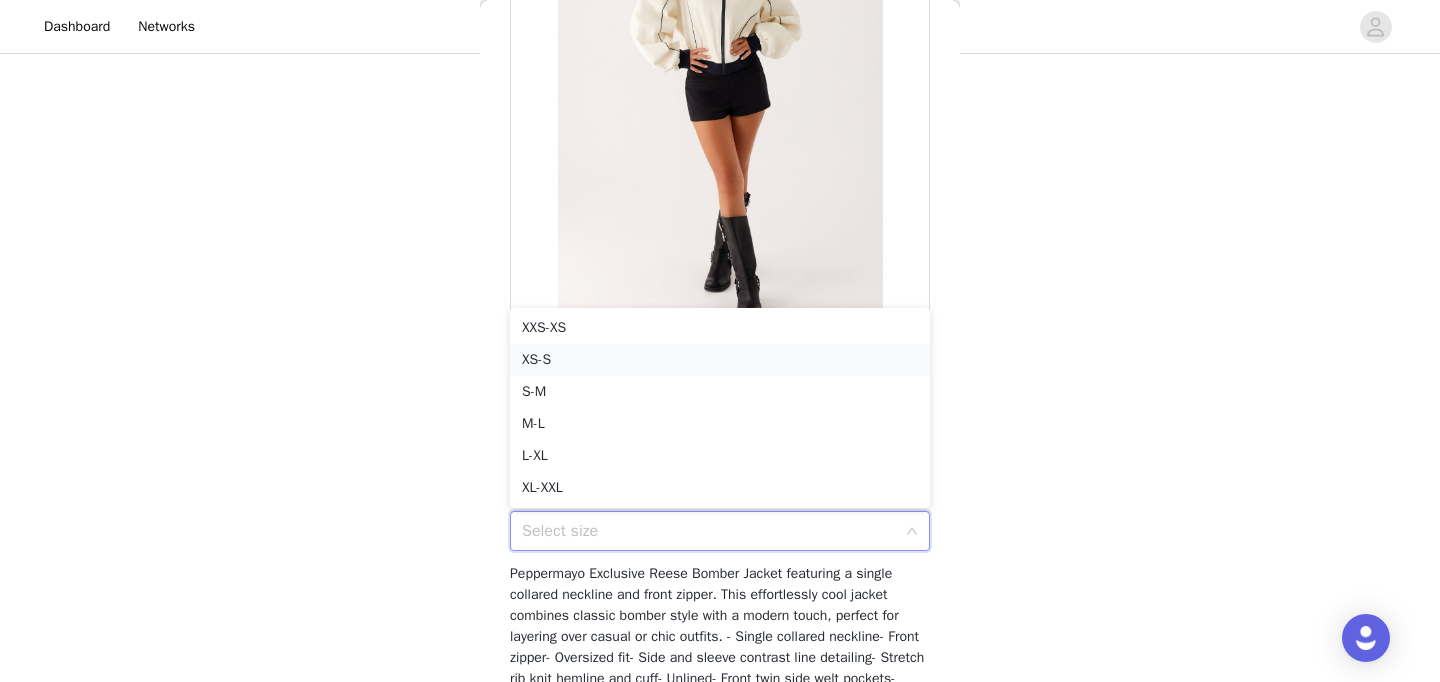 click on "XS-S" at bounding box center [720, 360] 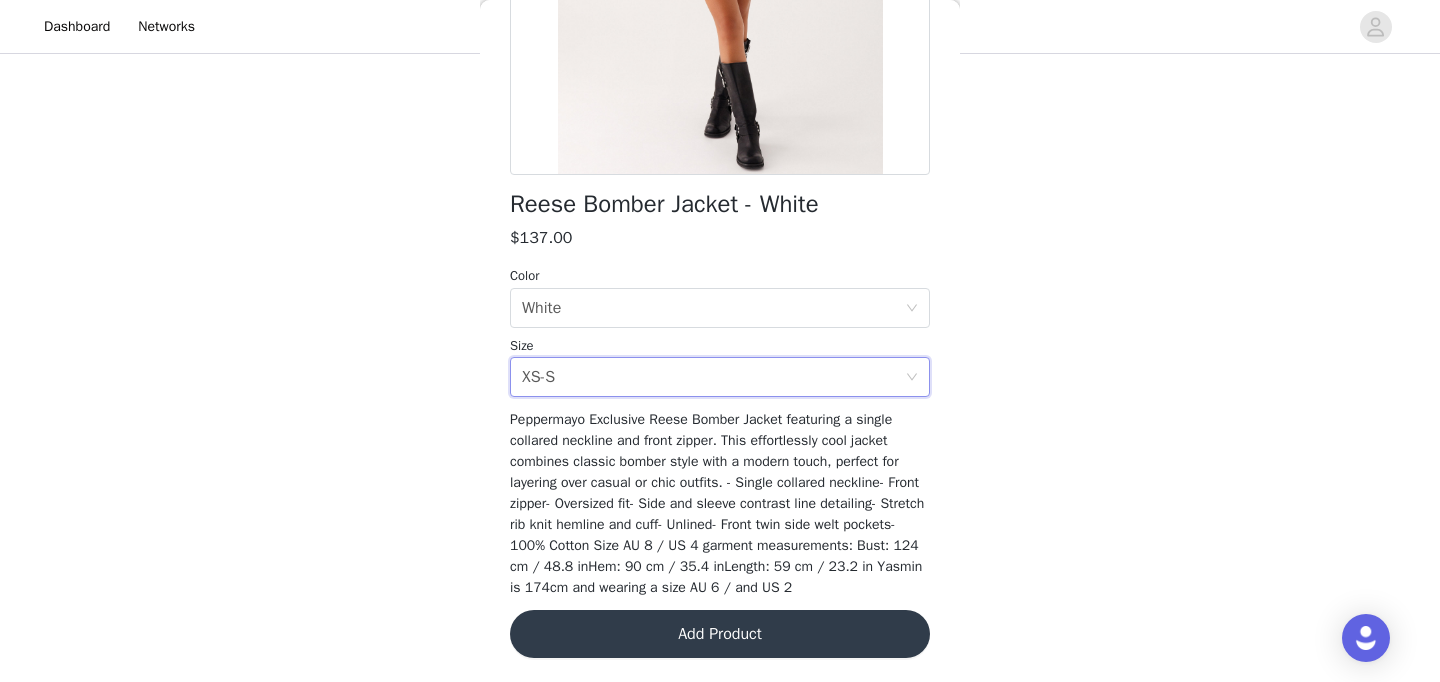 scroll, scrollTop: 396, scrollLeft: 0, axis: vertical 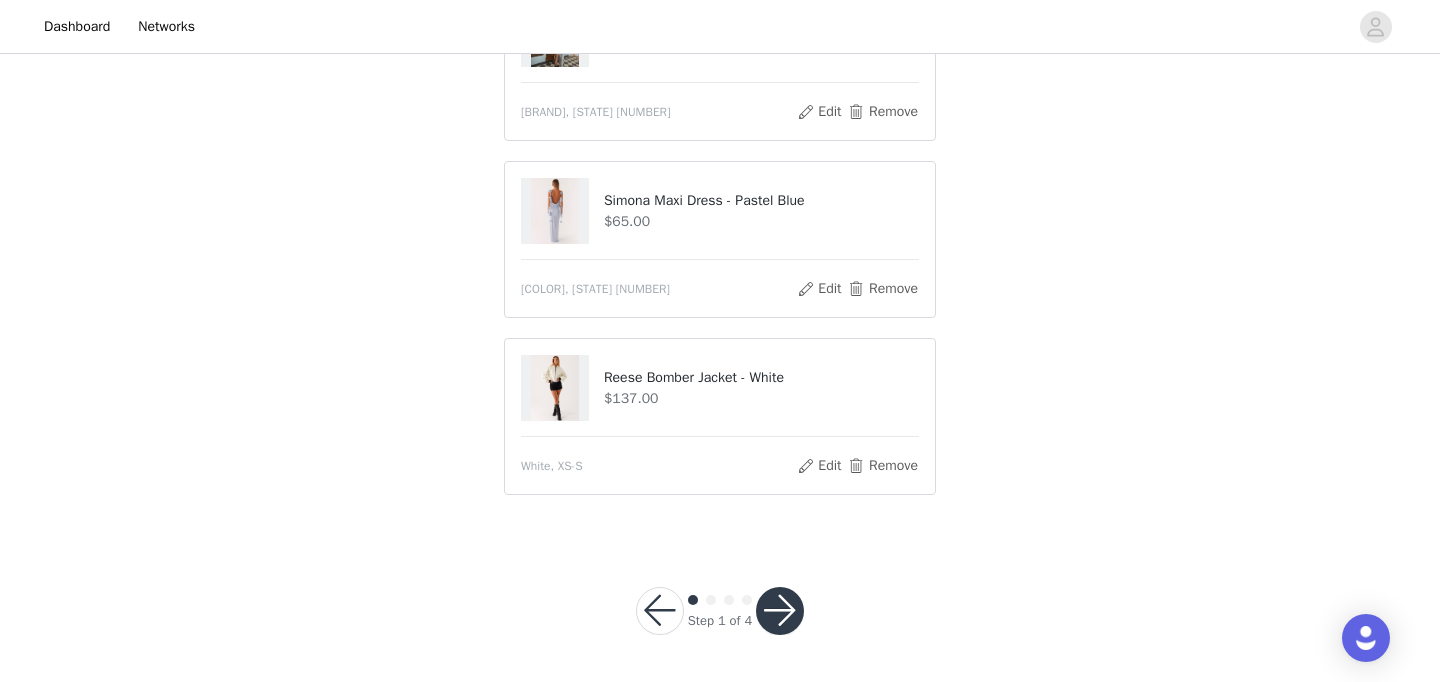 click at bounding box center (780, 611) 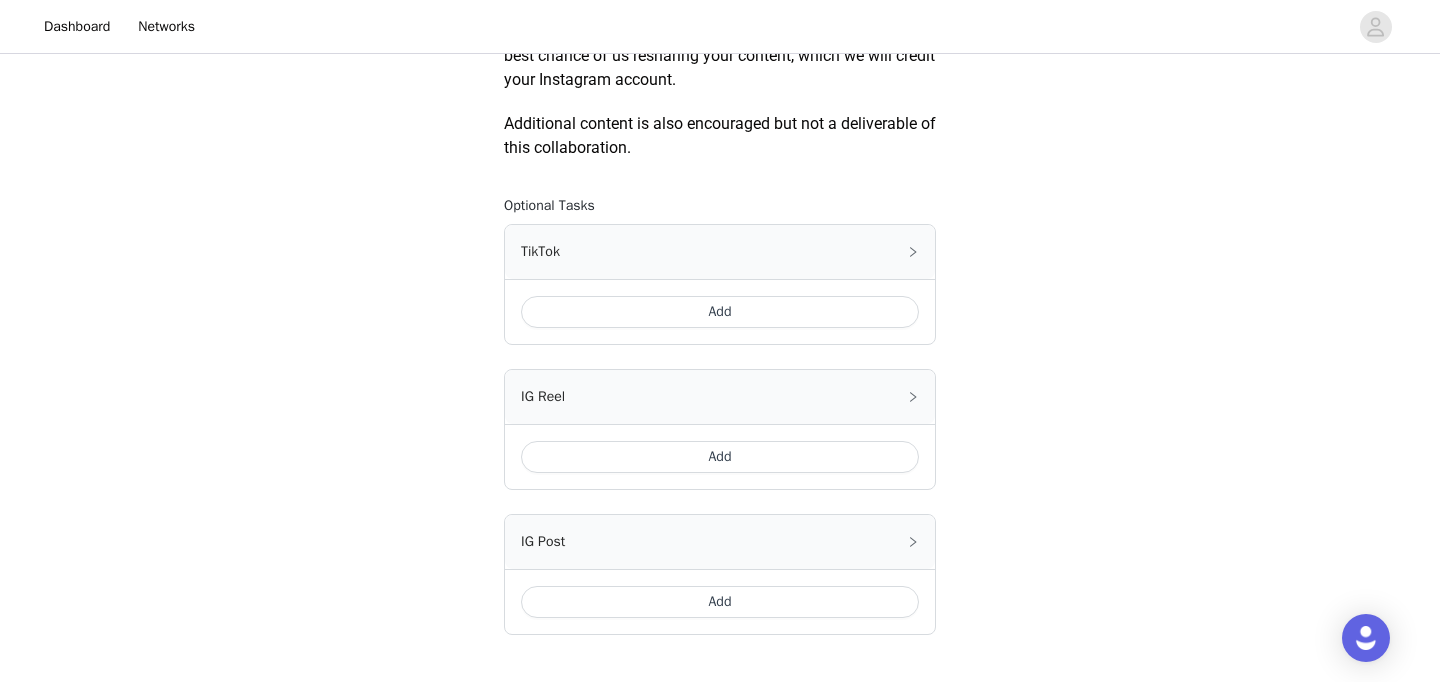 scroll, scrollTop: 1266, scrollLeft: 0, axis: vertical 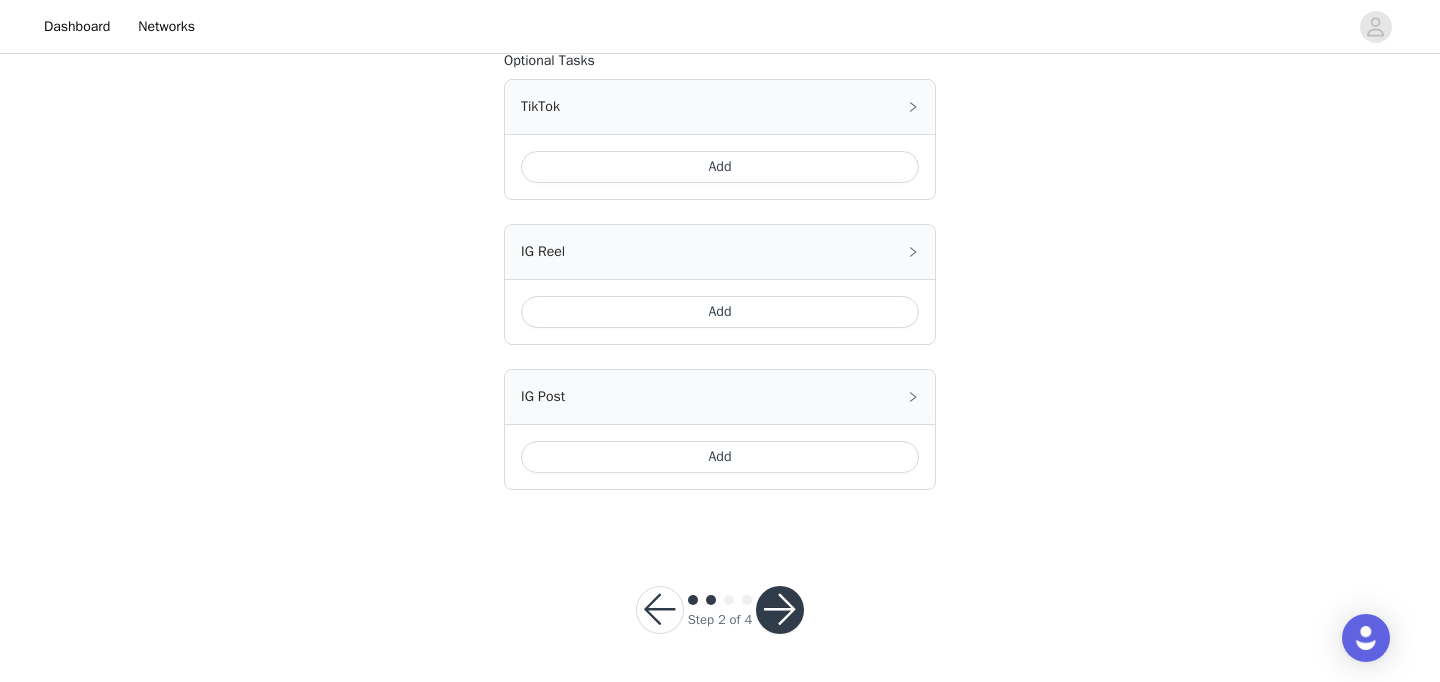 click at bounding box center (780, 610) 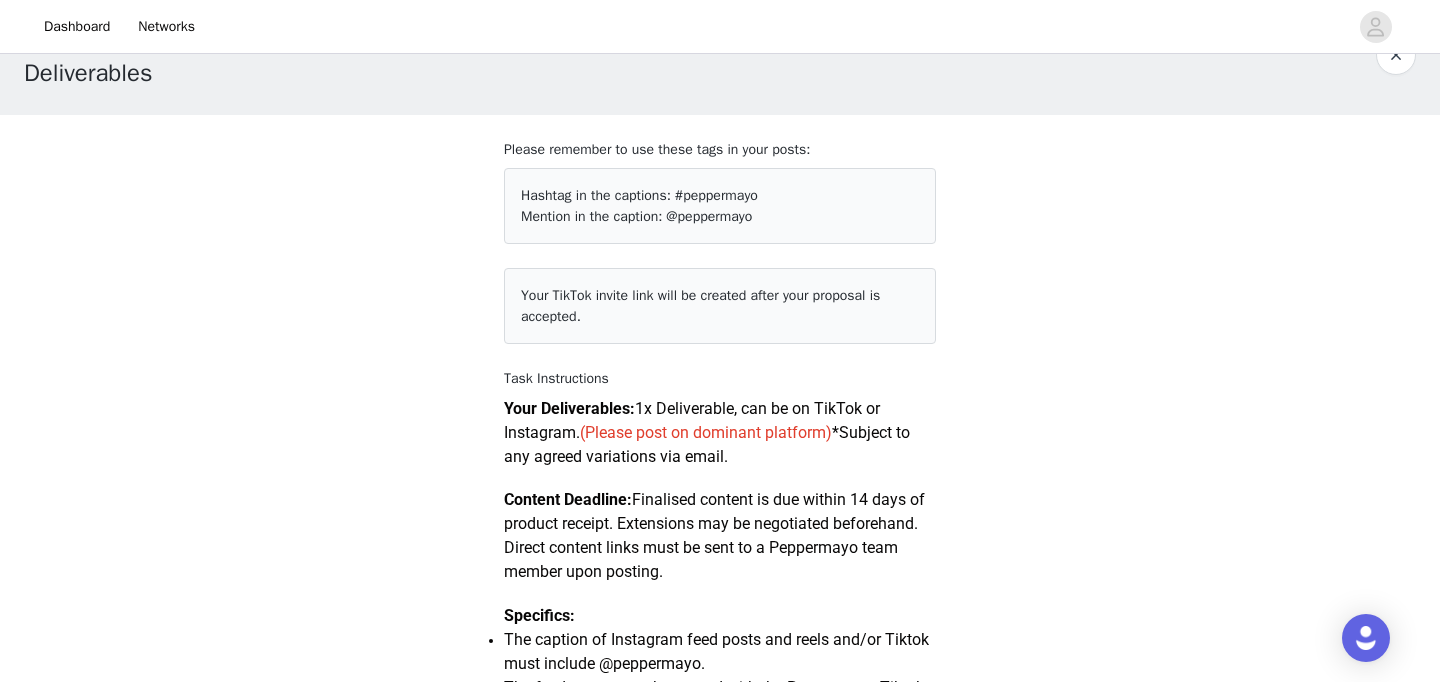 scroll, scrollTop: 0, scrollLeft: 0, axis: both 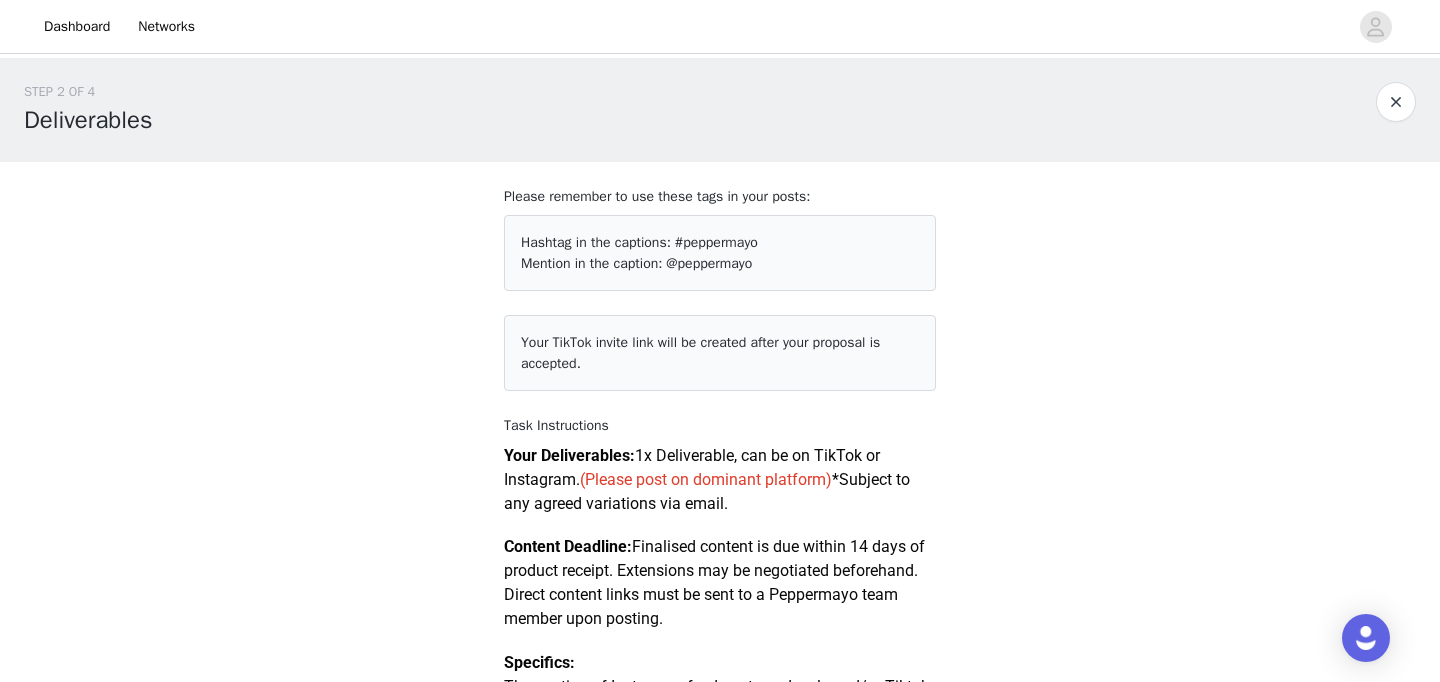 click on "Your TikTok invite link will be created after your proposal is accepted." at bounding box center [720, 353] 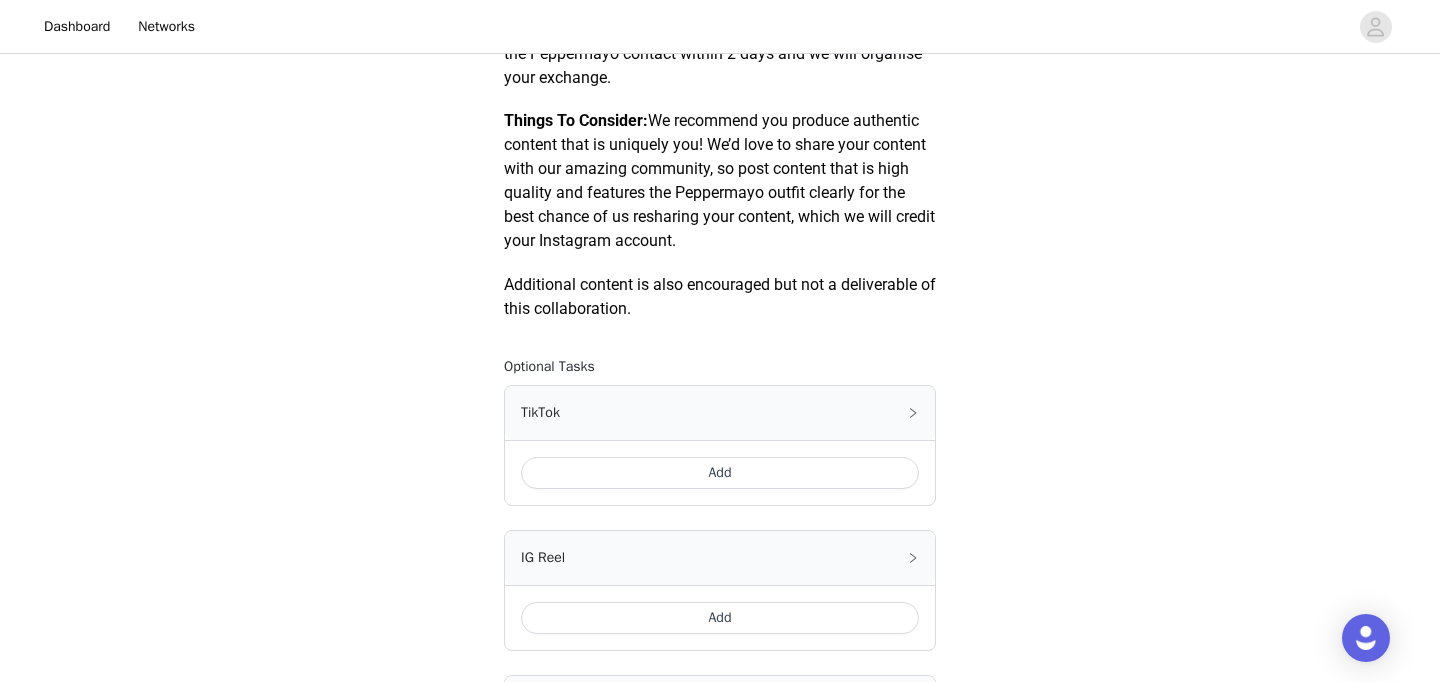 scroll, scrollTop: 975, scrollLeft: 0, axis: vertical 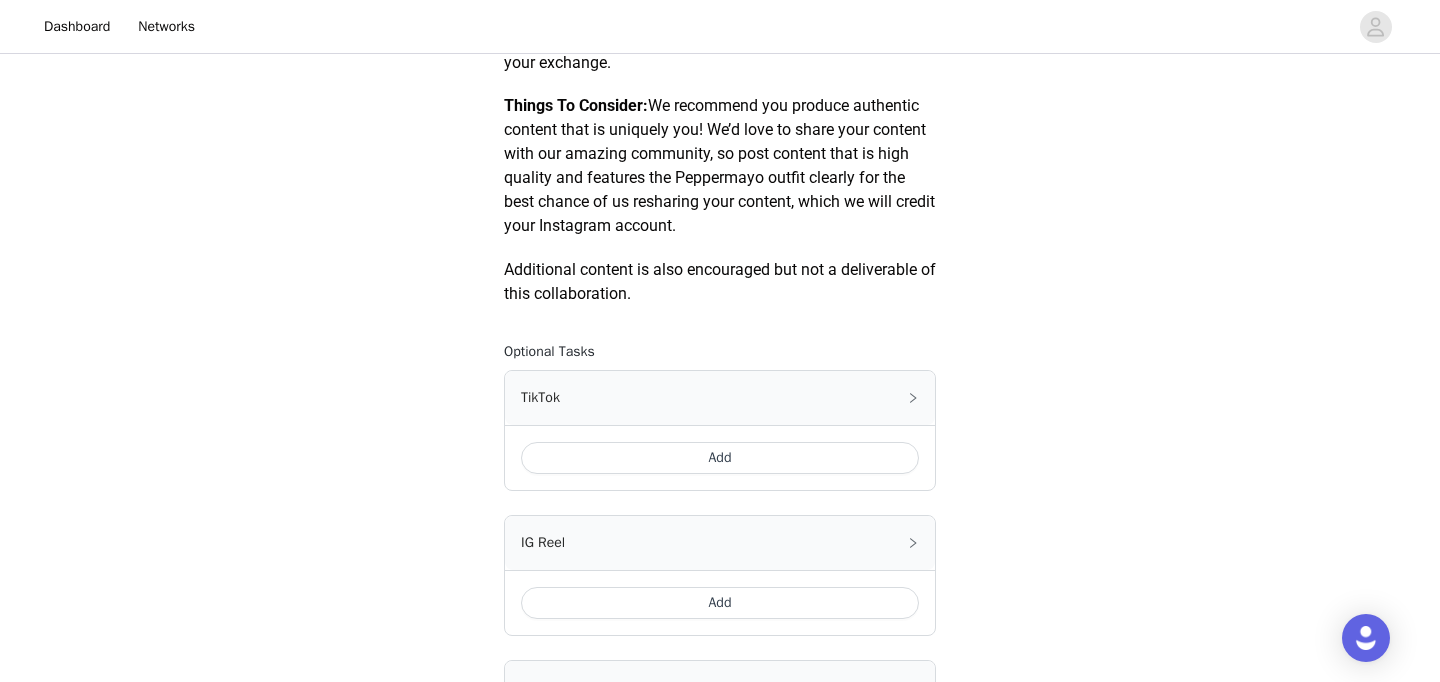 click on "Add" at bounding box center (720, 458) 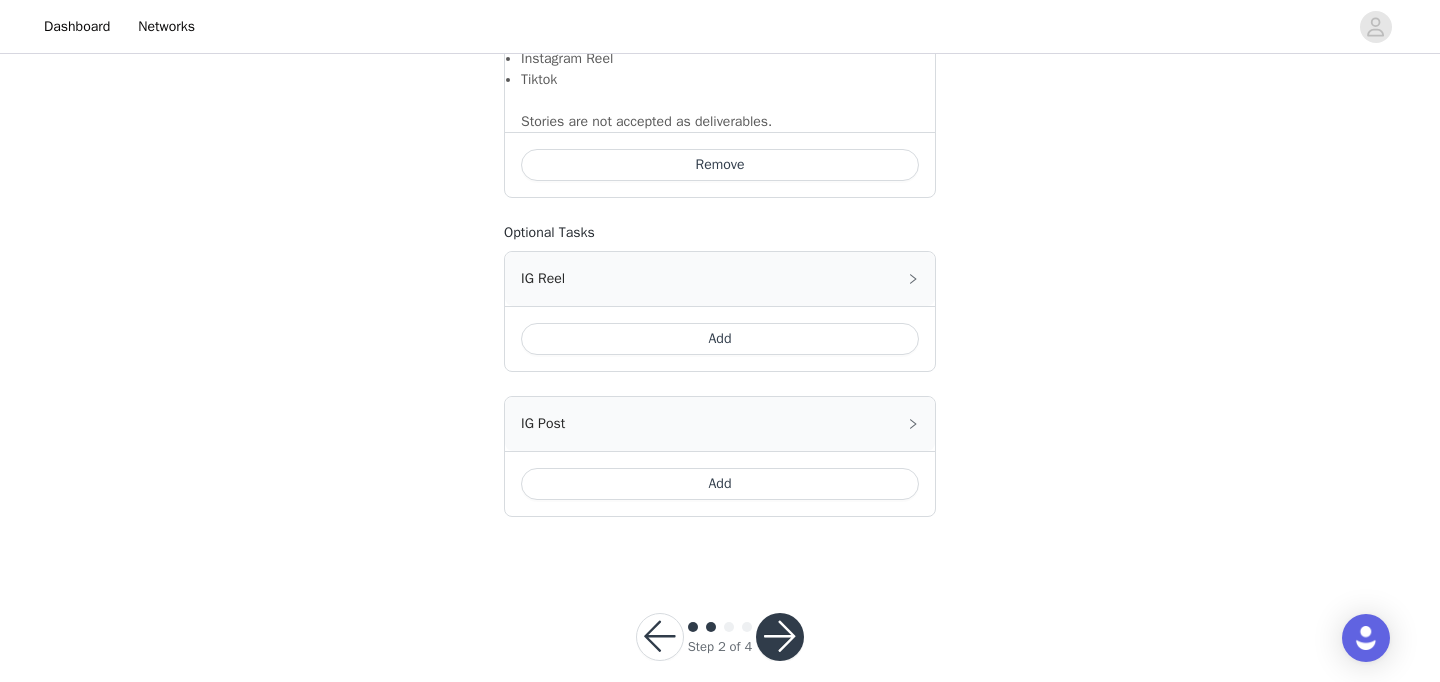 scroll, scrollTop: 1538, scrollLeft: 0, axis: vertical 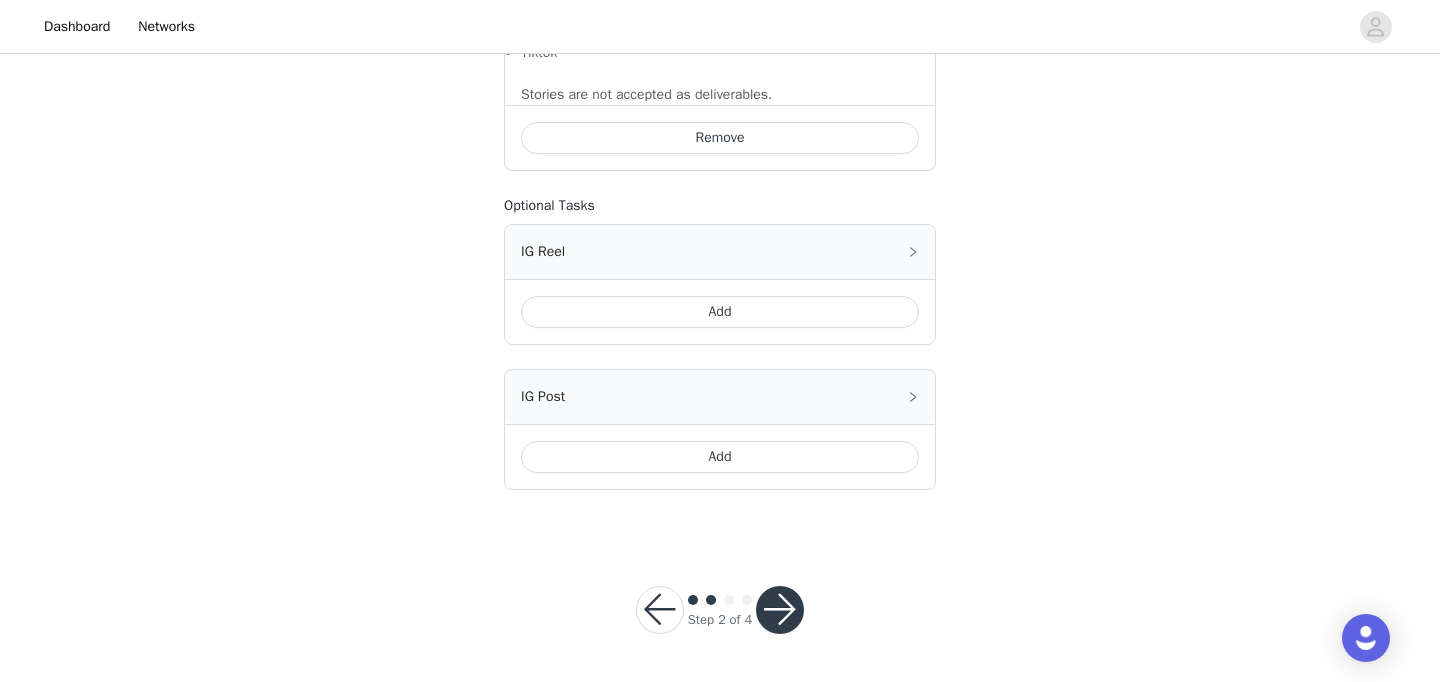 click at bounding box center [780, 610] 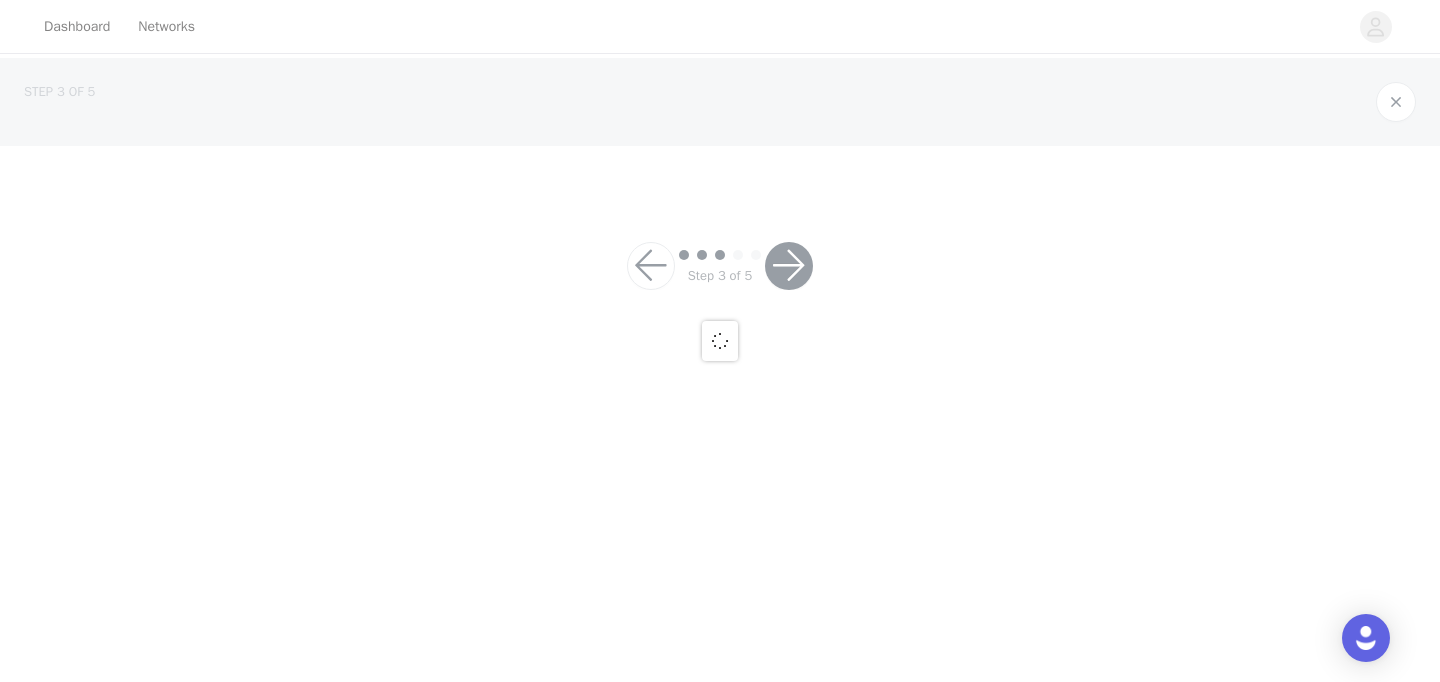 scroll, scrollTop: 0, scrollLeft: 0, axis: both 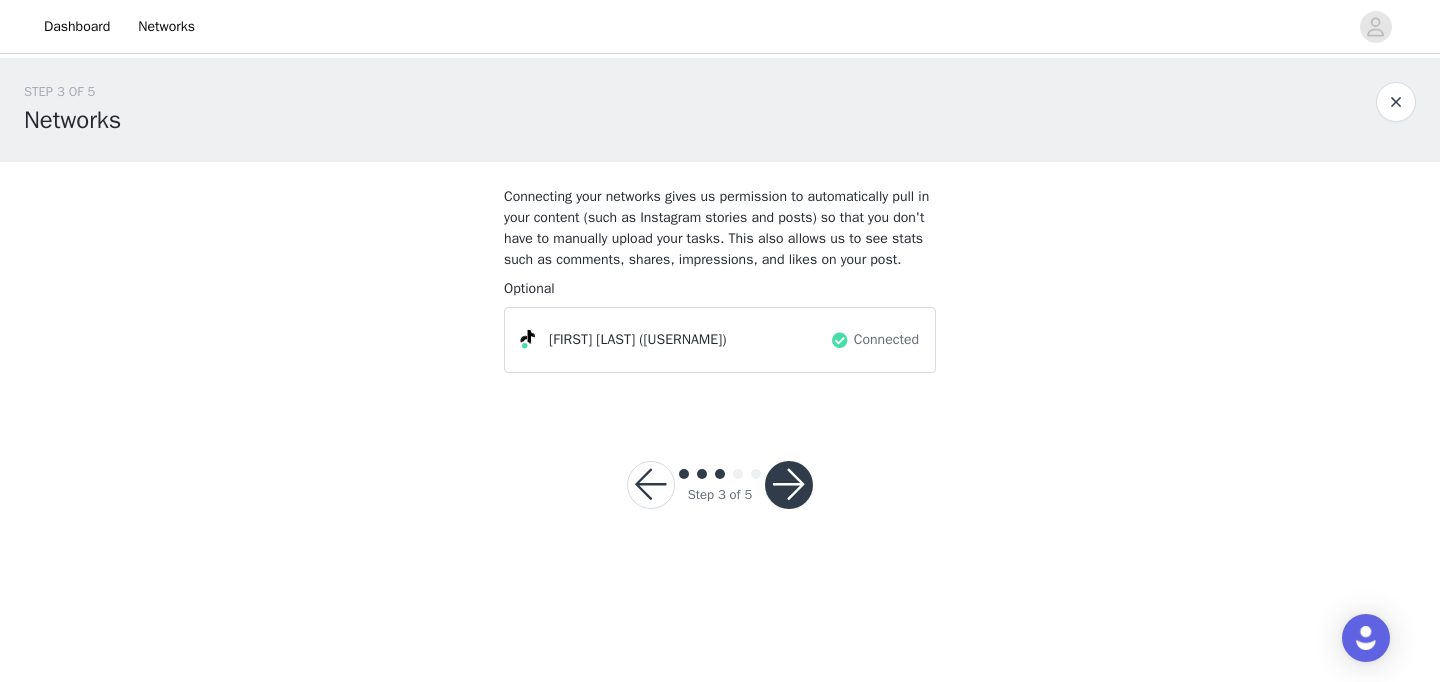 click at bounding box center (789, 485) 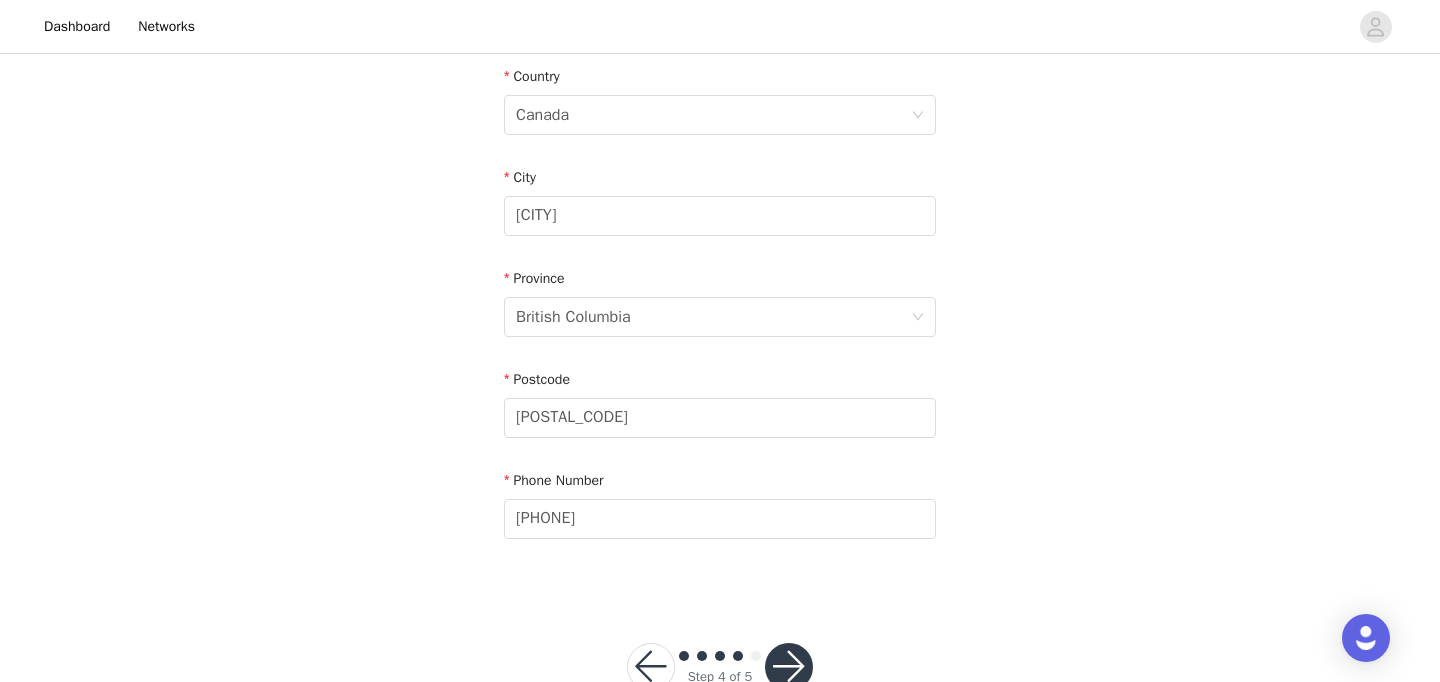 scroll, scrollTop: 681, scrollLeft: 0, axis: vertical 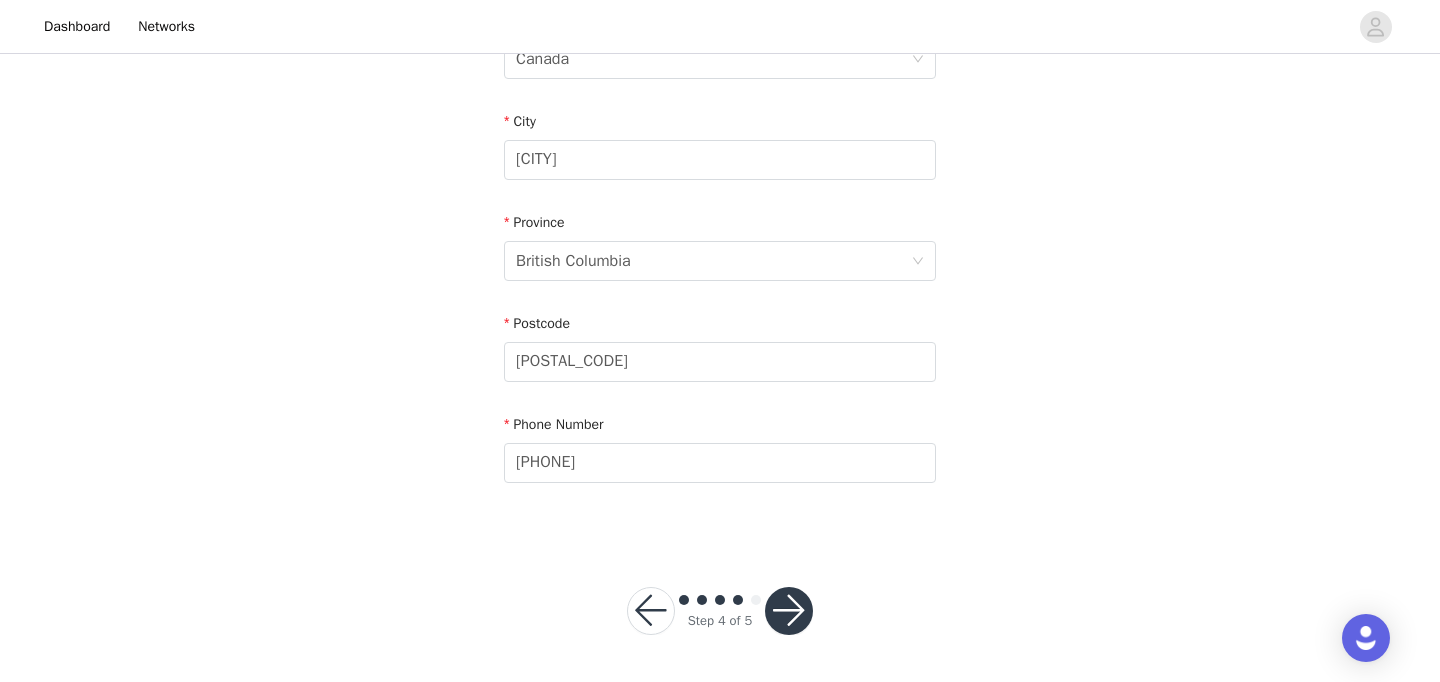 click at bounding box center [789, 611] 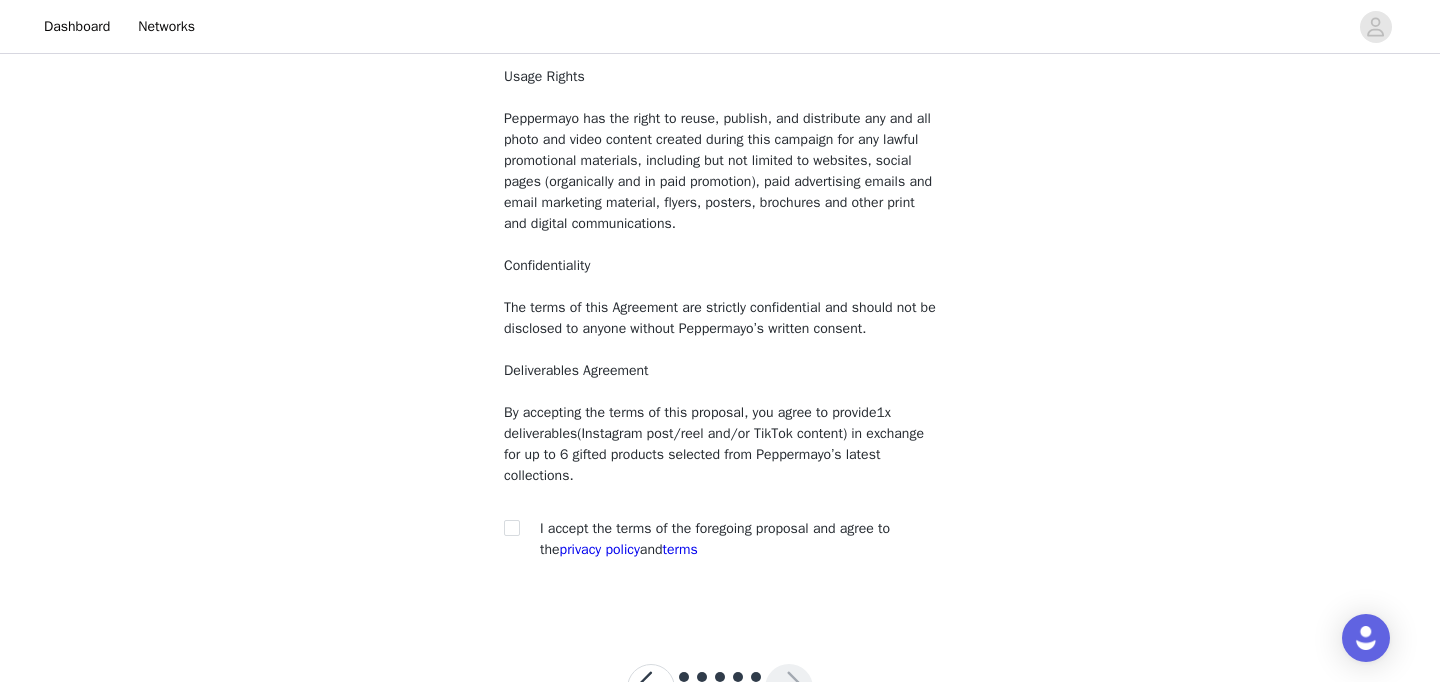 scroll, scrollTop: 177, scrollLeft: 0, axis: vertical 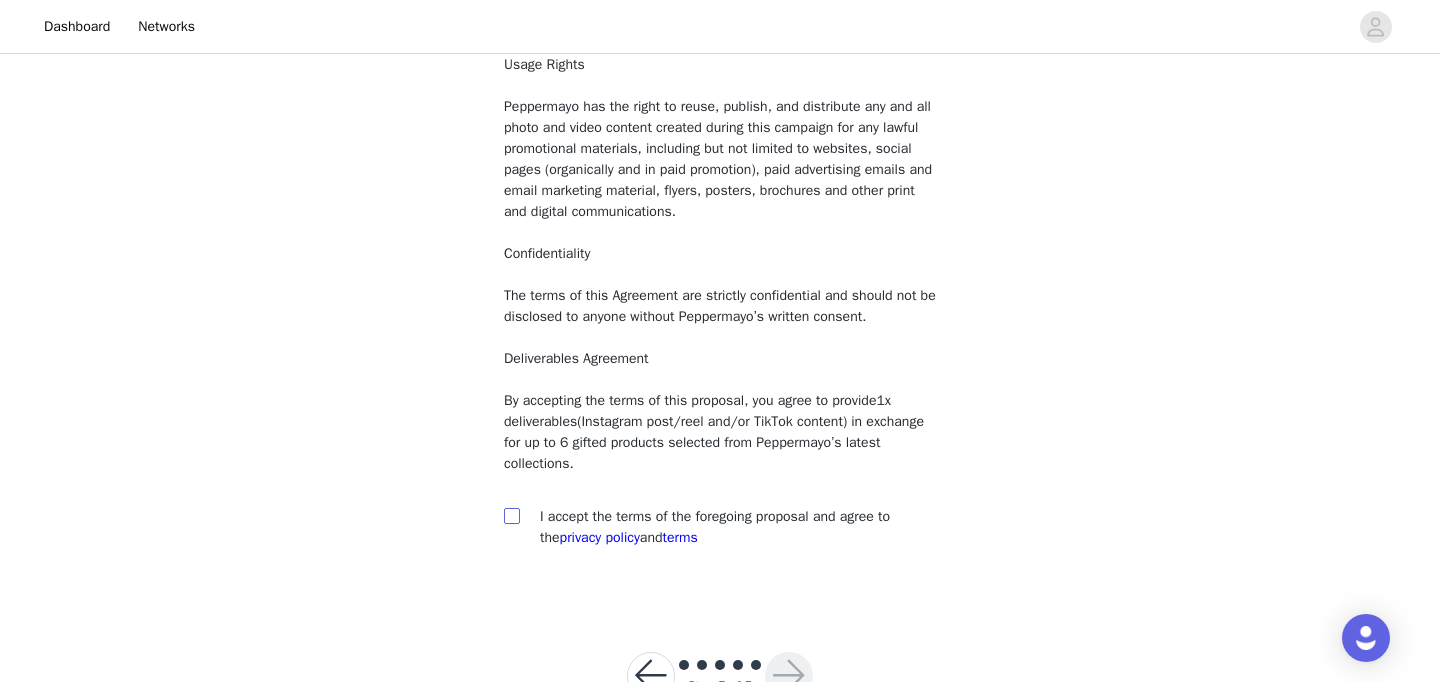 click at bounding box center (511, 515) 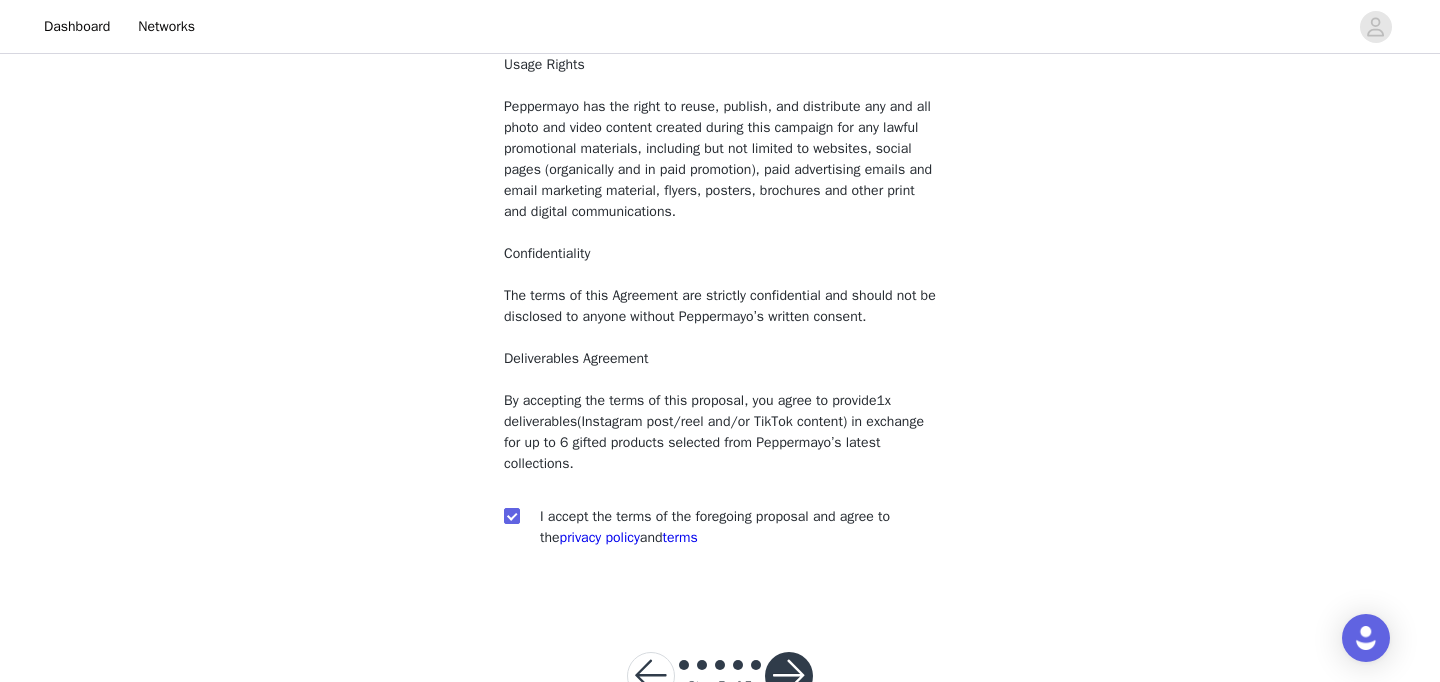 scroll, scrollTop: 242, scrollLeft: 0, axis: vertical 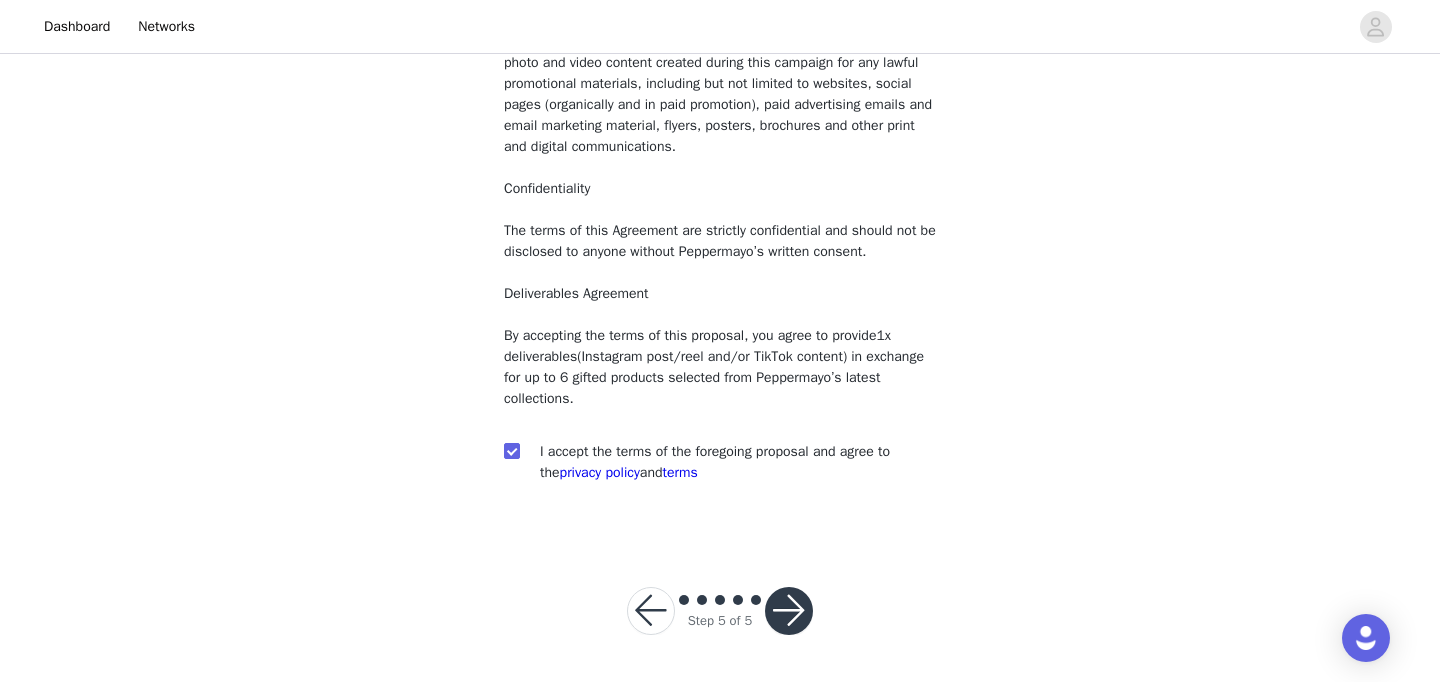 click at bounding box center (789, 611) 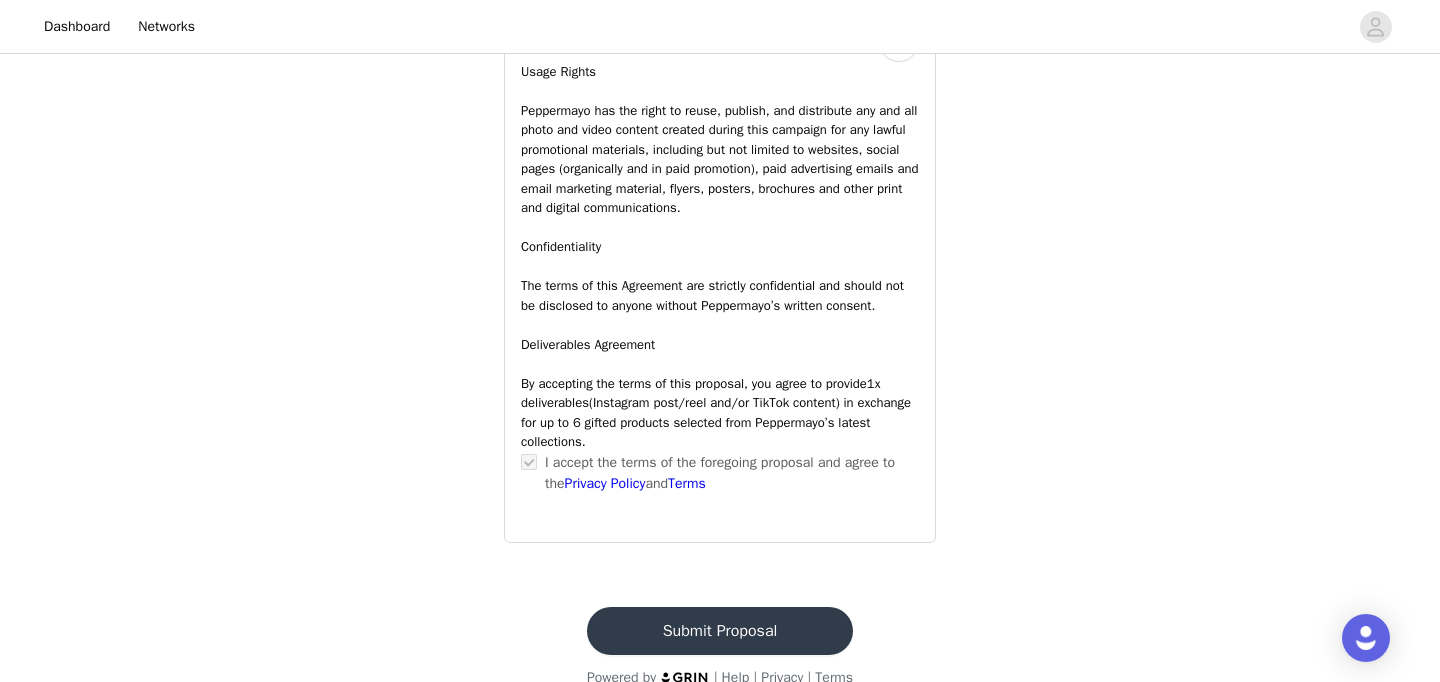 scroll, scrollTop: 1798, scrollLeft: 0, axis: vertical 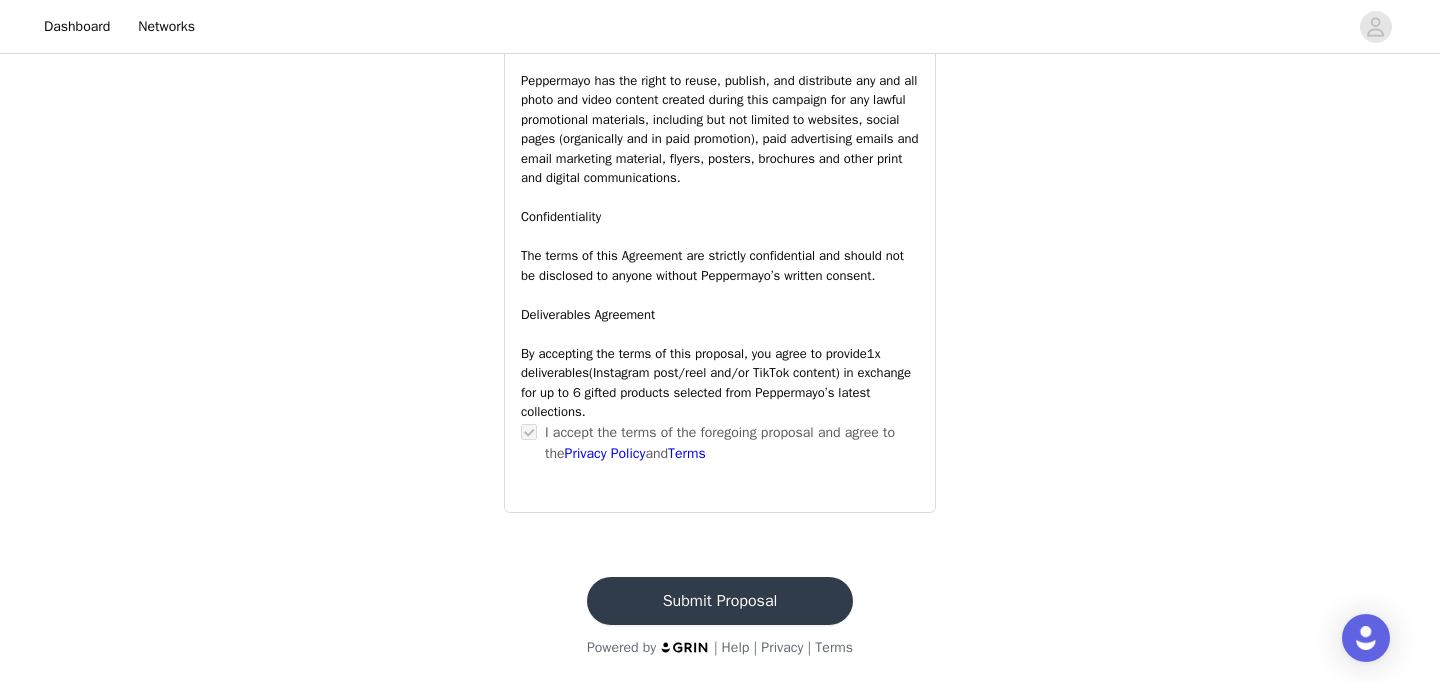 click on "Submit Proposal" at bounding box center (720, 601) 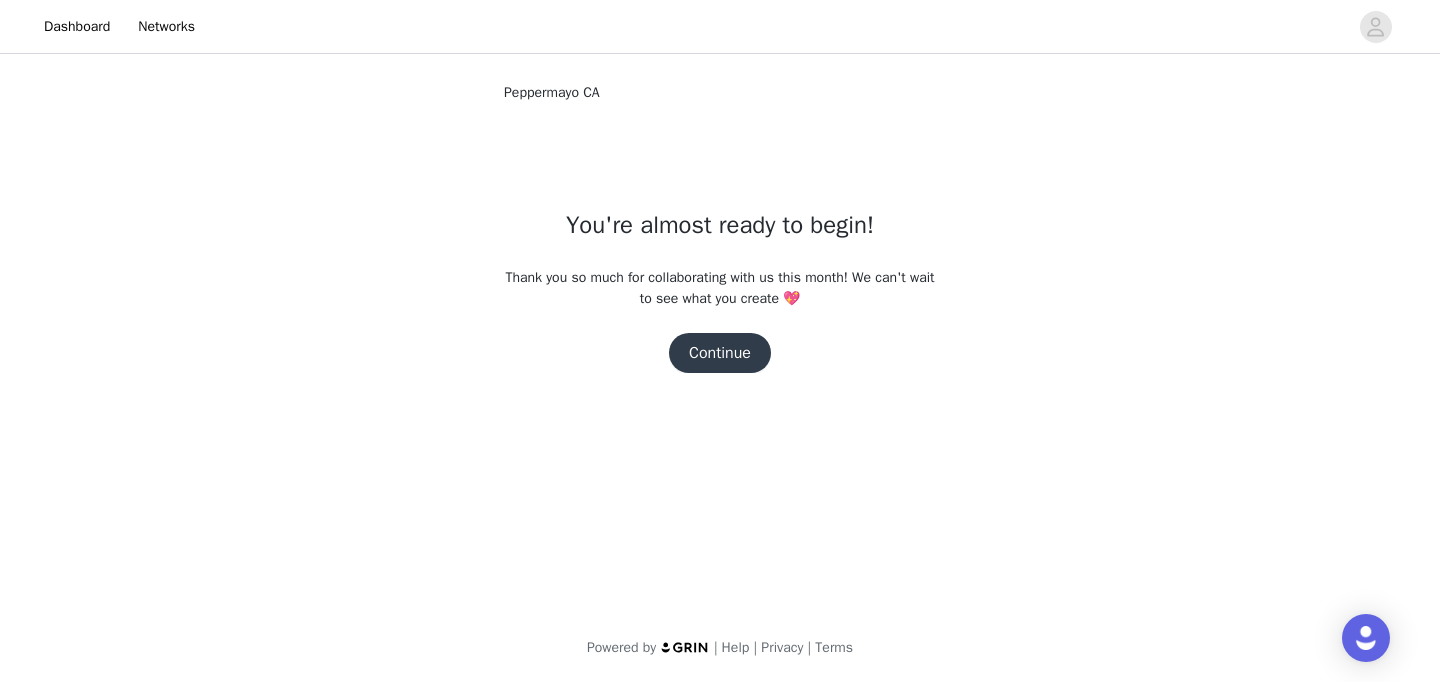 scroll, scrollTop: 0, scrollLeft: 0, axis: both 